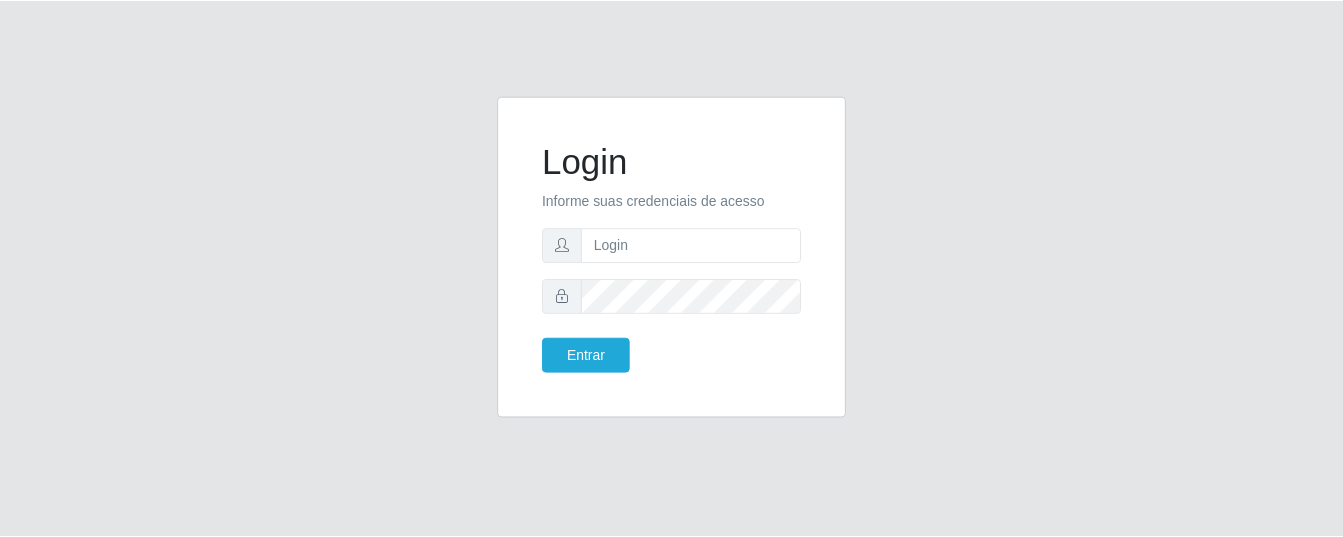 scroll, scrollTop: 0, scrollLeft: 0, axis: both 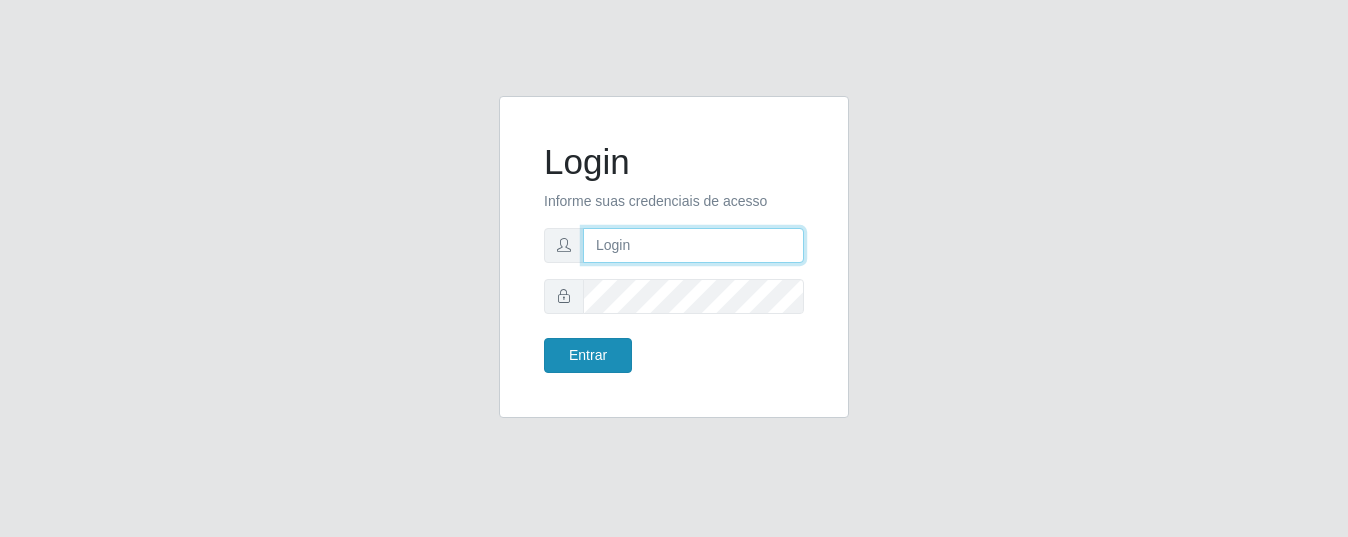 type on "precobom@rejane" 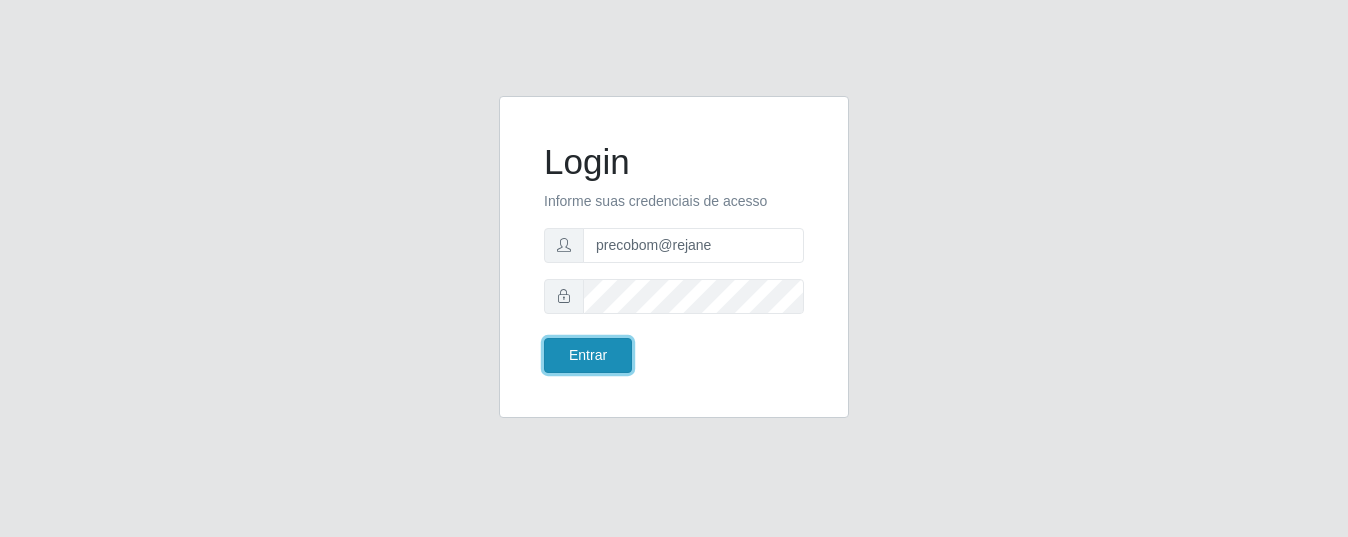 click on "Entrar" at bounding box center (588, 355) 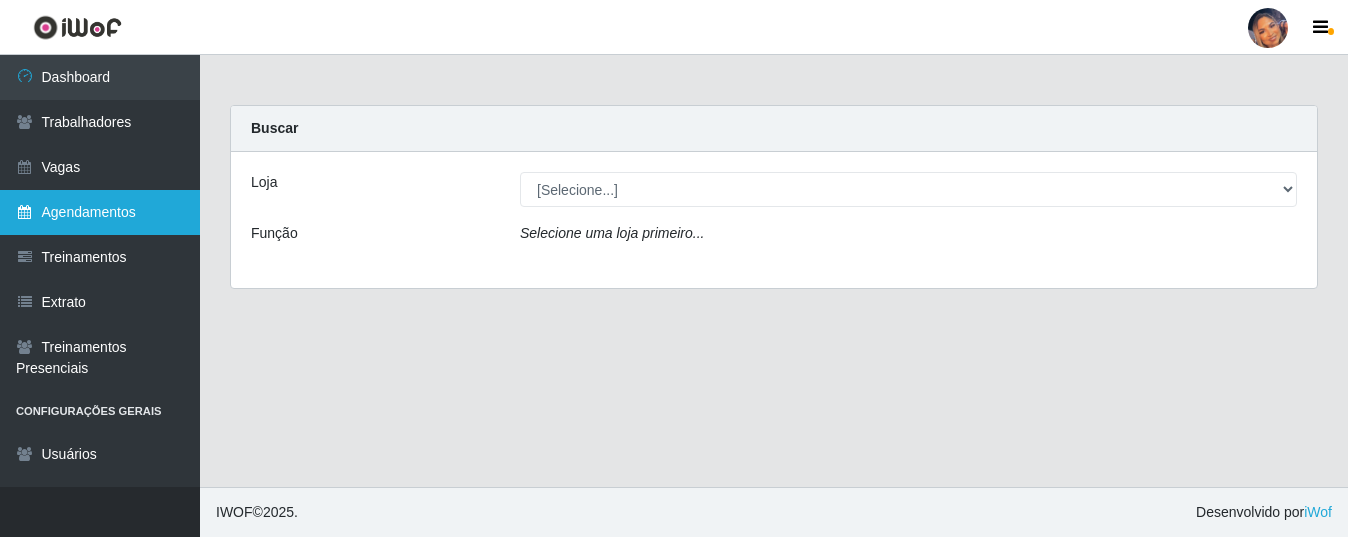 click on "Agendamentos" at bounding box center [100, 212] 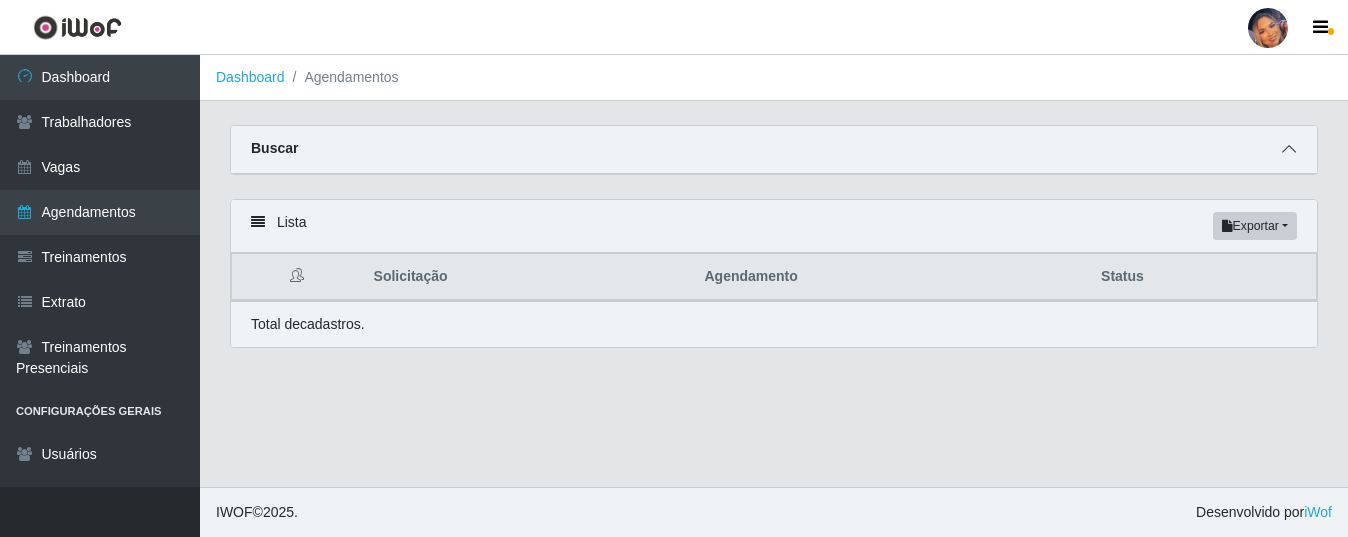 click at bounding box center [1289, 149] 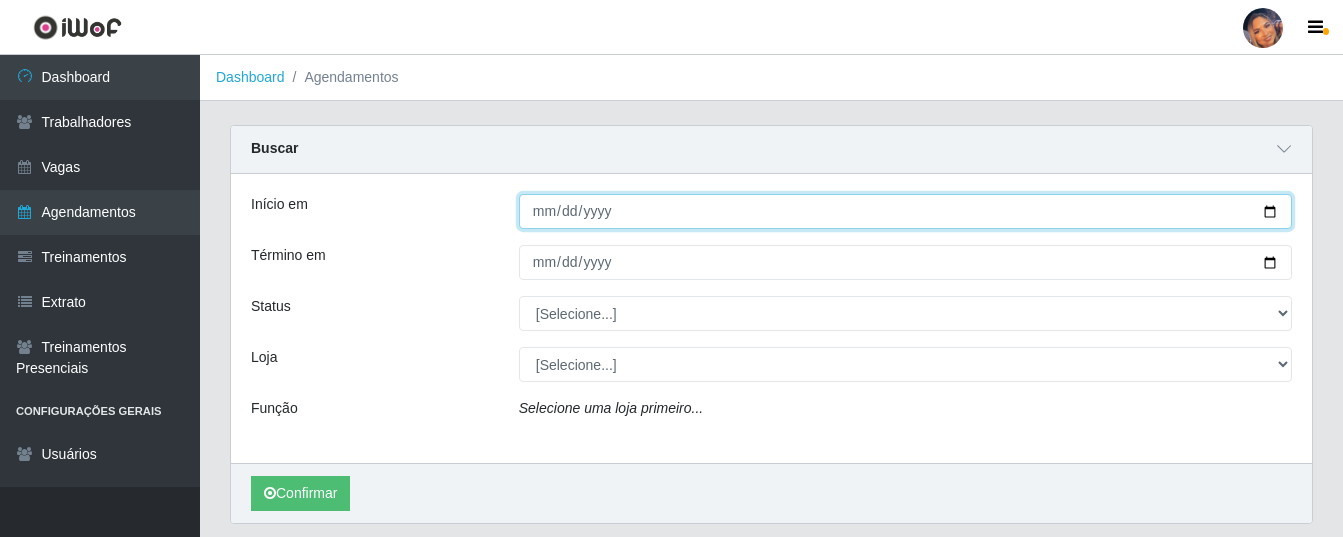 click on "Início em" at bounding box center (905, 211) 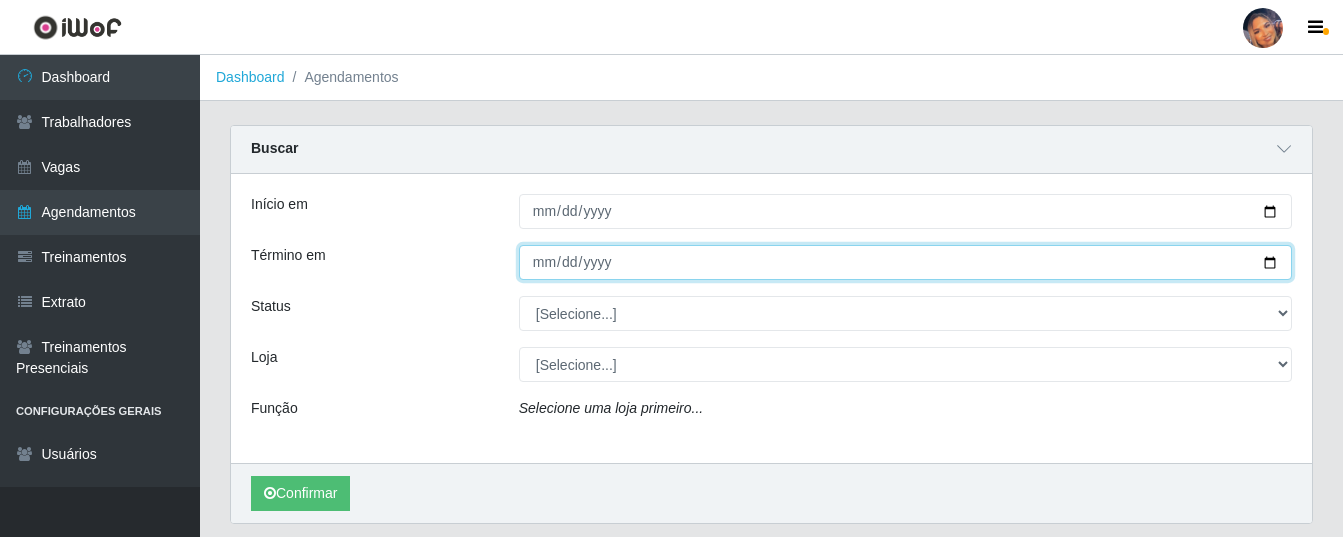 click on "Término em" at bounding box center (905, 262) 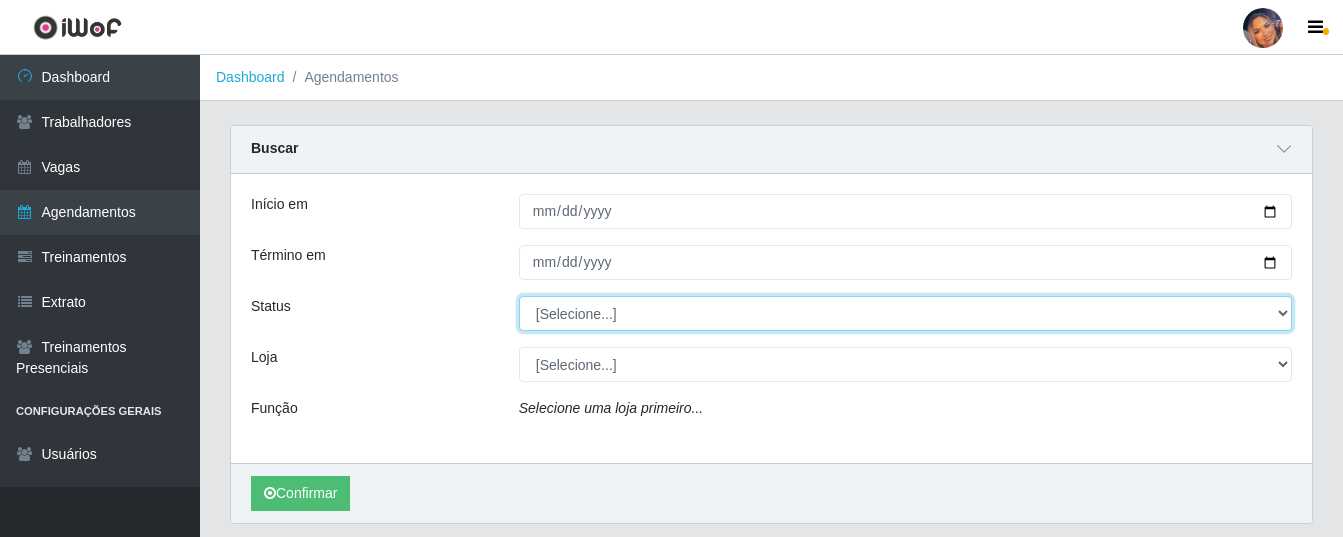click on "[Selecione...] AGENDADO AGUARDANDO LIBERAR EM ANDAMENTO EM REVISÃO FINALIZADO CANCELADO FALTA" at bounding box center (905, 313) 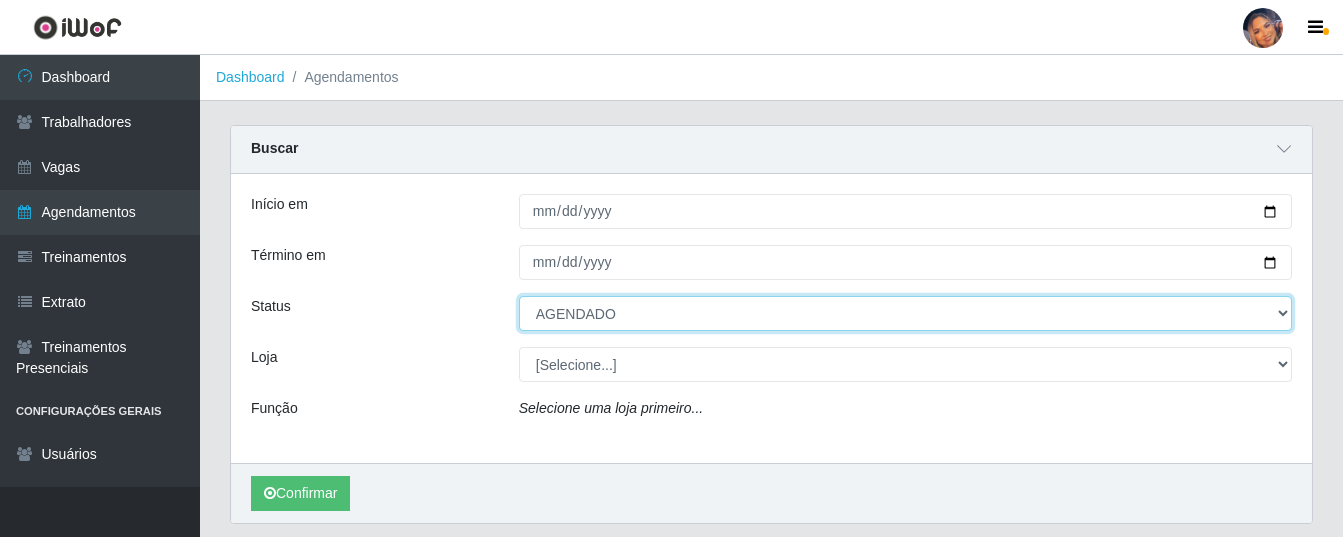 click on "[Selecione...] AGENDADO AGUARDANDO LIBERAR EM ANDAMENTO EM REVISÃO FINALIZADO CANCELADO FALTA" at bounding box center (905, 313) 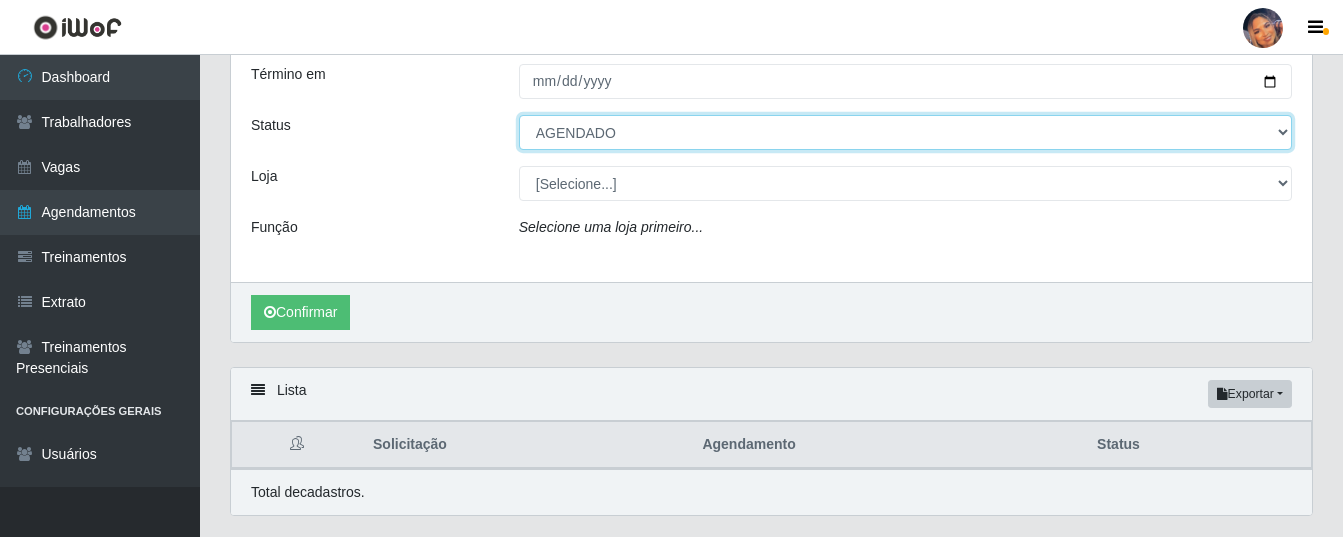 scroll, scrollTop: 200, scrollLeft: 0, axis: vertical 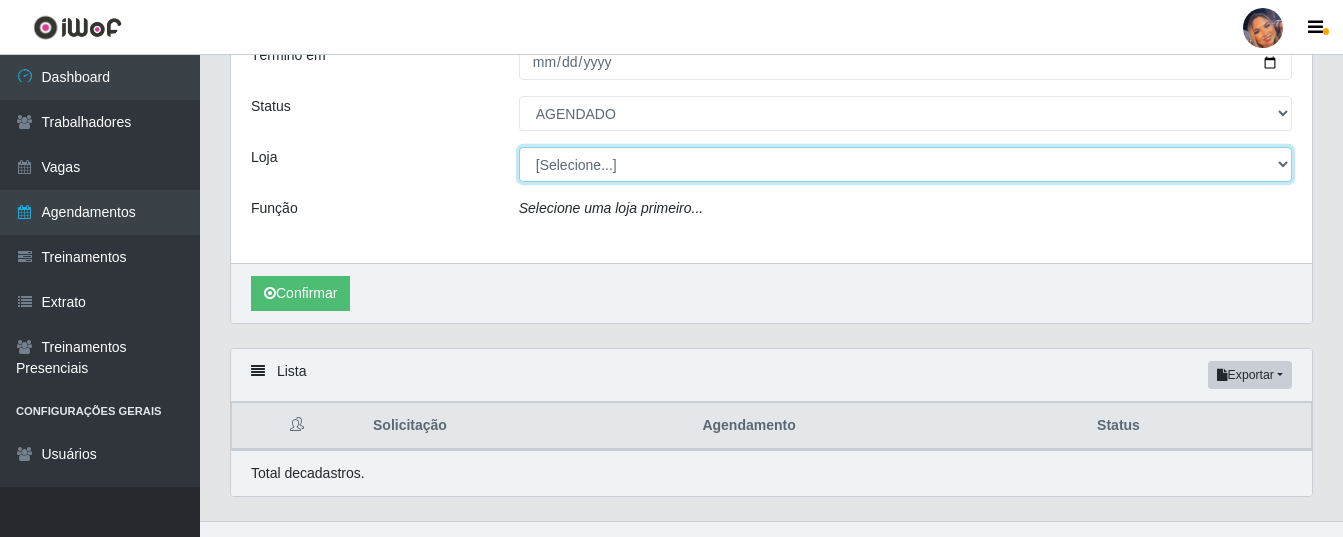 click on "[Selecione...] Supermercado Preço Bom" at bounding box center (905, 164) 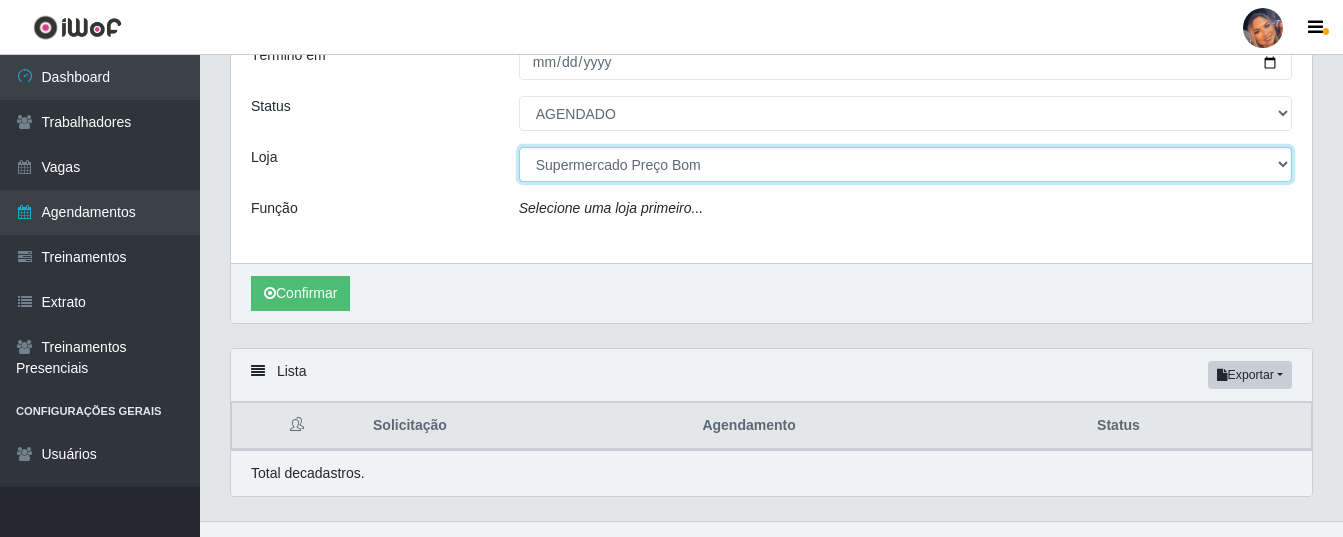 click on "[Selecione...] Supermercado Preço Bom" at bounding box center (905, 164) 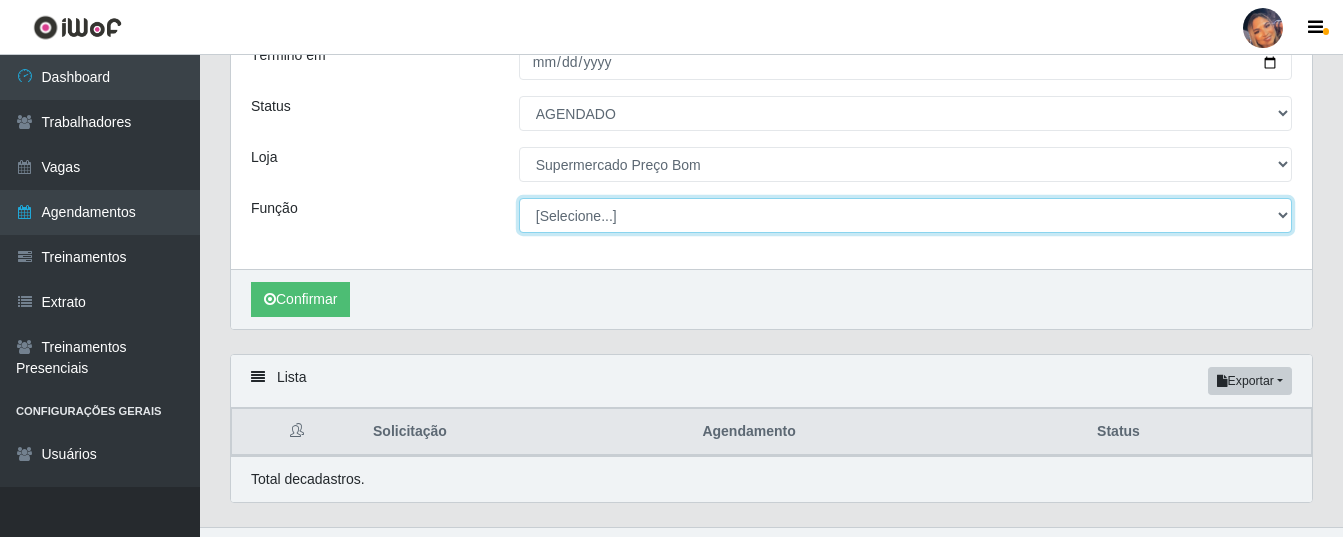 drag, startPoint x: 589, startPoint y: 182, endPoint x: 590, endPoint y: 224, distance: 42.0119 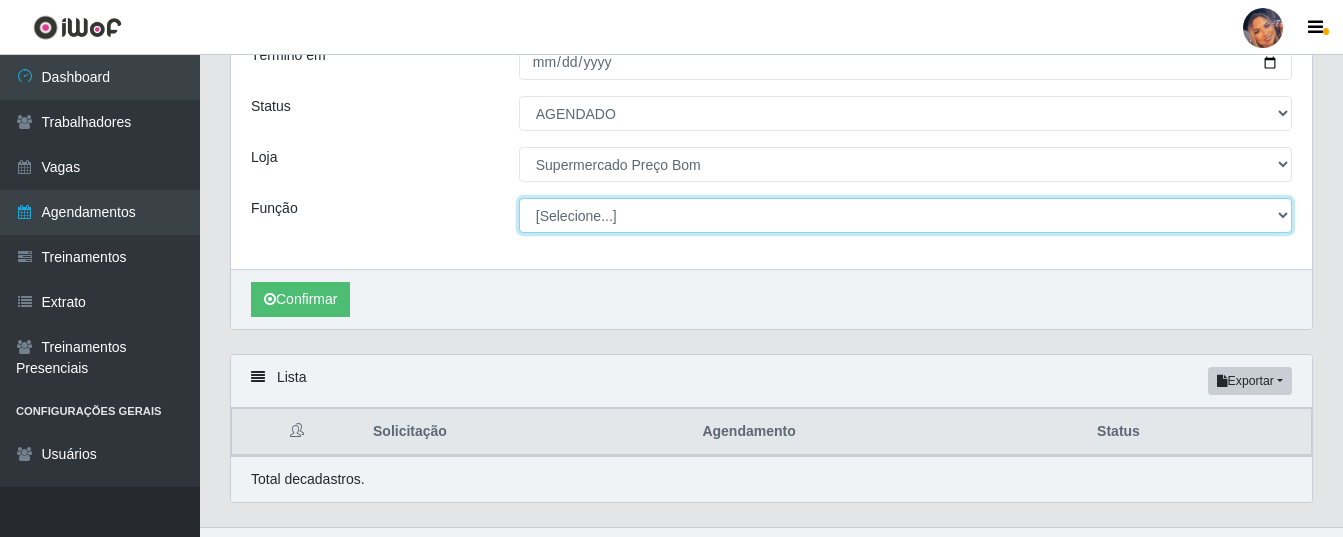 select on "22" 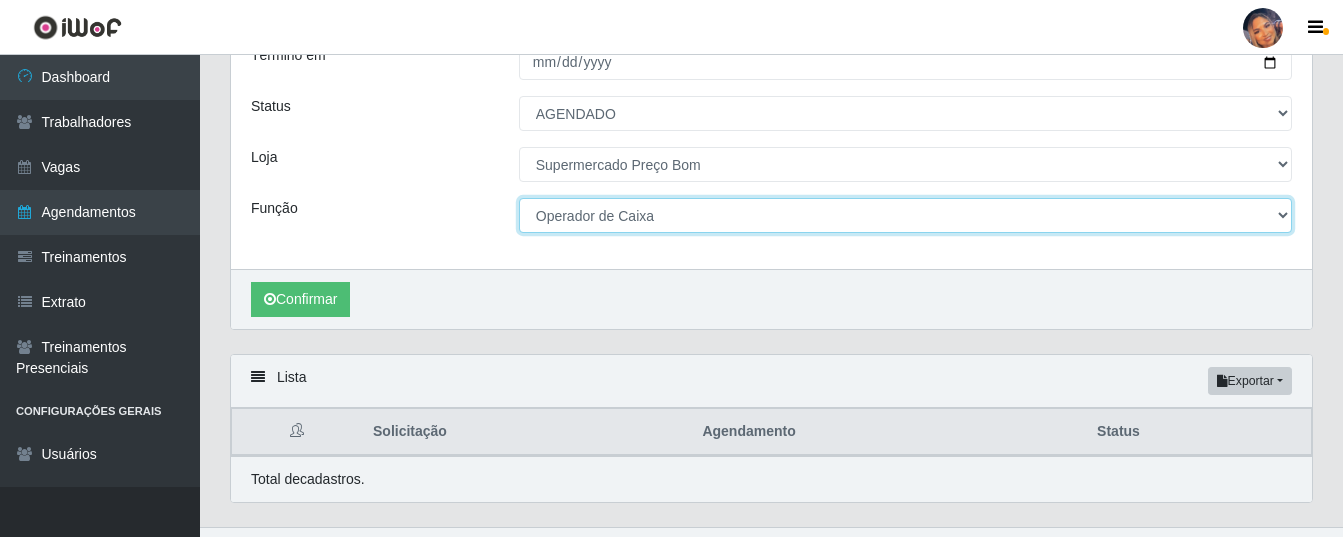 click on "[Selecione...] ASG ASG + ASG ++ Balconista Balconista + Balconista ++ Embalador Embalador + Embalador ++ Operador de Caixa Operador de Caixa + Operador de Caixa ++ Repositor  Repositor + Repositor ++" at bounding box center [905, 215] 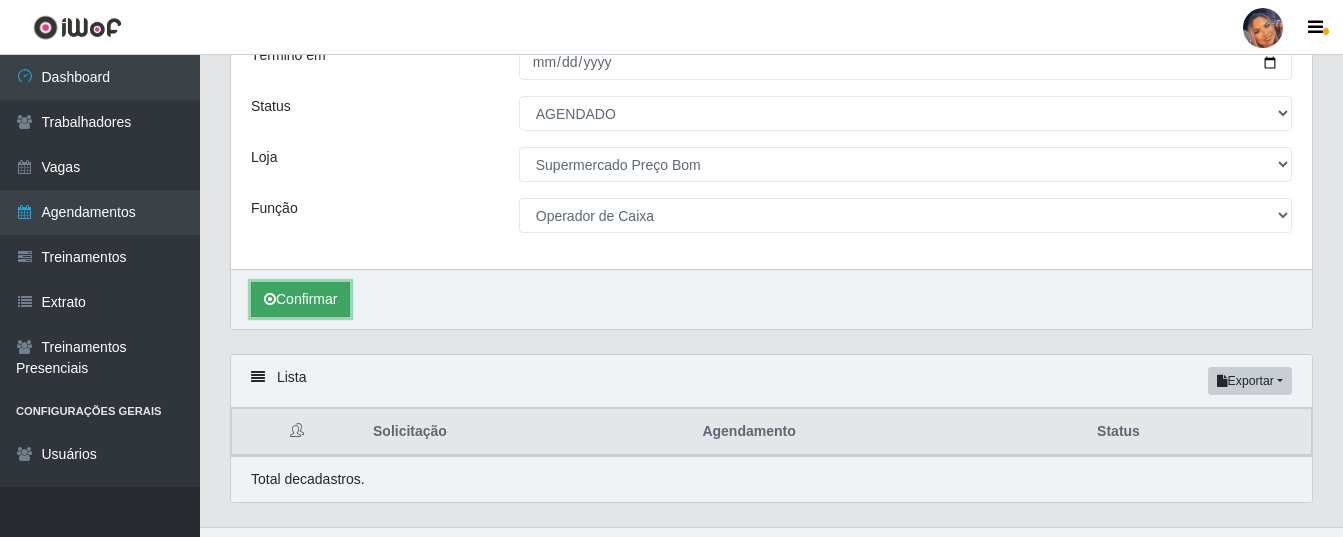 click on "Confirmar" at bounding box center (300, 299) 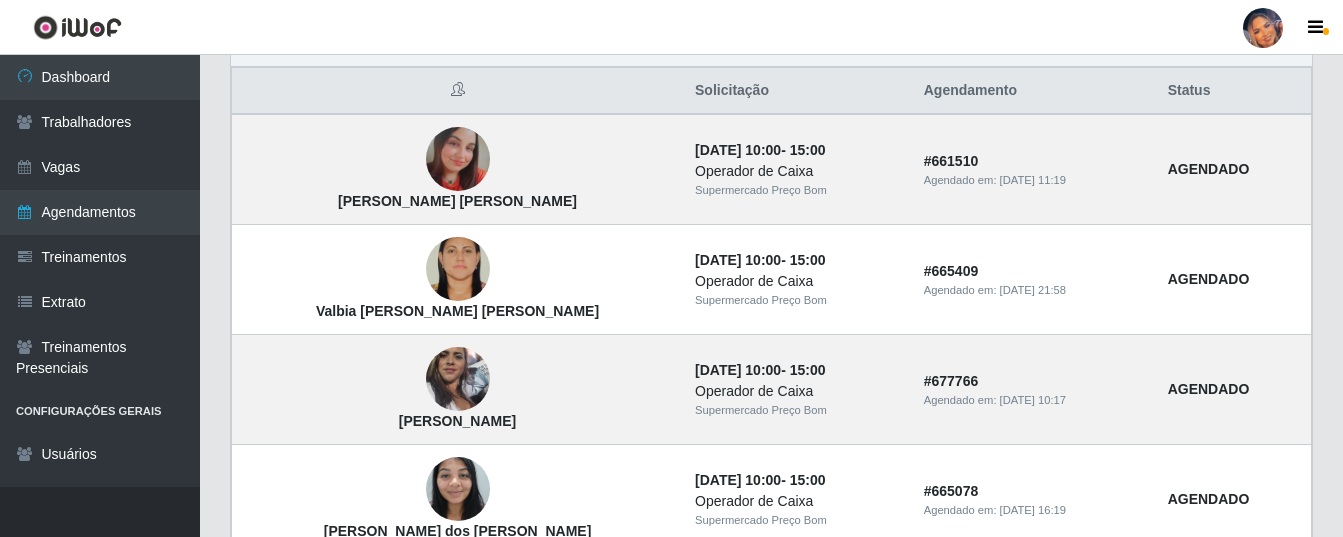 scroll, scrollTop: 641, scrollLeft: 0, axis: vertical 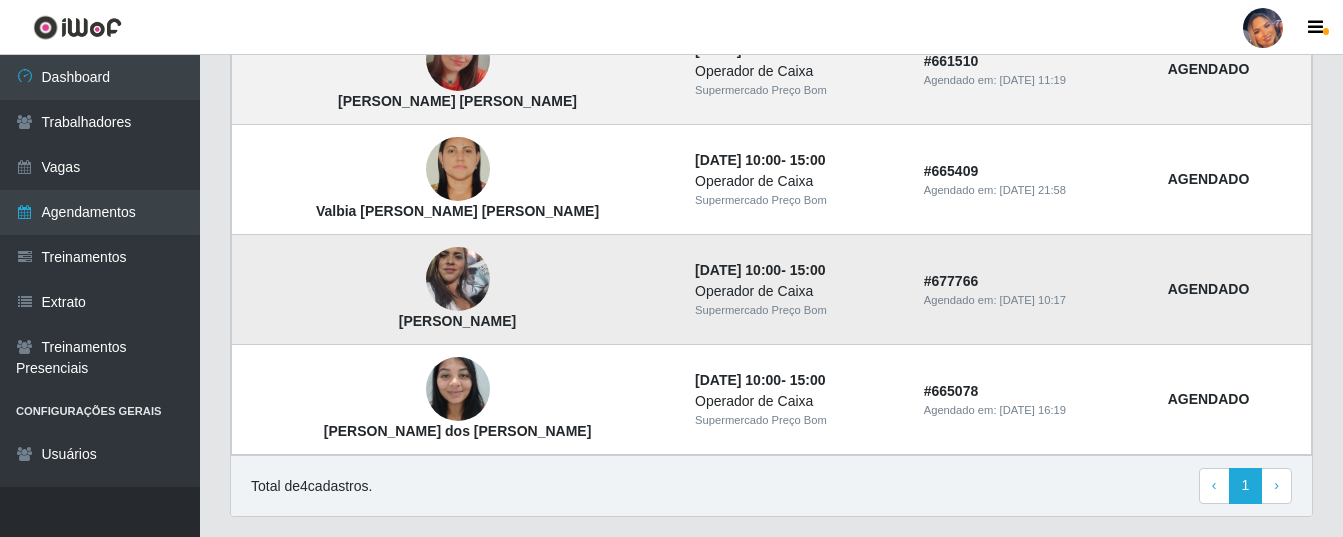 click at bounding box center (458, 280) 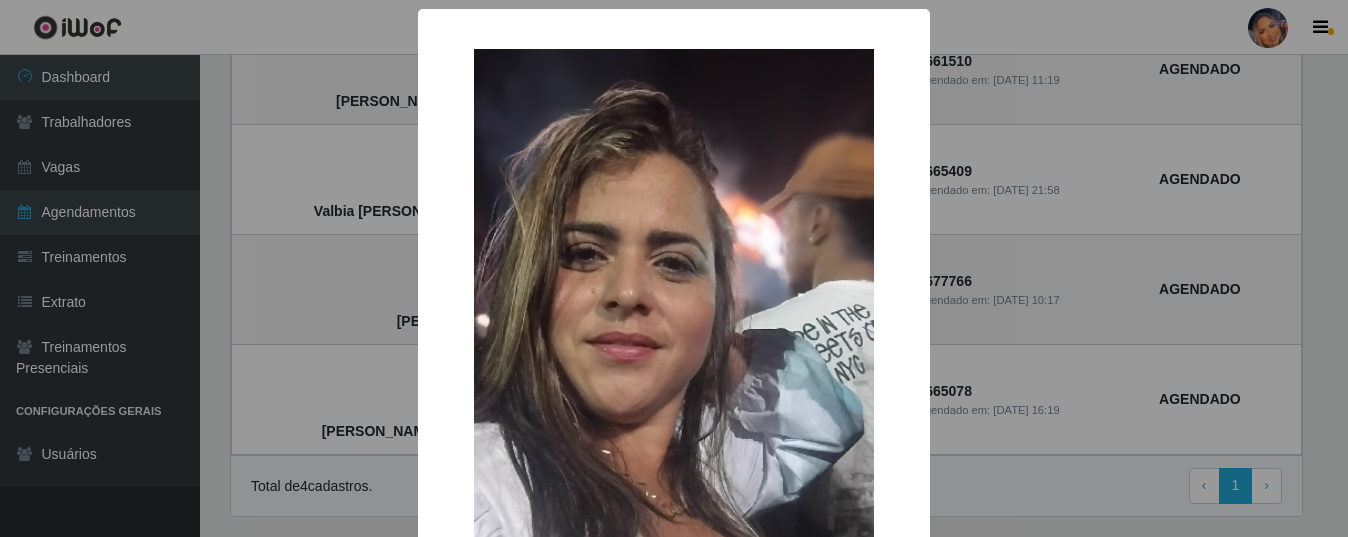 click on "× Ingrid da Silva costa  OK Cancel" at bounding box center (674, 268) 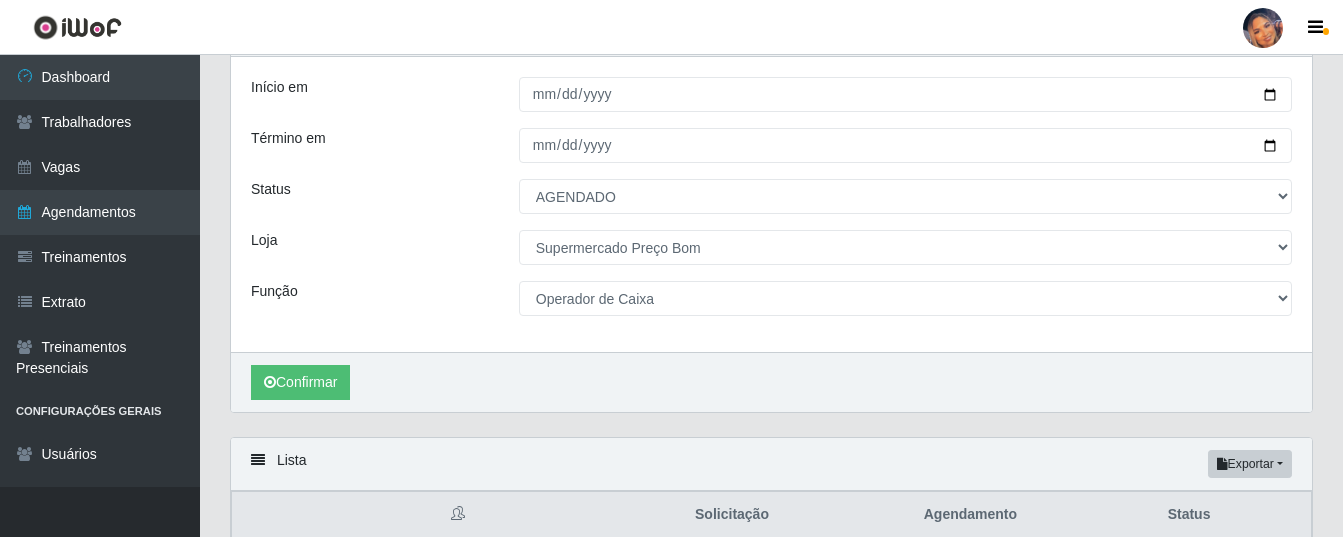 scroll, scrollTop: 41, scrollLeft: 0, axis: vertical 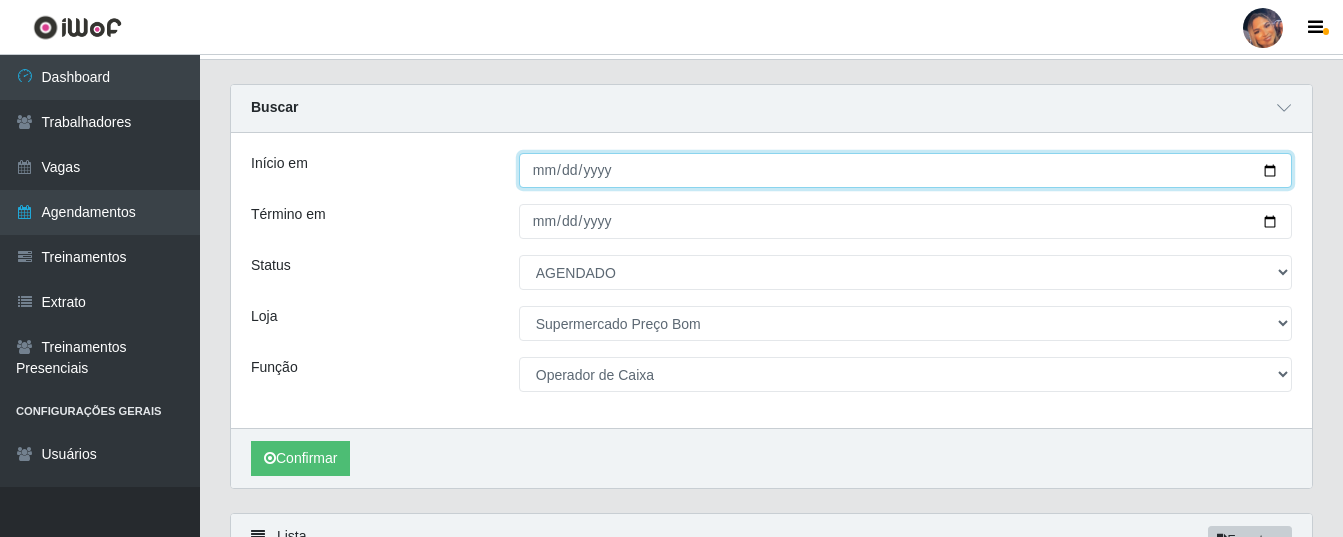 click on "[DATE]" at bounding box center (905, 170) 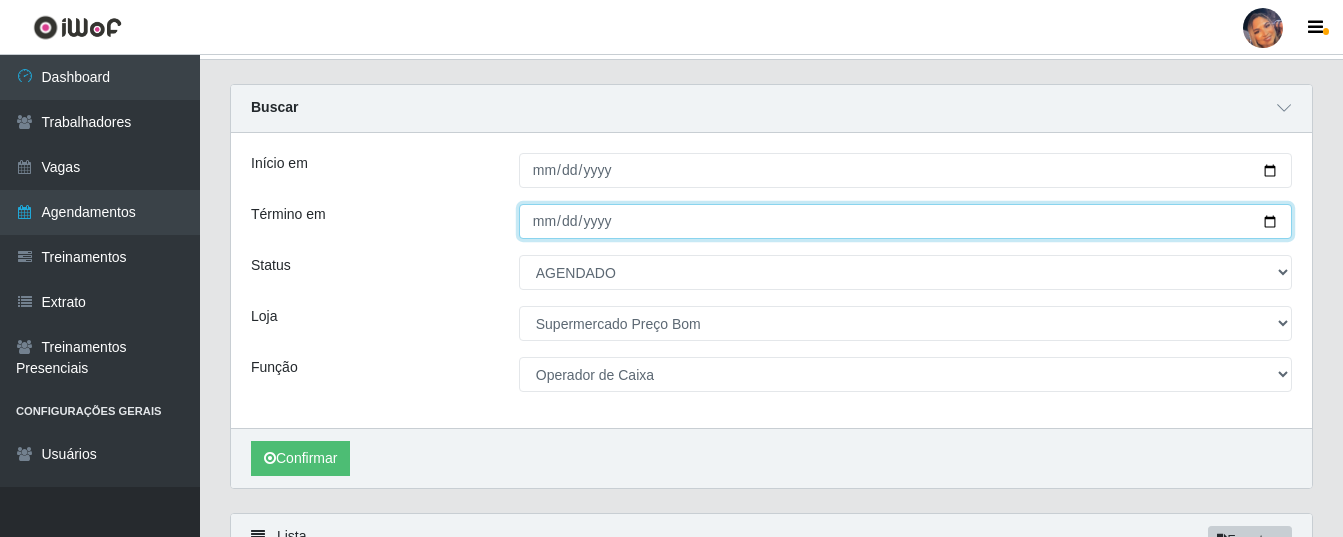 click on "[DATE]" at bounding box center (905, 221) 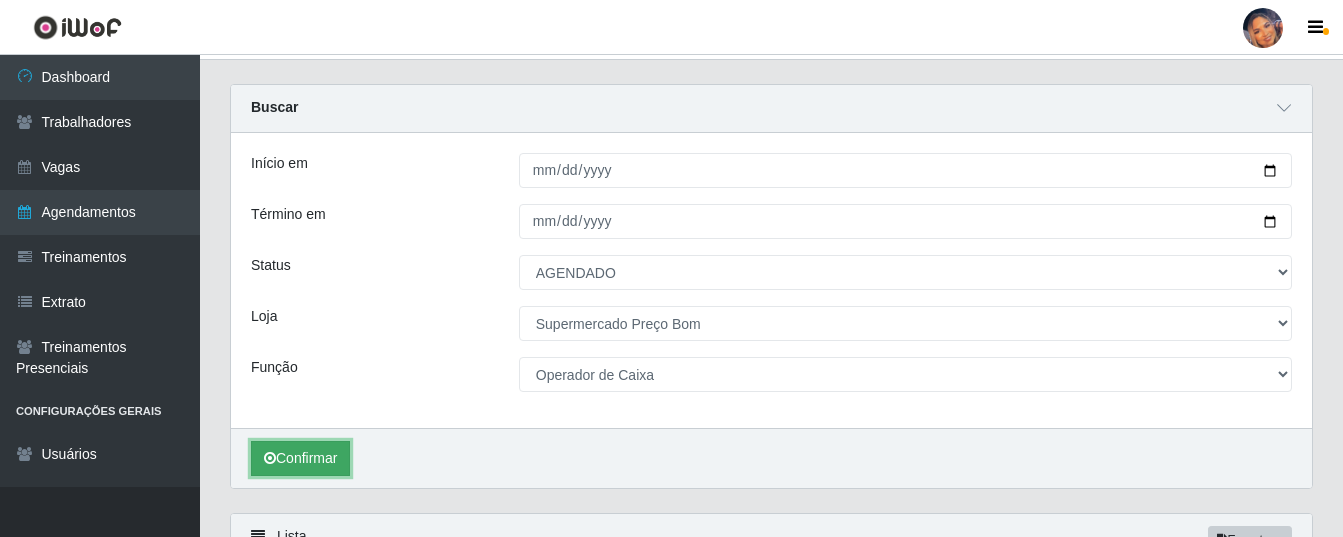 click on "Confirmar" at bounding box center (300, 458) 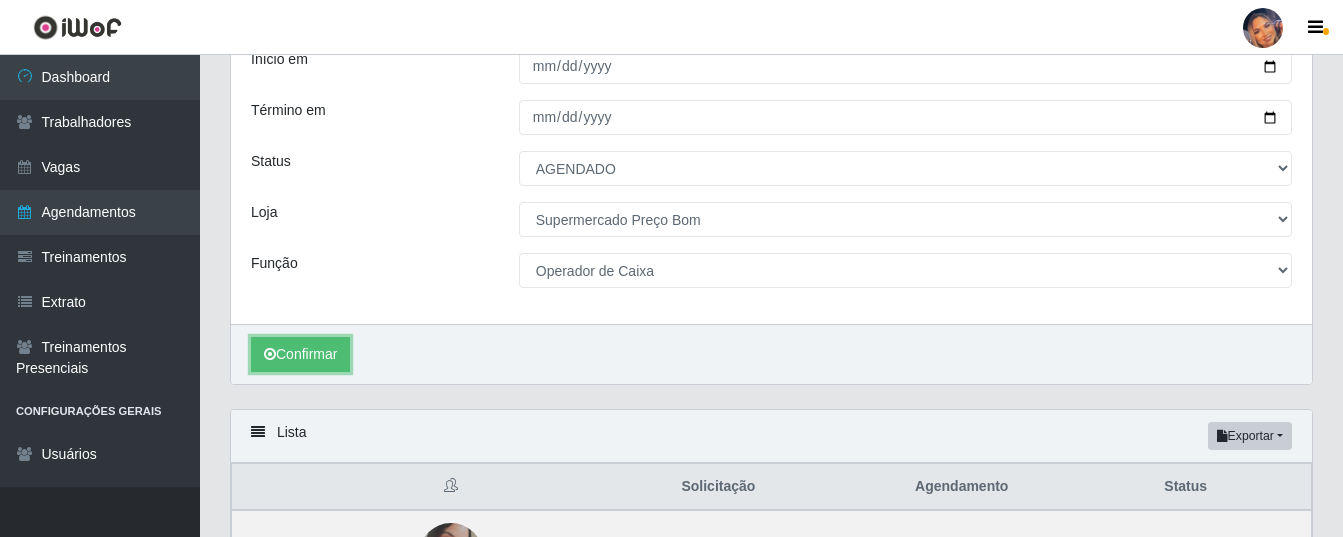 scroll, scrollTop: 0, scrollLeft: 0, axis: both 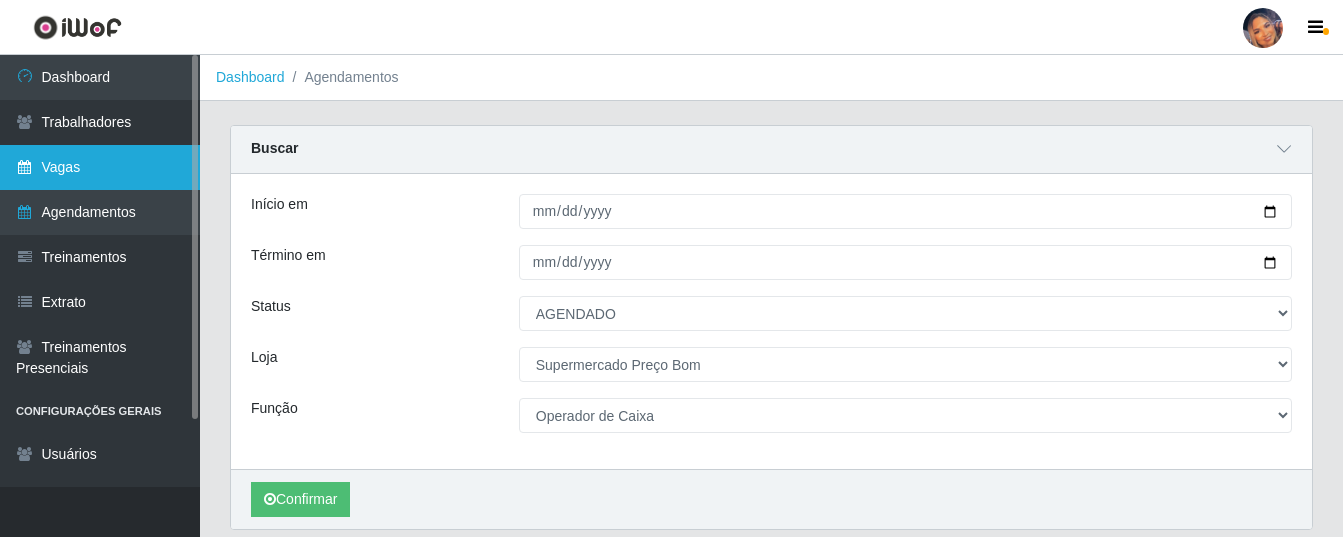 click on "Vagas" at bounding box center (100, 167) 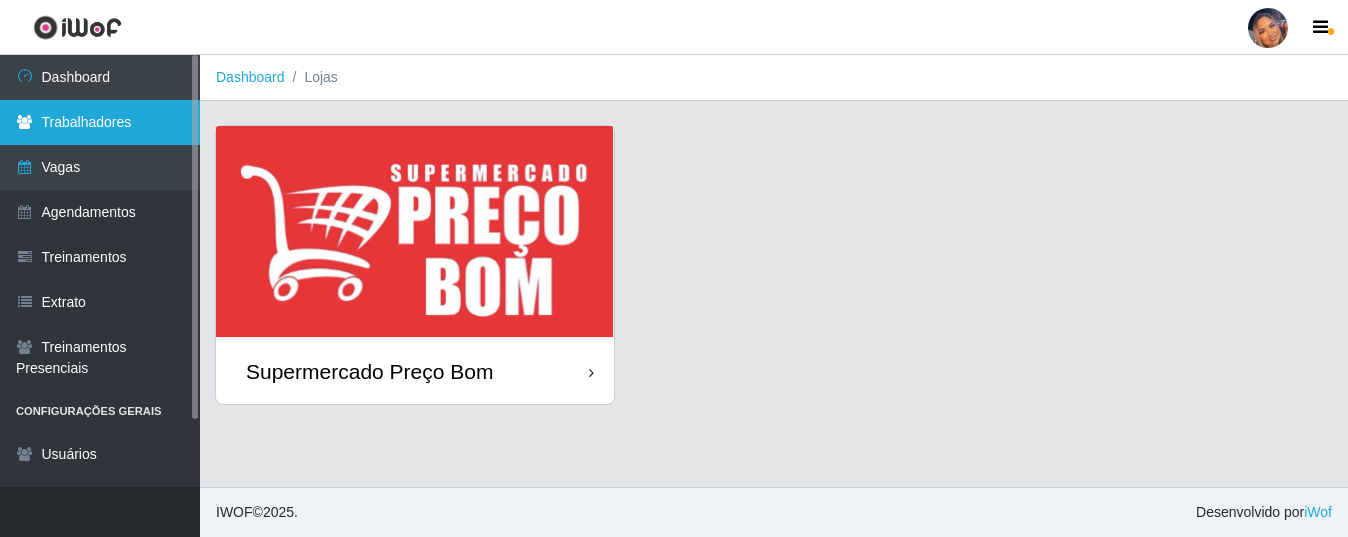 click on "Trabalhadores" at bounding box center (100, 122) 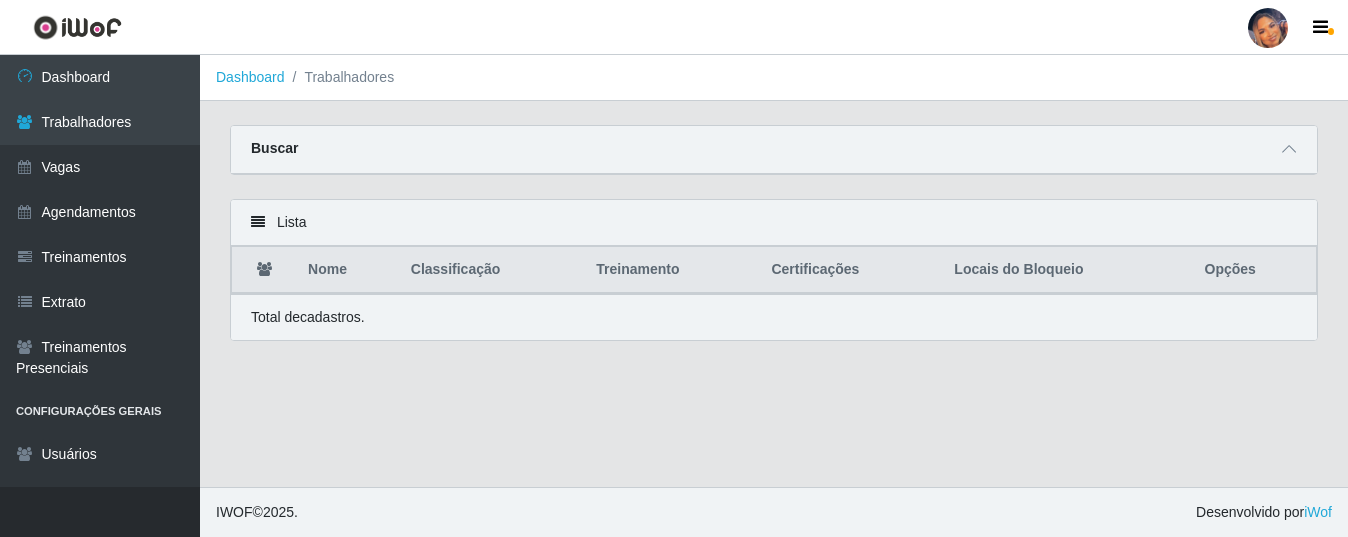 click on "Buscar" at bounding box center [774, 150] 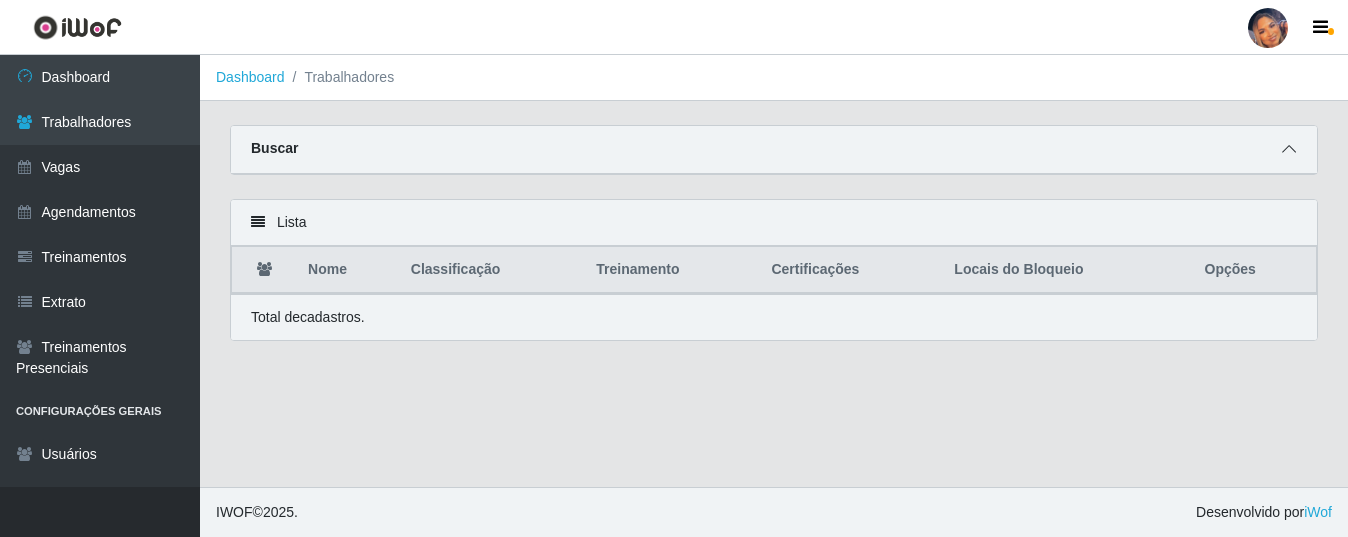 click at bounding box center (1289, 149) 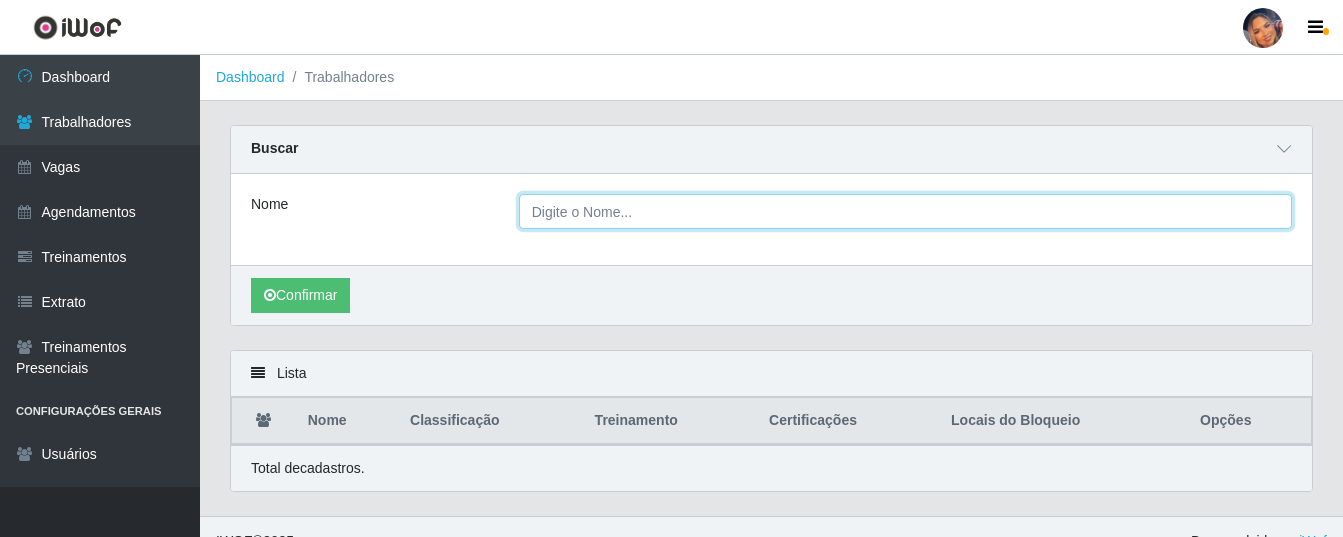 click on "Nome" at bounding box center [905, 211] 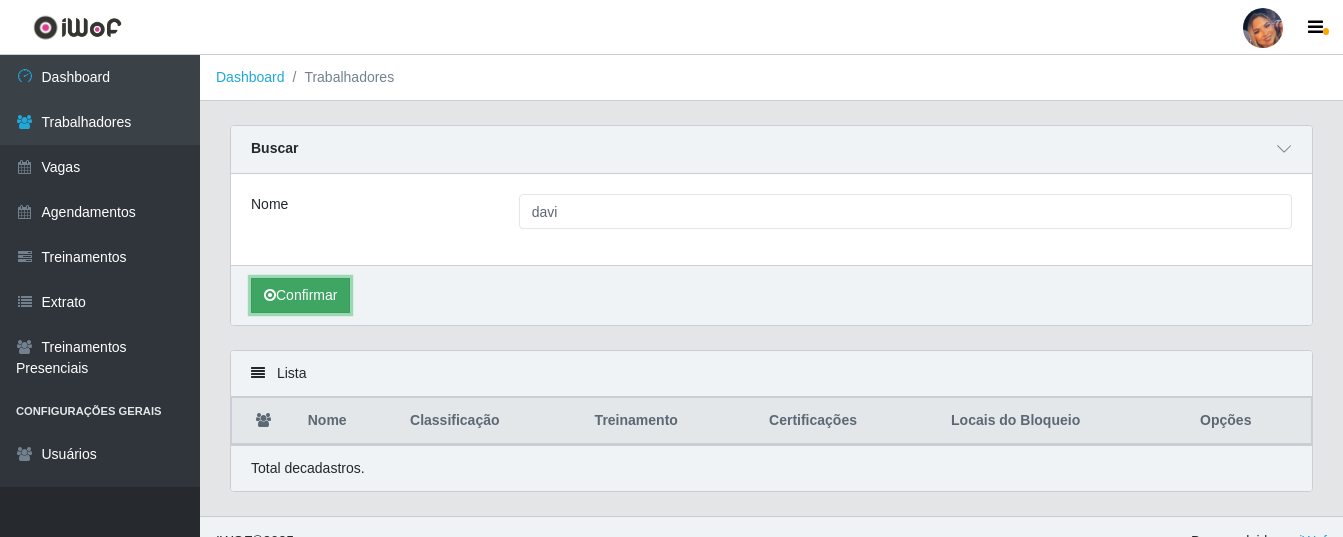 click on "Confirmar" at bounding box center (300, 295) 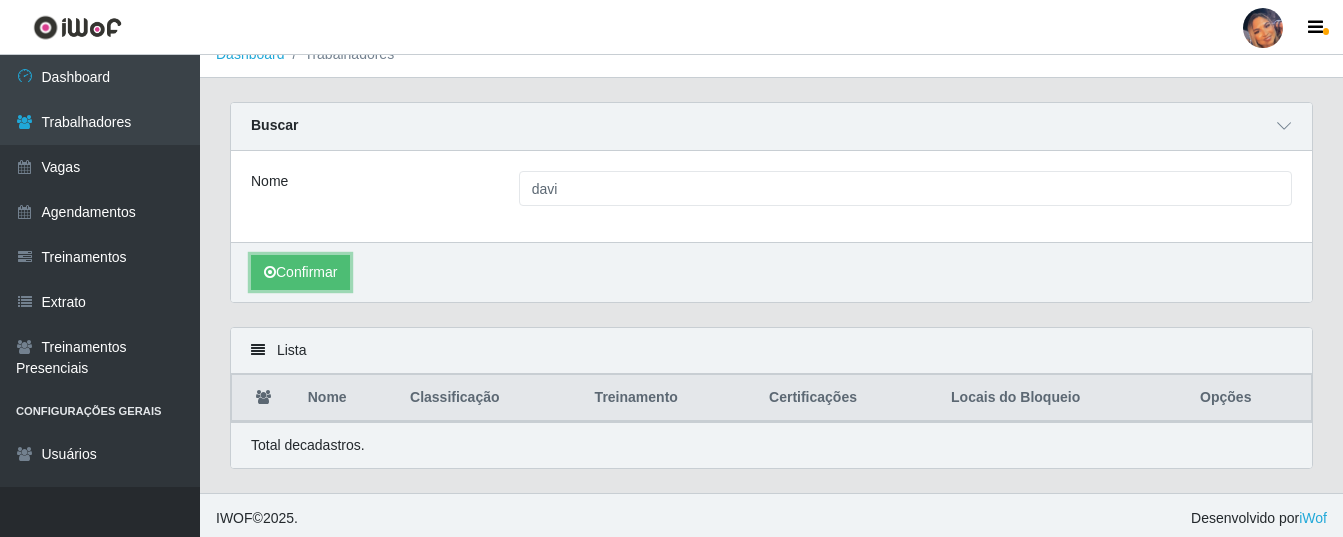 scroll, scrollTop: 30, scrollLeft: 0, axis: vertical 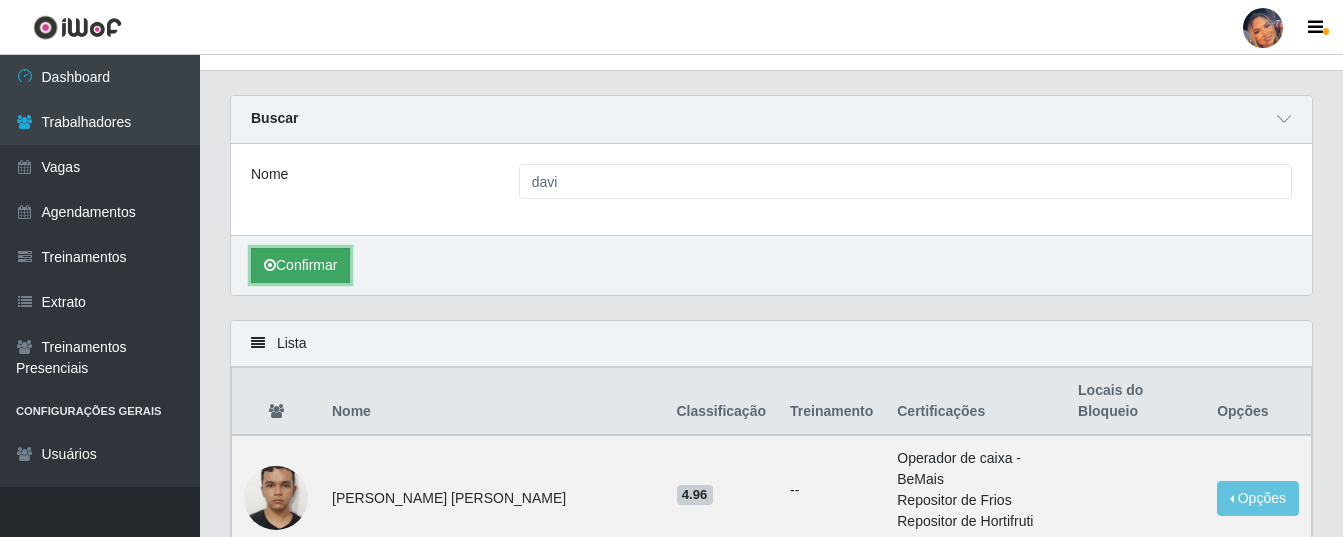 click on "Confirmar" at bounding box center (300, 265) 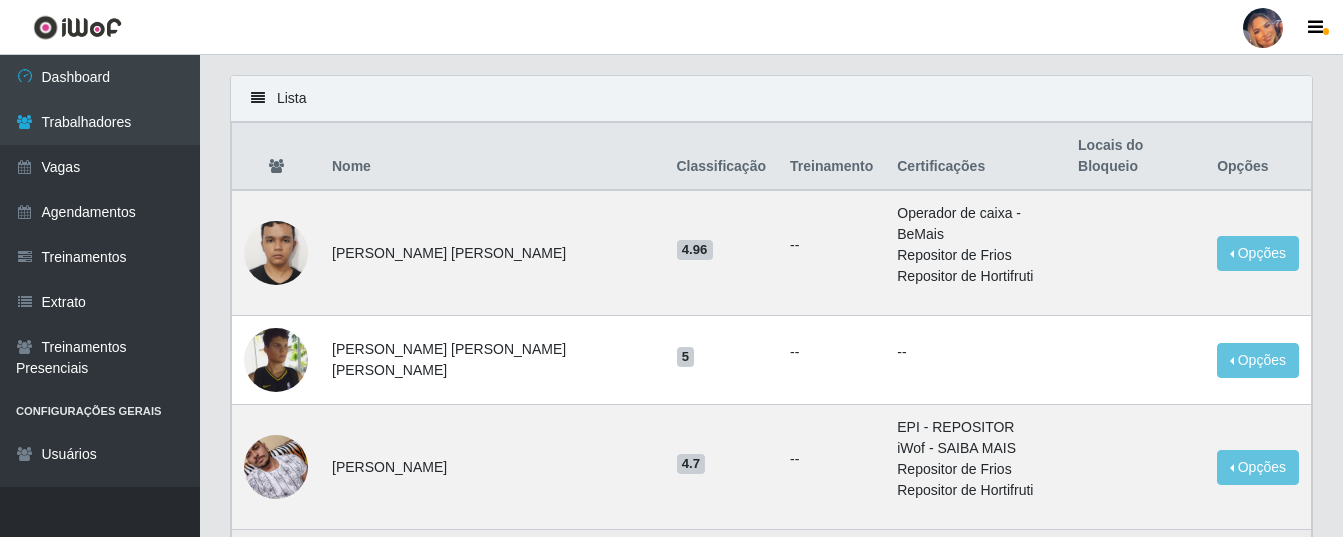 scroll, scrollTop: 500, scrollLeft: 0, axis: vertical 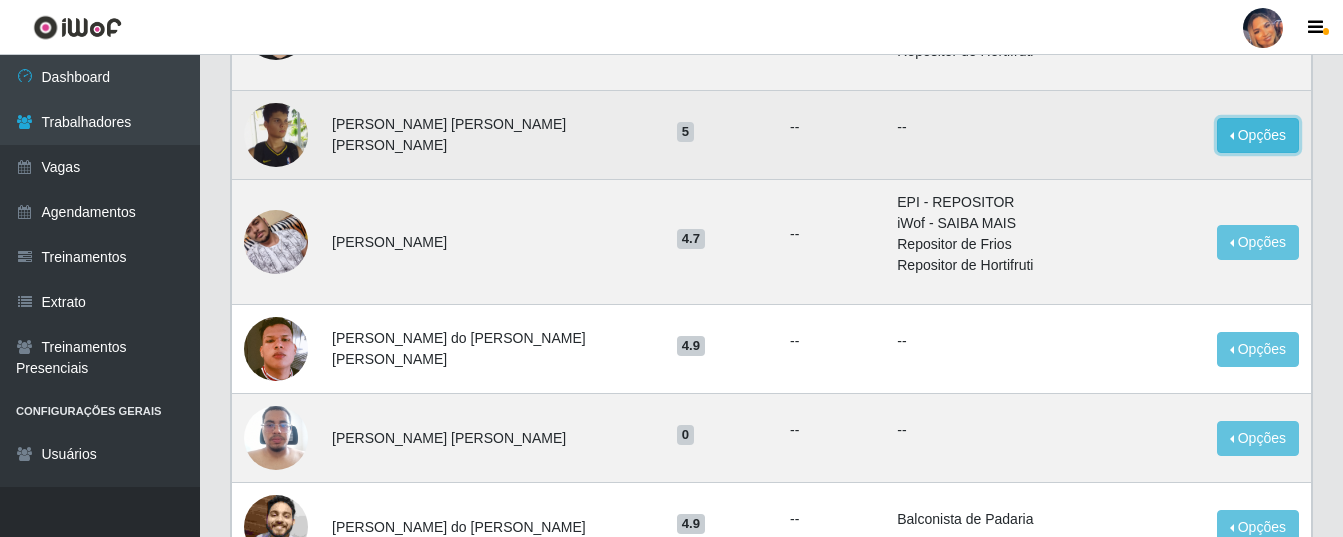 click on "Opções" at bounding box center (1258, 135) 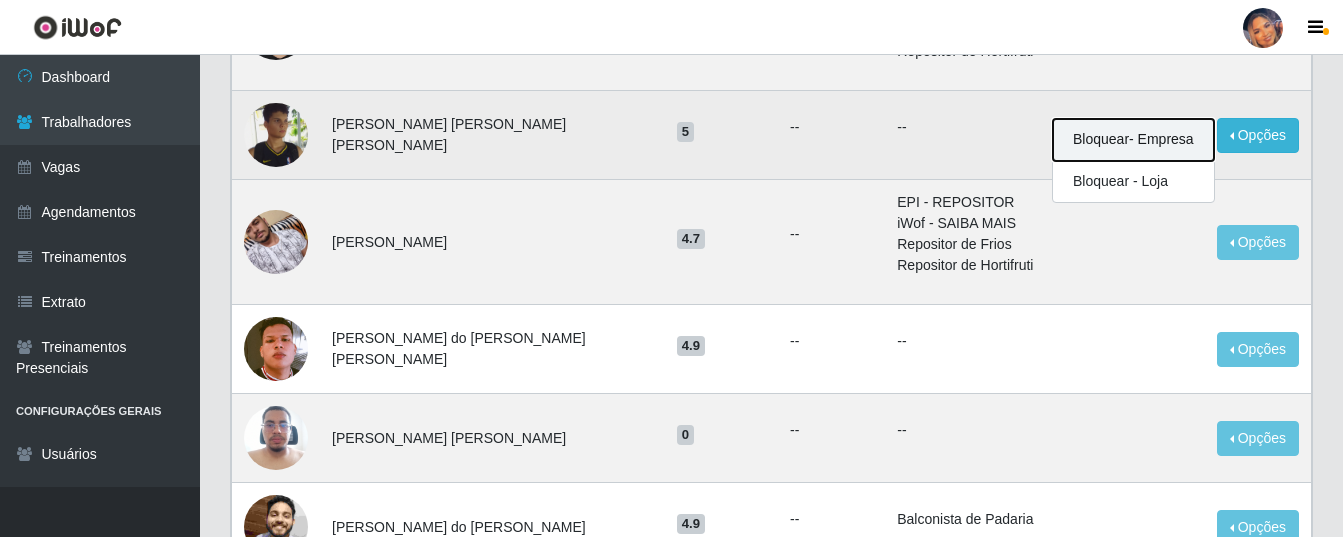 click on "Bloquear  - Empresa" at bounding box center [1133, 140] 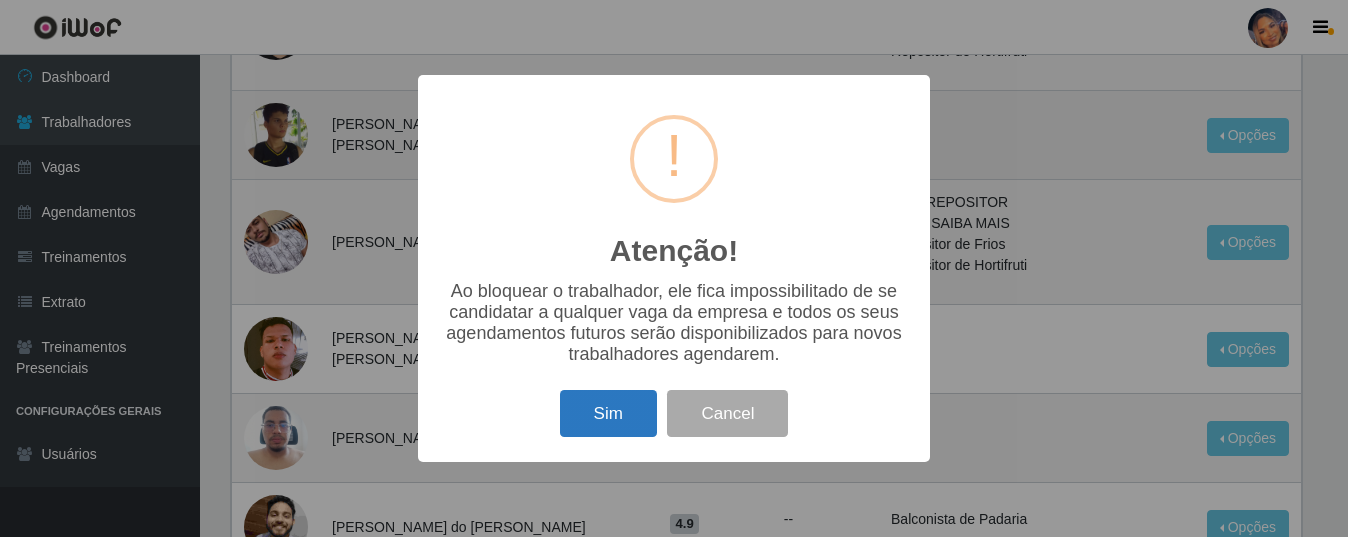 click on "Sim" at bounding box center [608, 413] 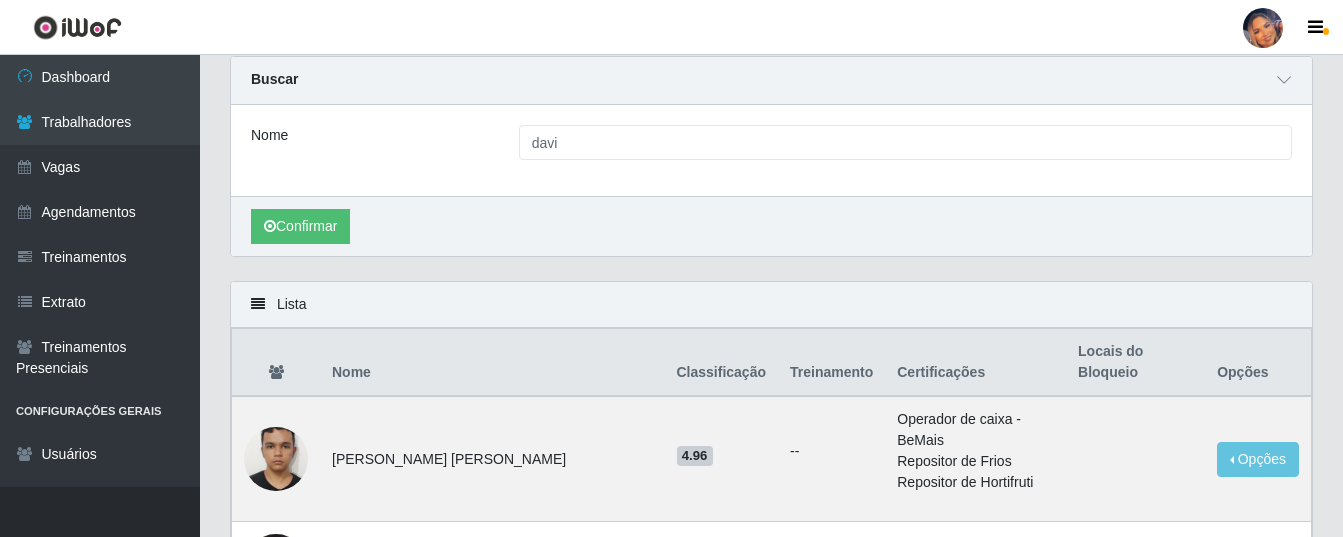 scroll, scrollTop: 19, scrollLeft: 0, axis: vertical 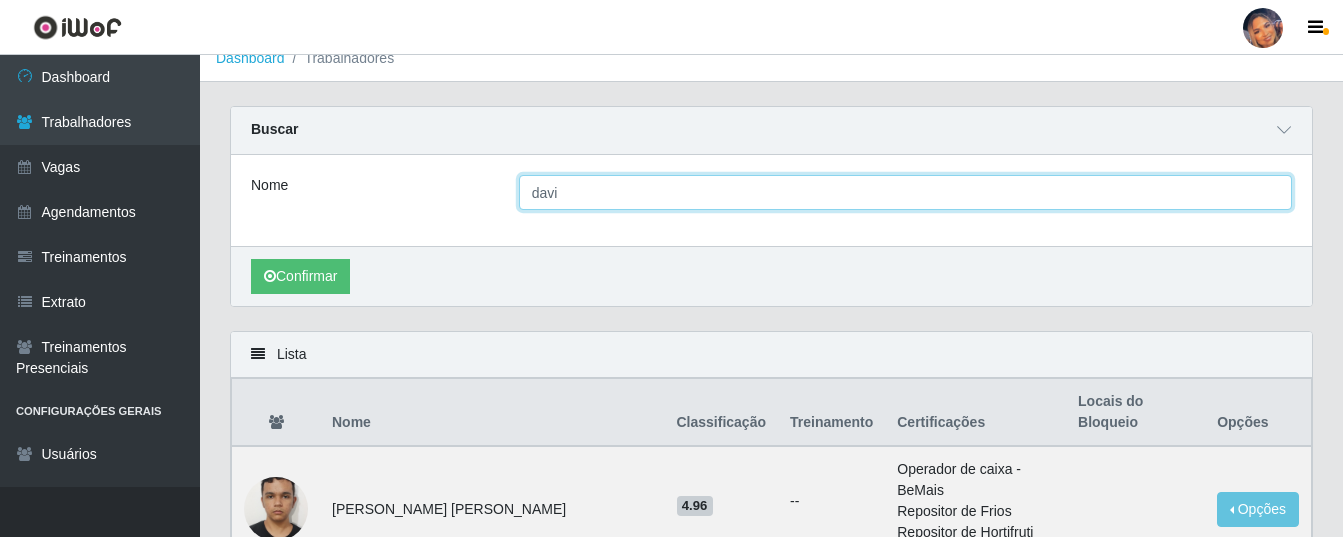 click on "davi" at bounding box center (905, 192) 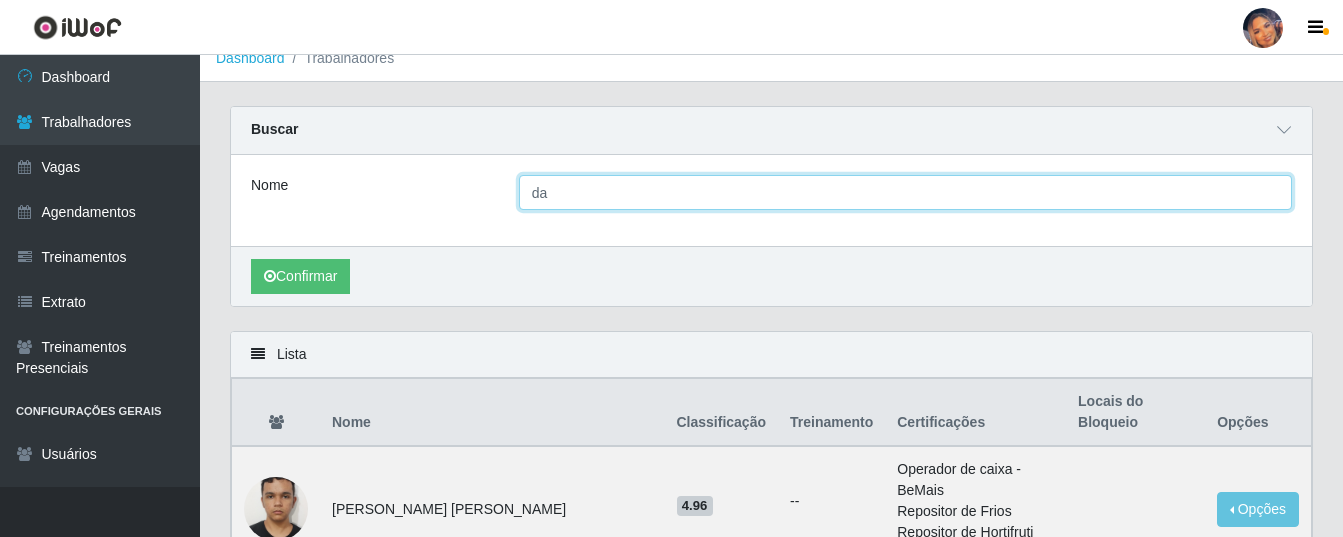 type on "d" 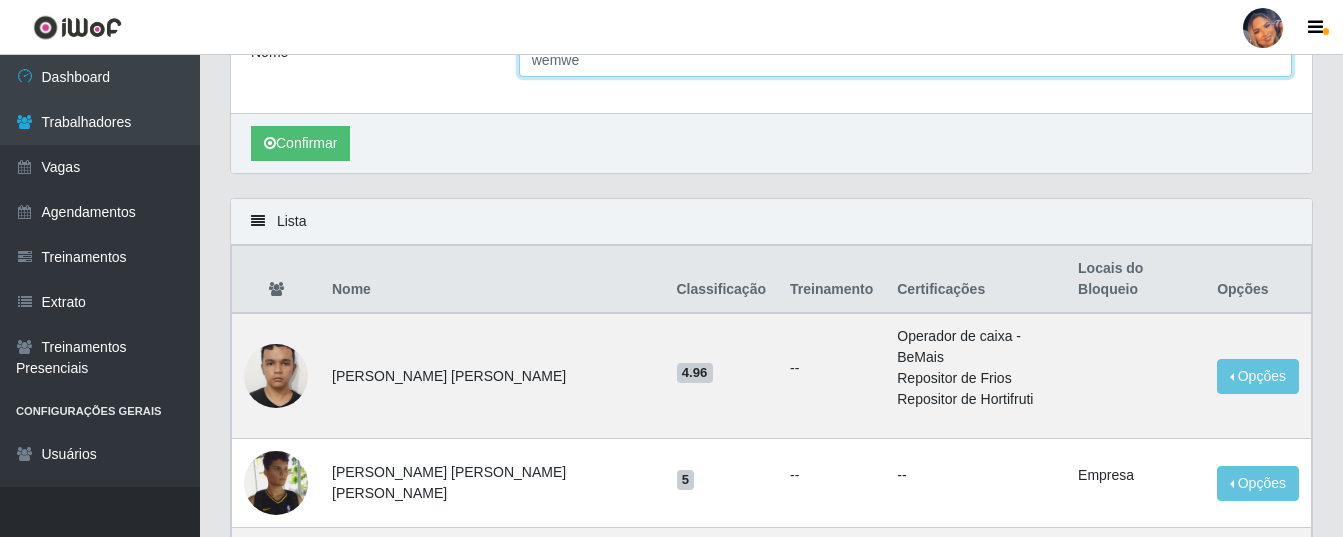 scroll, scrollTop: 0, scrollLeft: 0, axis: both 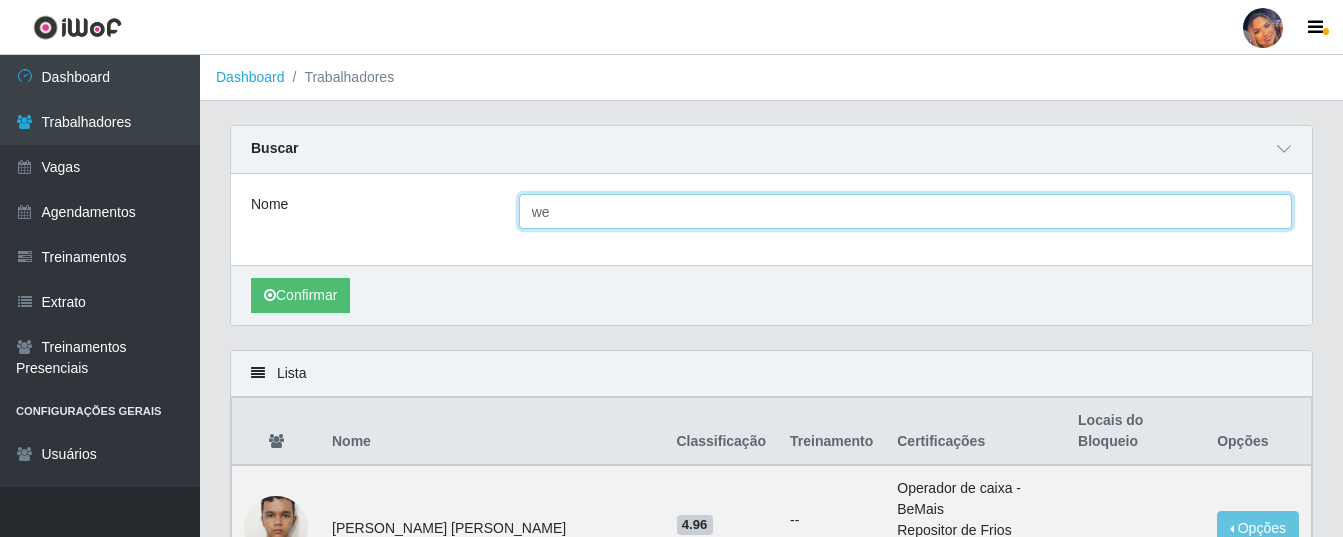 type on "w" 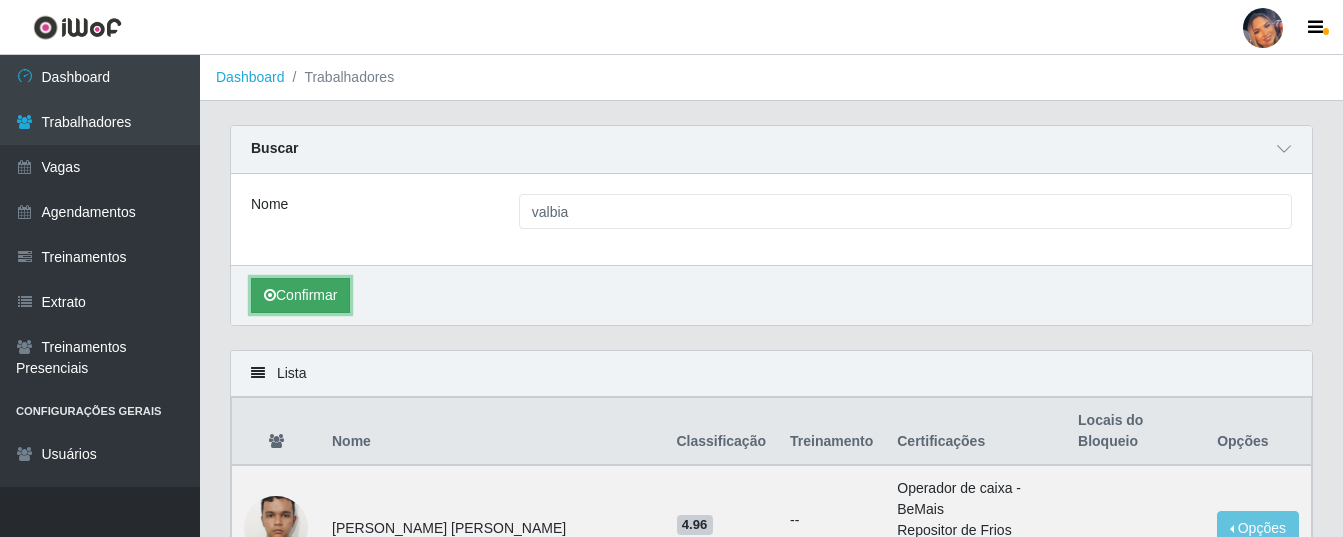 click on "Confirmar" at bounding box center (300, 295) 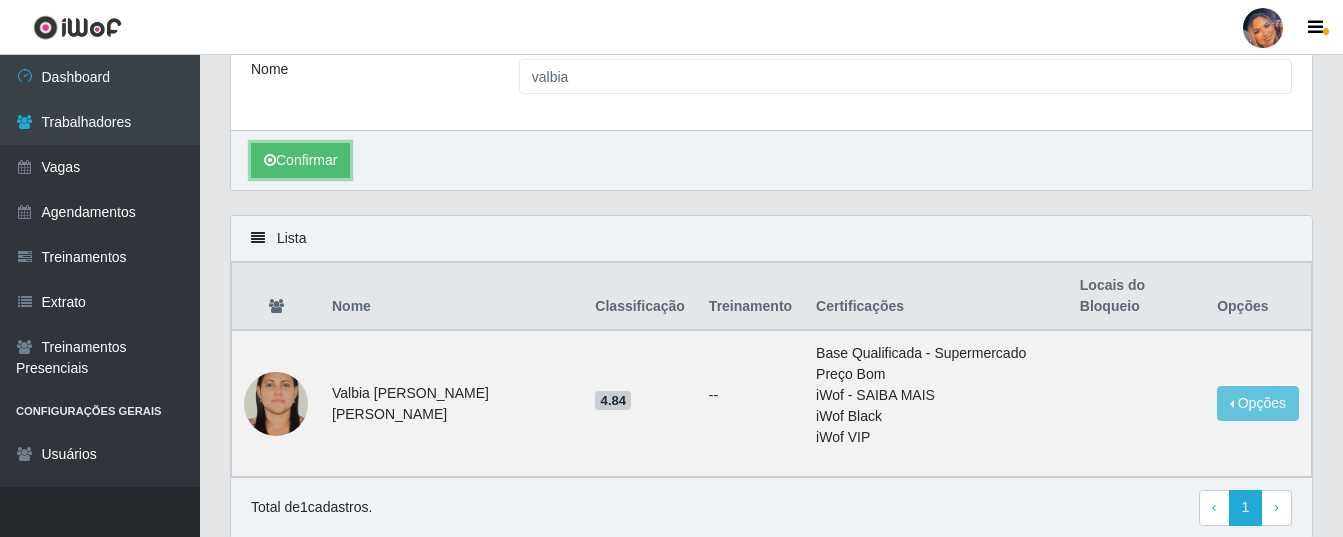 scroll, scrollTop: 170, scrollLeft: 0, axis: vertical 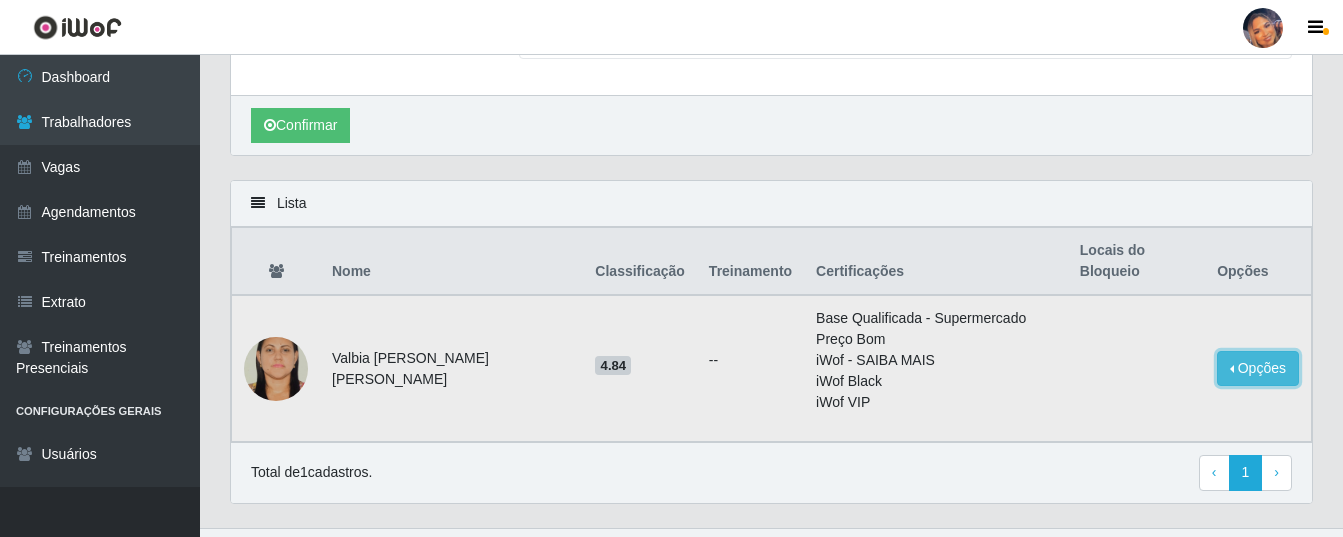 click on "Opções" at bounding box center (1258, 368) 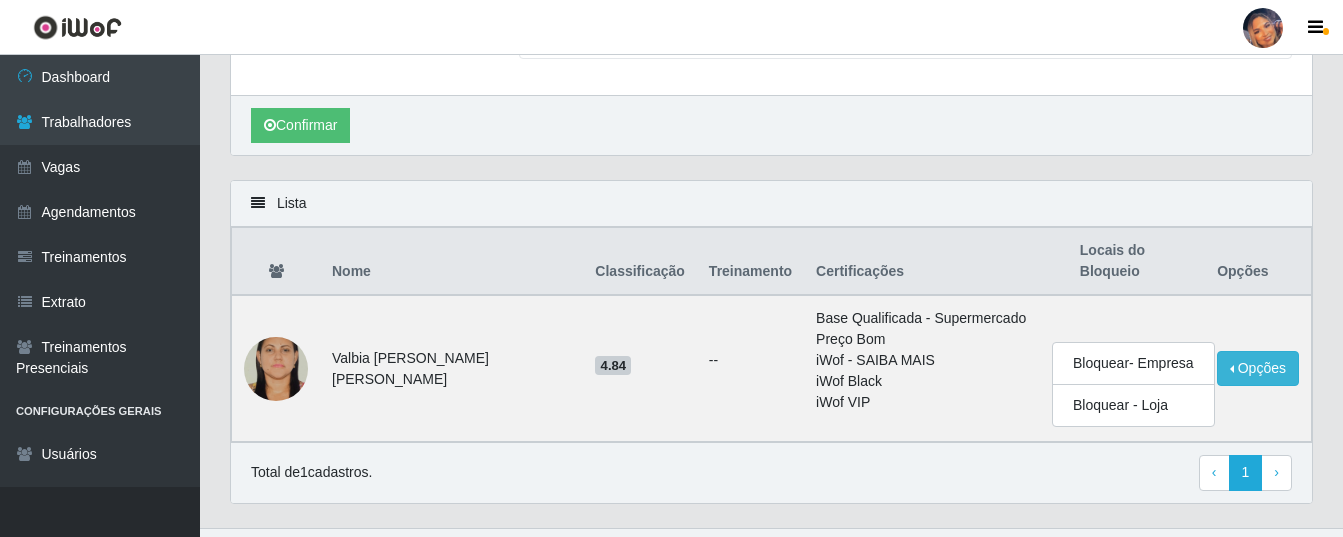 click on "Nome valbia" at bounding box center [771, 49] 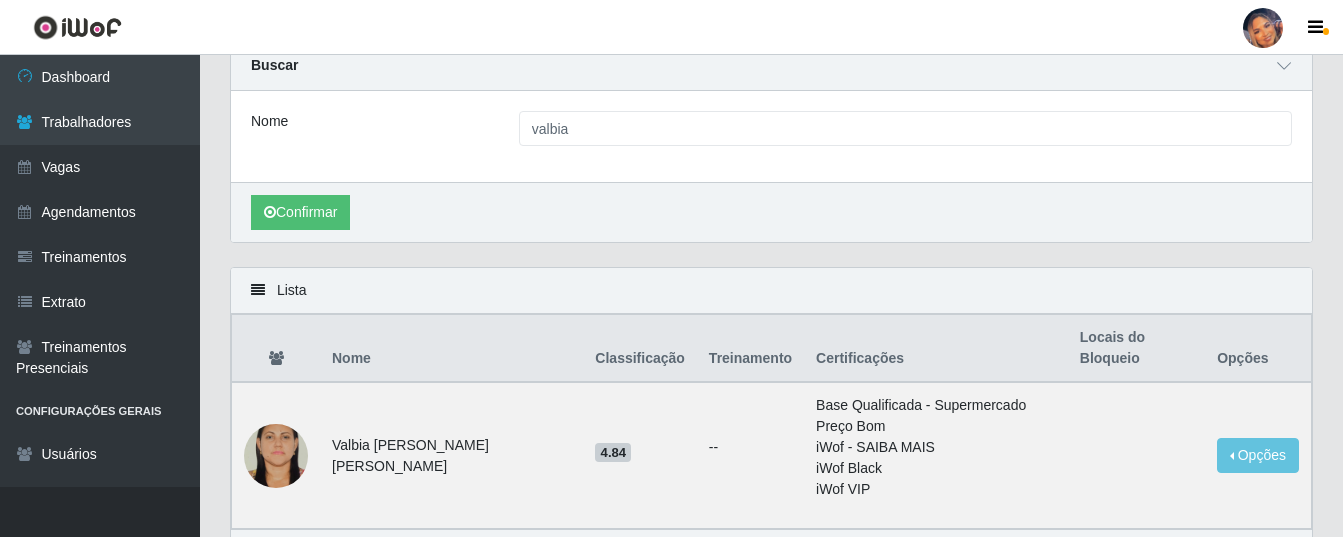 scroll, scrollTop: 0, scrollLeft: 0, axis: both 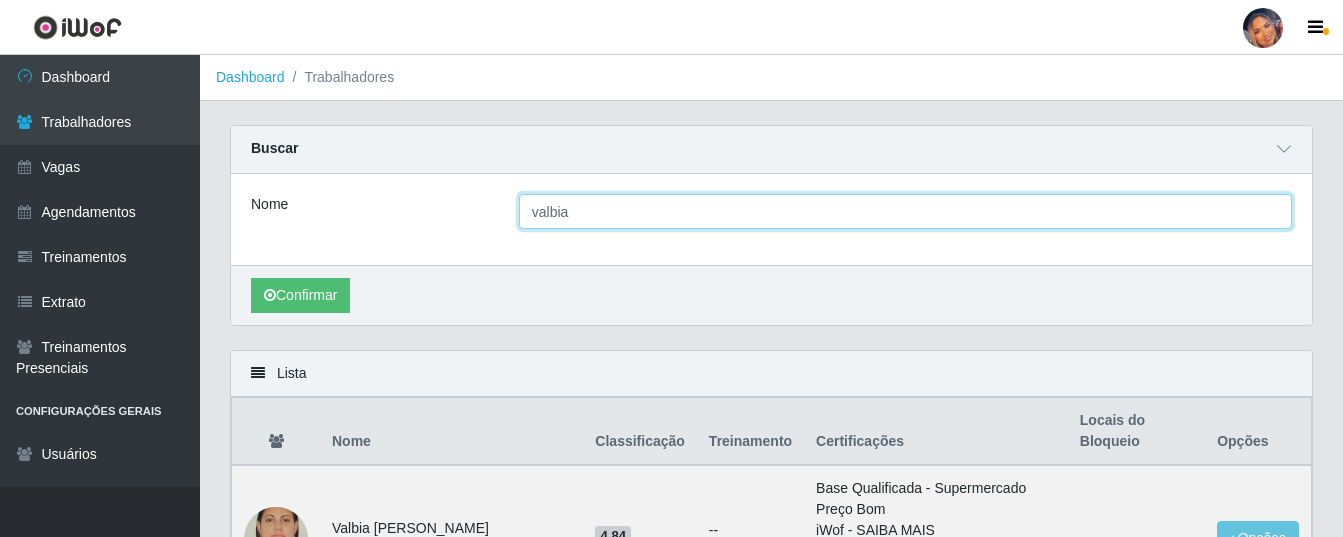click on "valbia" at bounding box center [905, 211] 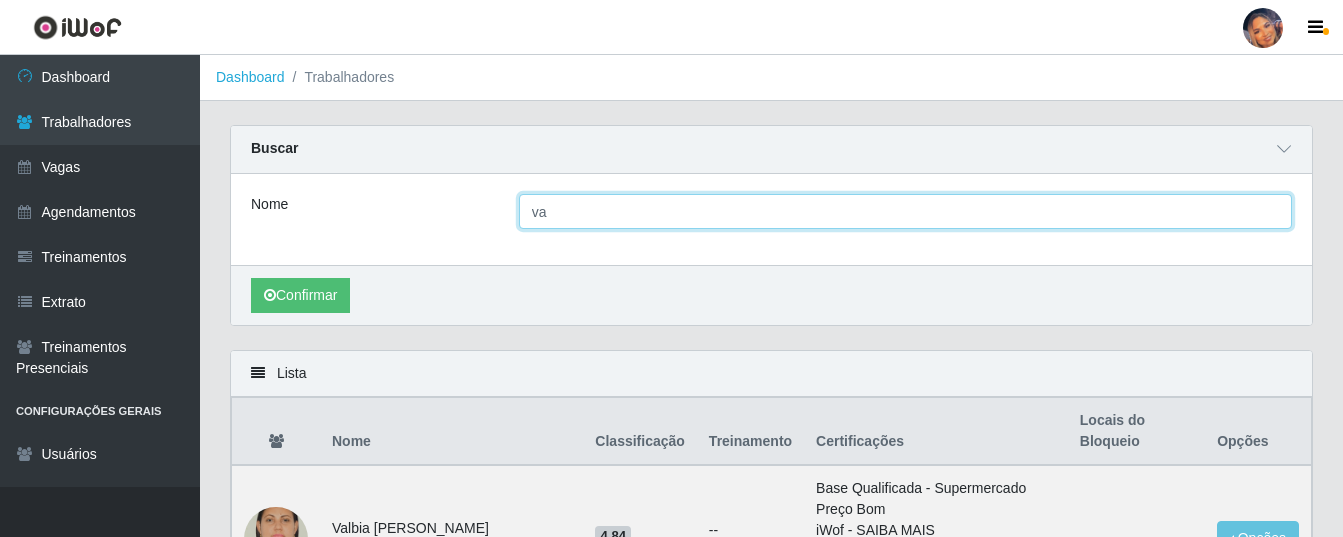 type on "v" 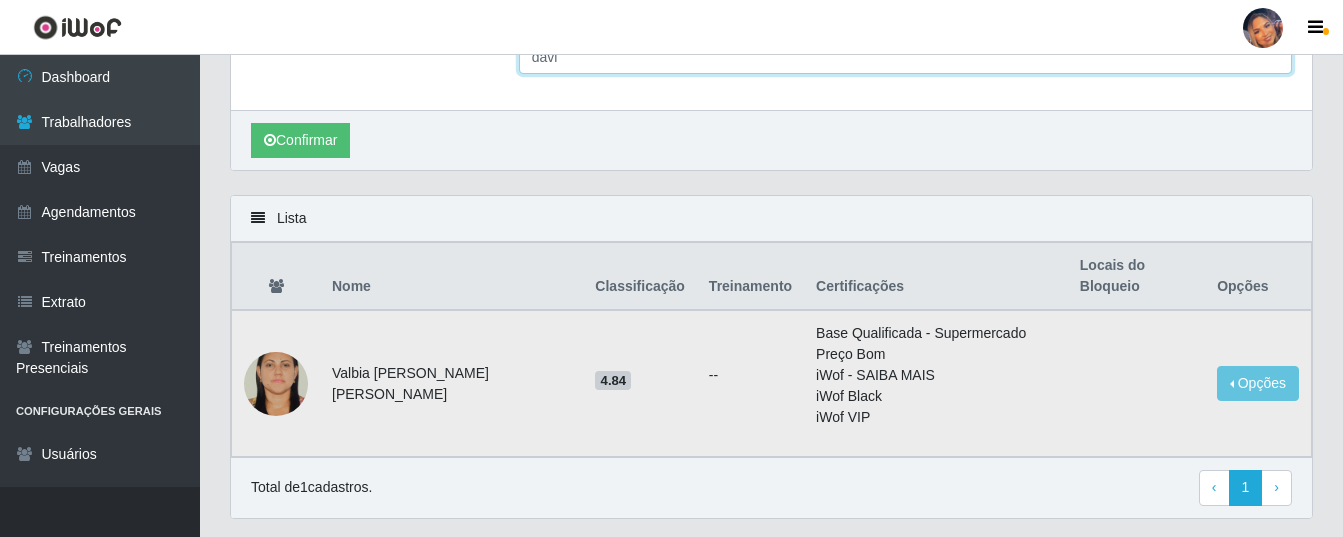 scroll, scrollTop: 170, scrollLeft: 0, axis: vertical 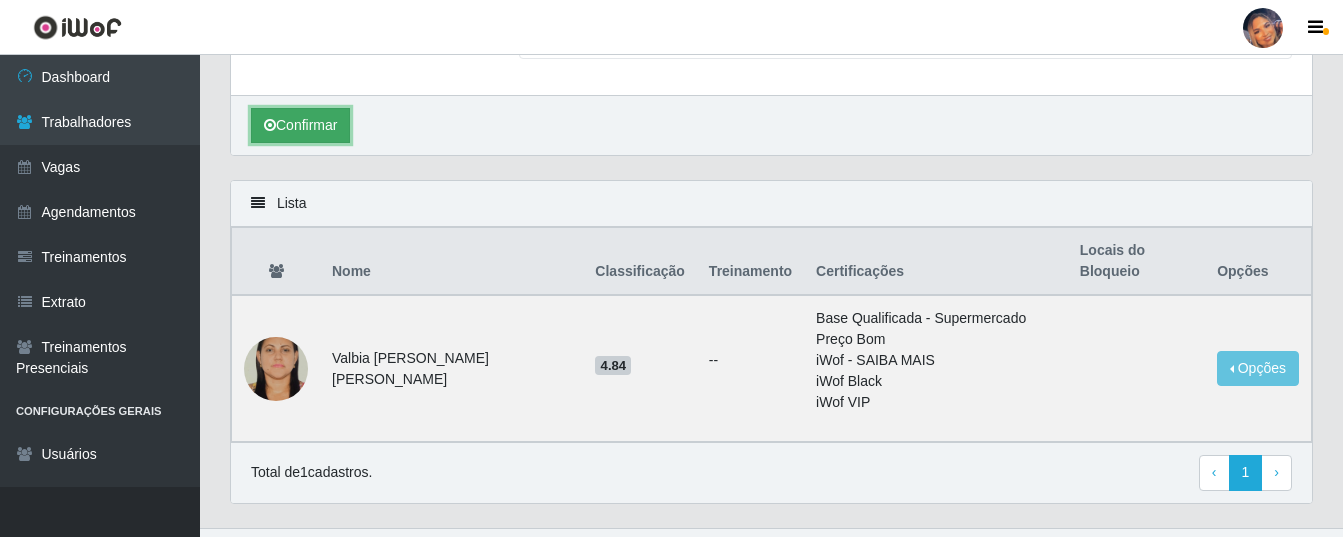click on "Confirmar" at bounding box center [300, 125] 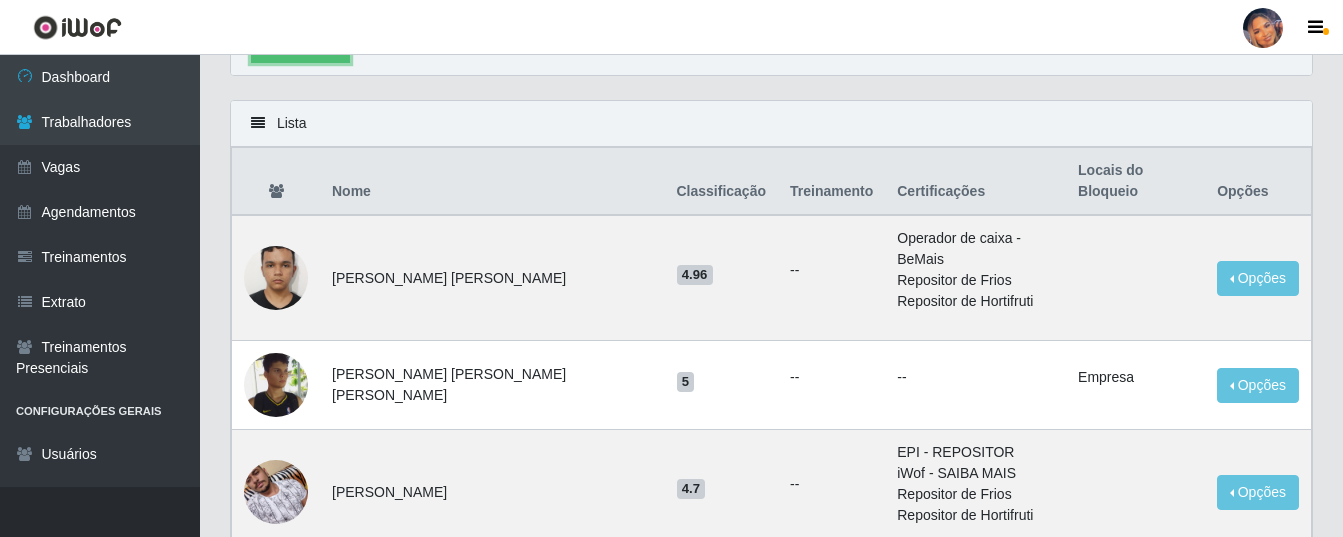 scroll, scrollTop: 270, scrollLeft: 0, axis: vertical 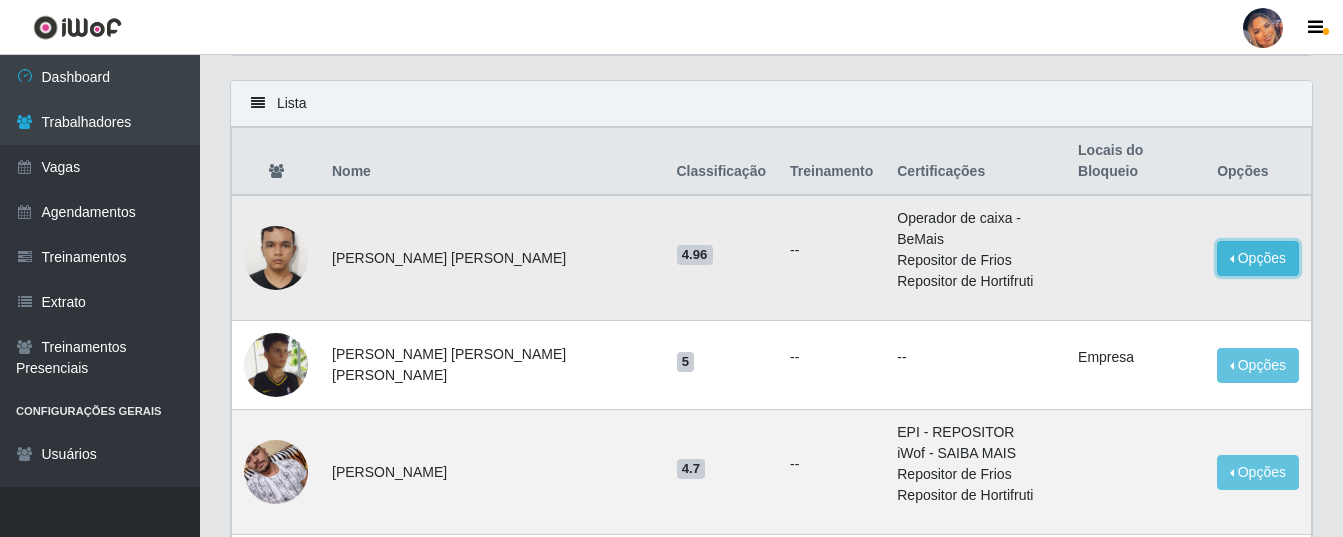 click on "Opções" at bounding box center [1258, 258] 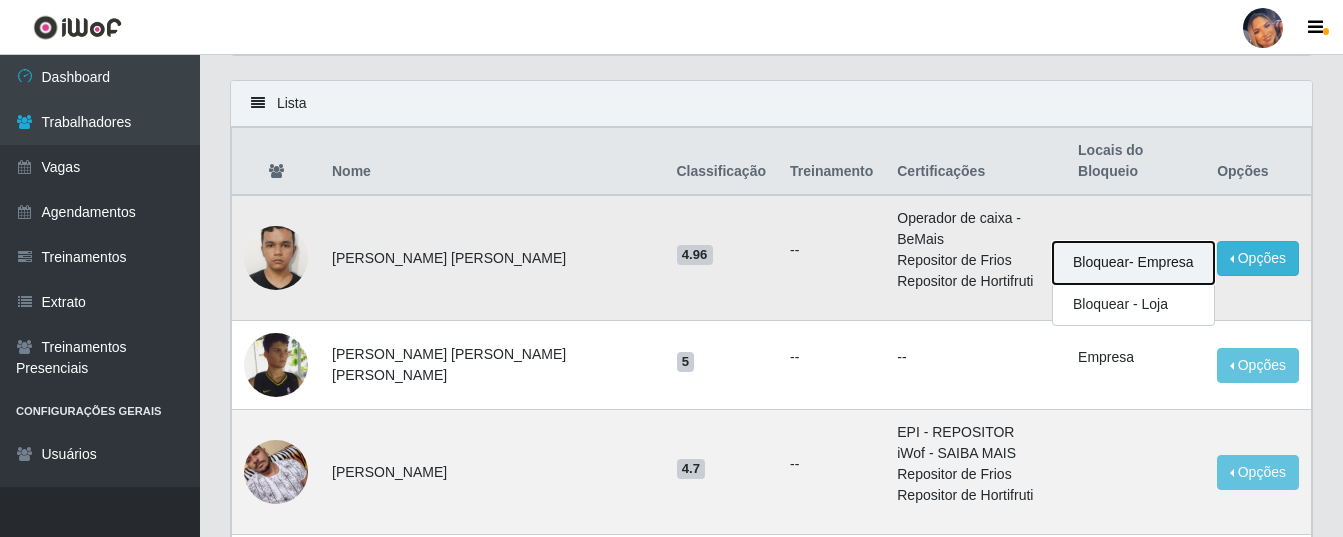 click on "Bloquear  - Empresa" at bounding box center (1133, 263) 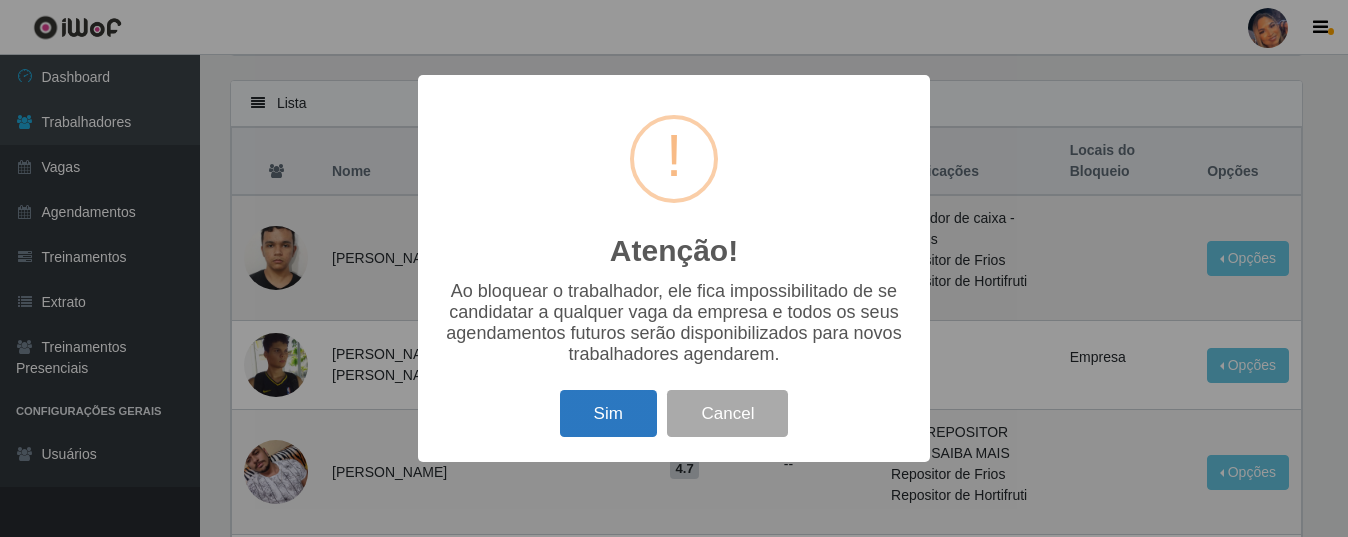 click on "Sim" at bounding box center (608, 413) 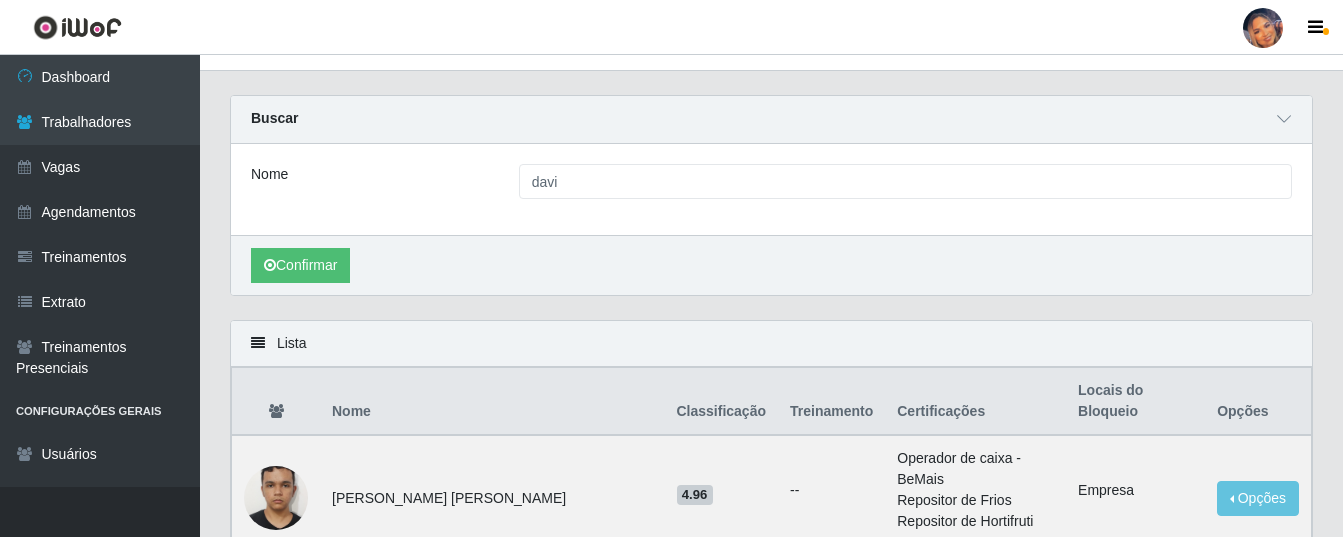 scroll, scrollTop: 270, scrollLeft: 0, axis: vertical 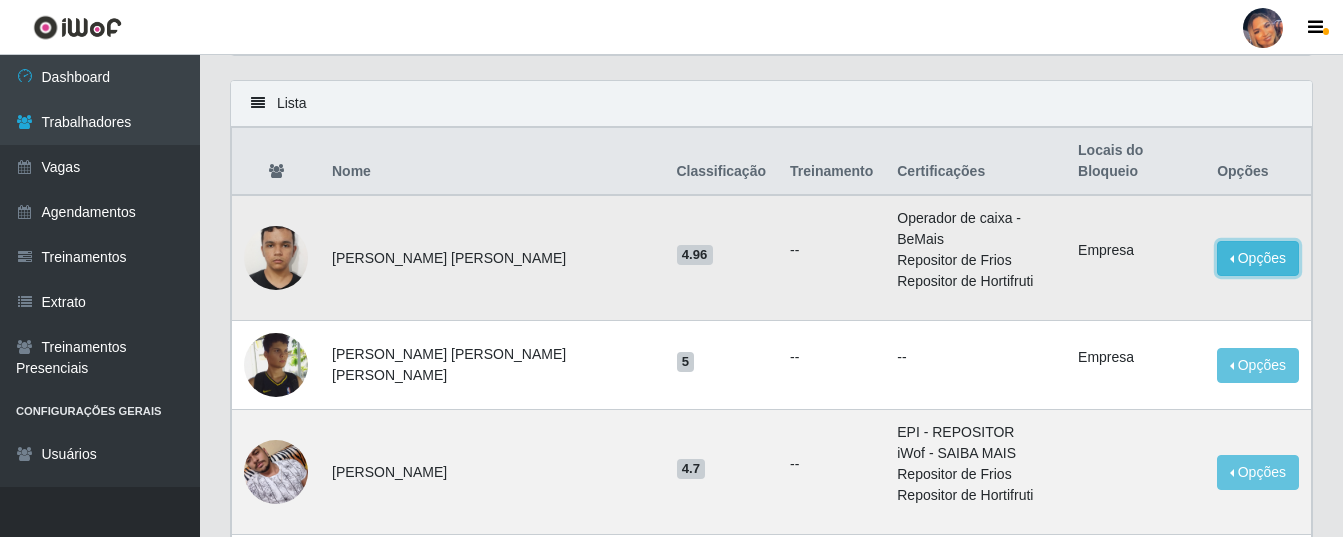 click on "Opções" at bounding box center [1258, 258] 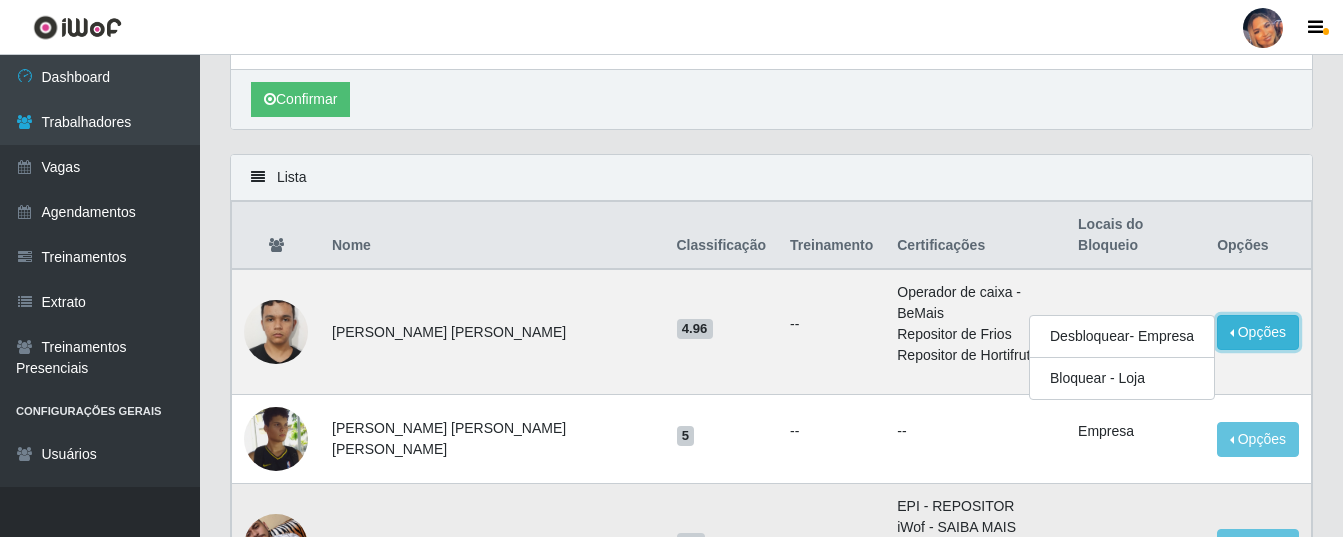 scroll, scrollTop: 0, scrollLeft: 0, axis: both 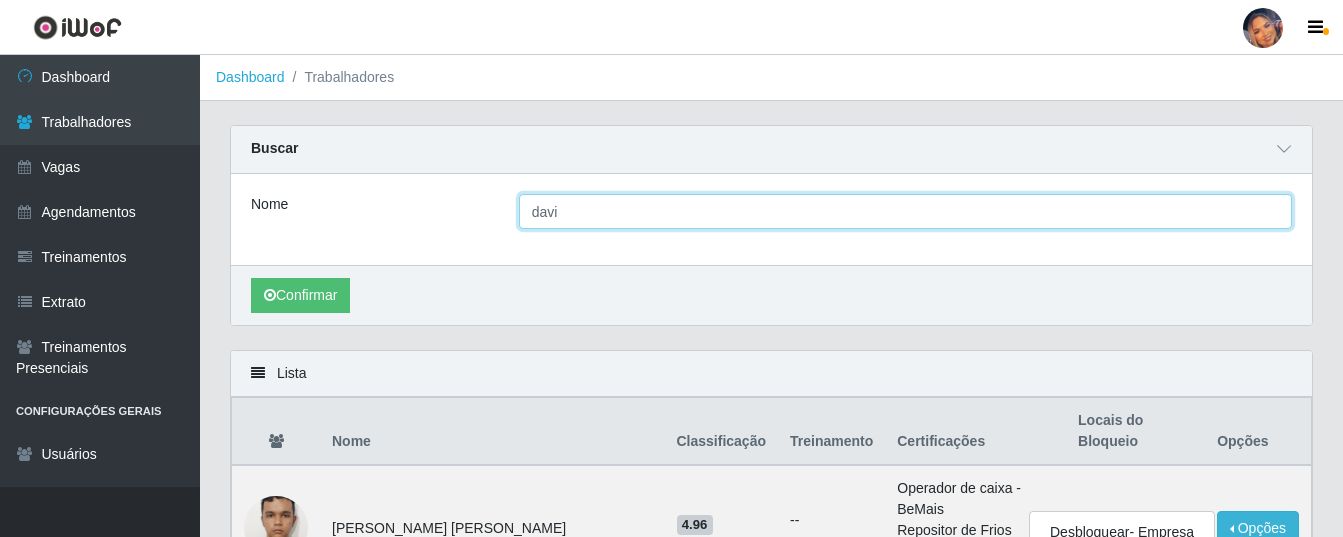 click on "davi" at bounding box center [905, 211] 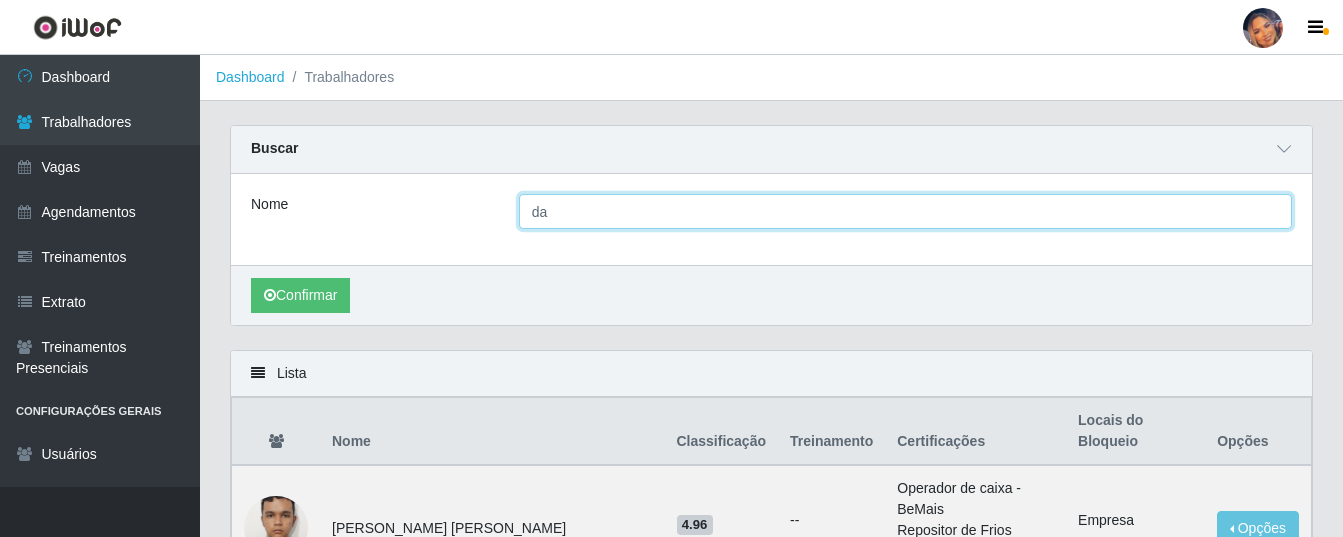type on "d" 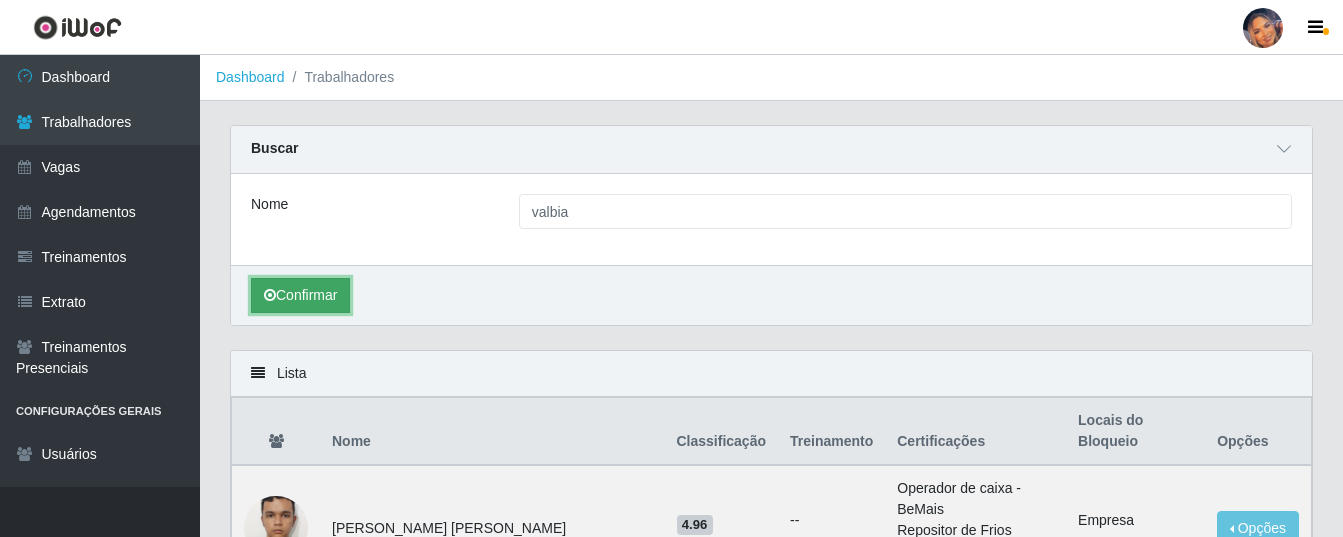 click on "Confirmar" at bounding box center [300, 295] 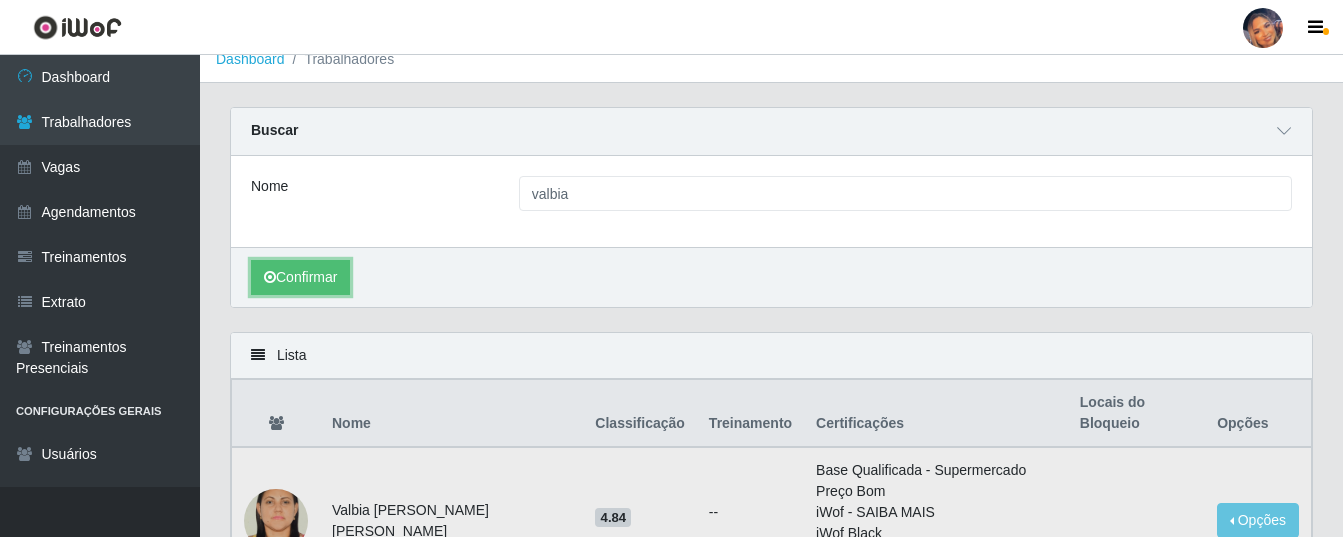 scroll, scrollTop: 0, scrollLeft: 0, axis: both 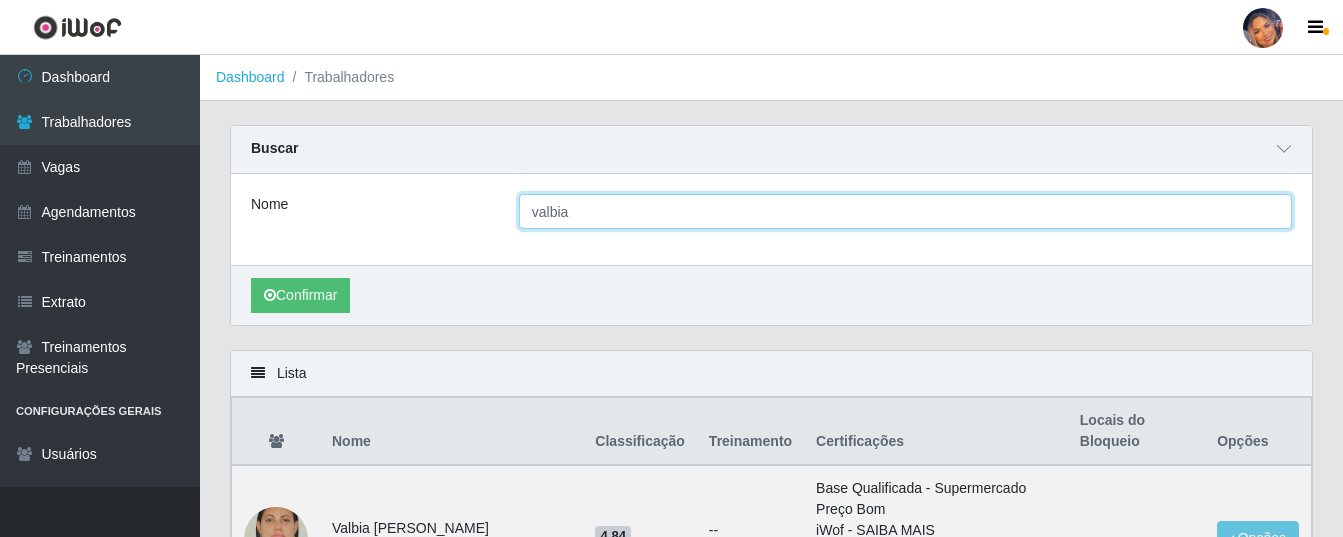 click on "valbia" at bounding box center [905, 211] 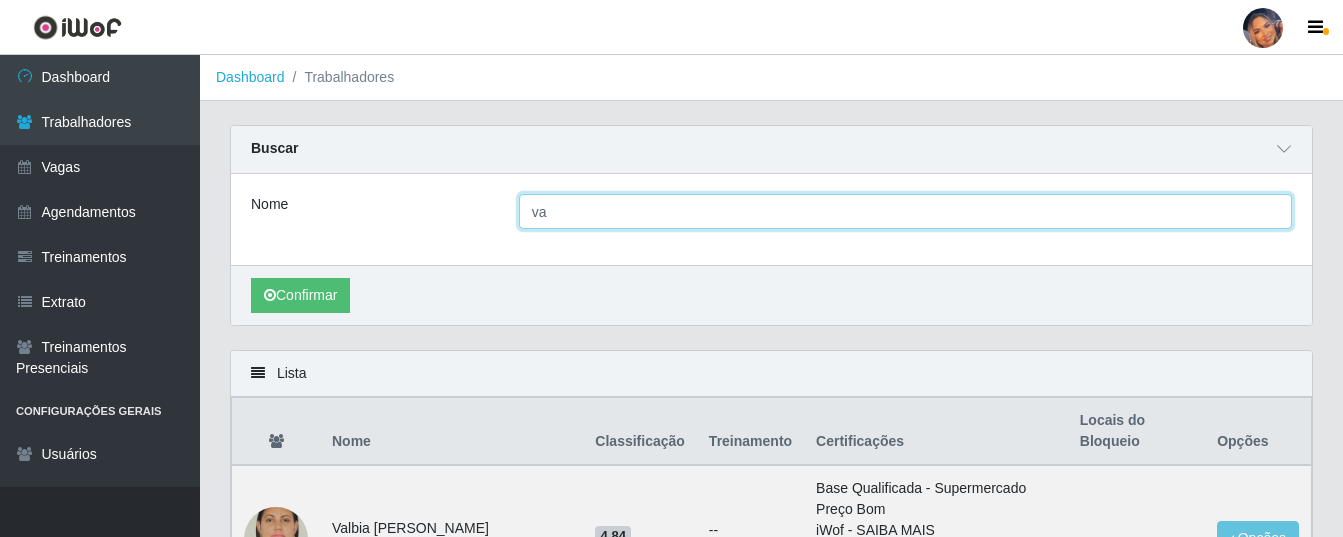 type on "v" 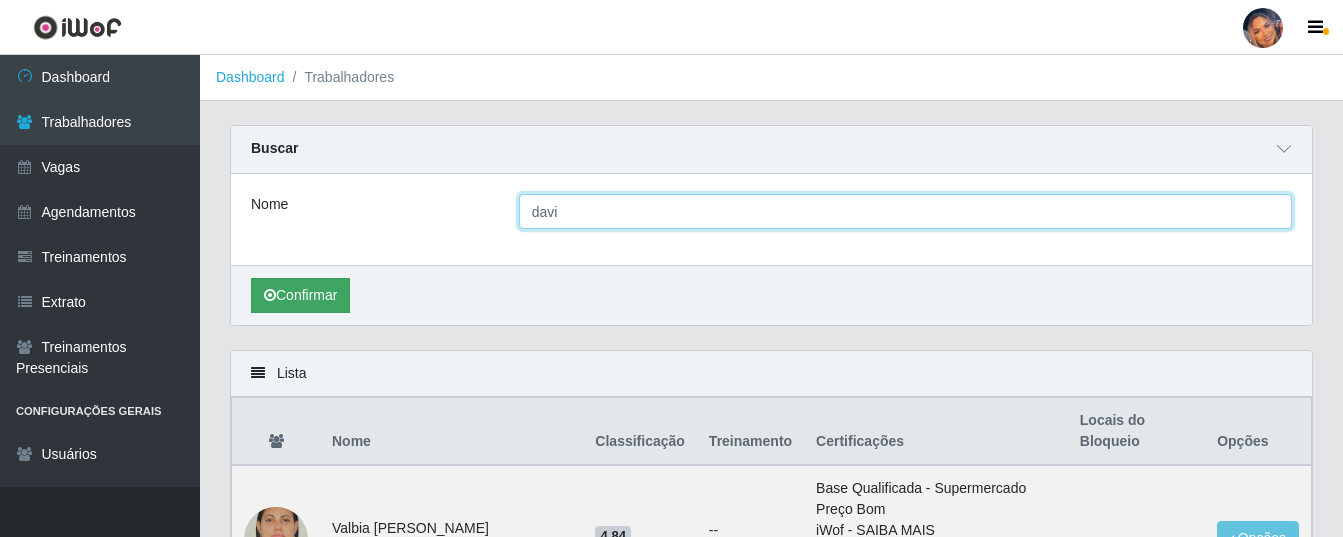 type on "davi" 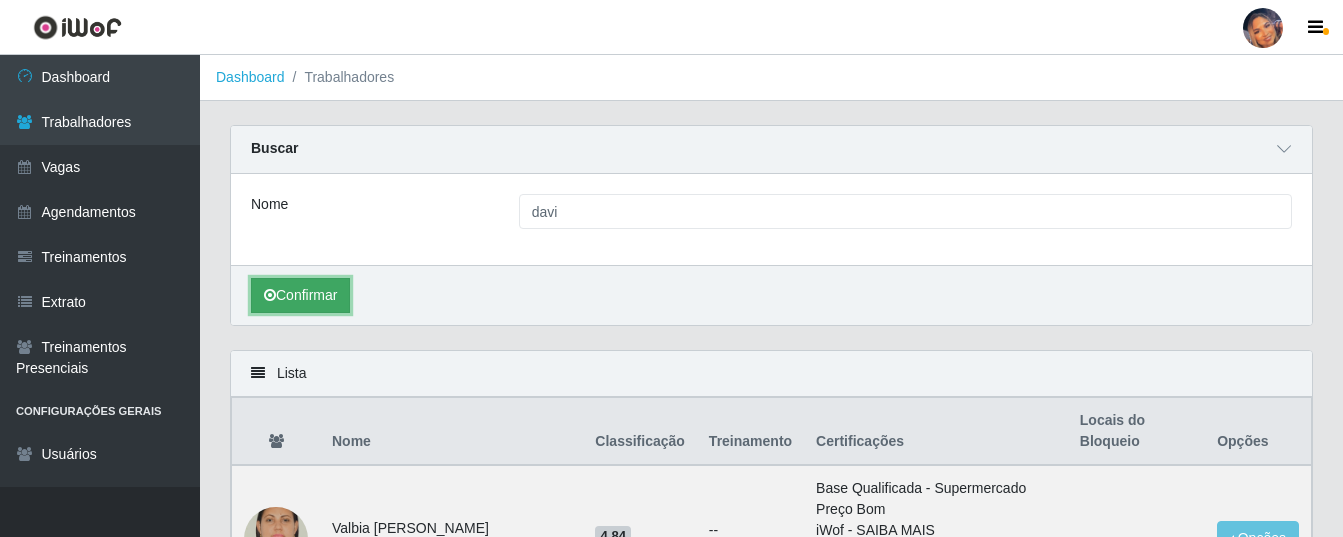click on "Confirmar" at bounding box center [300, 295] 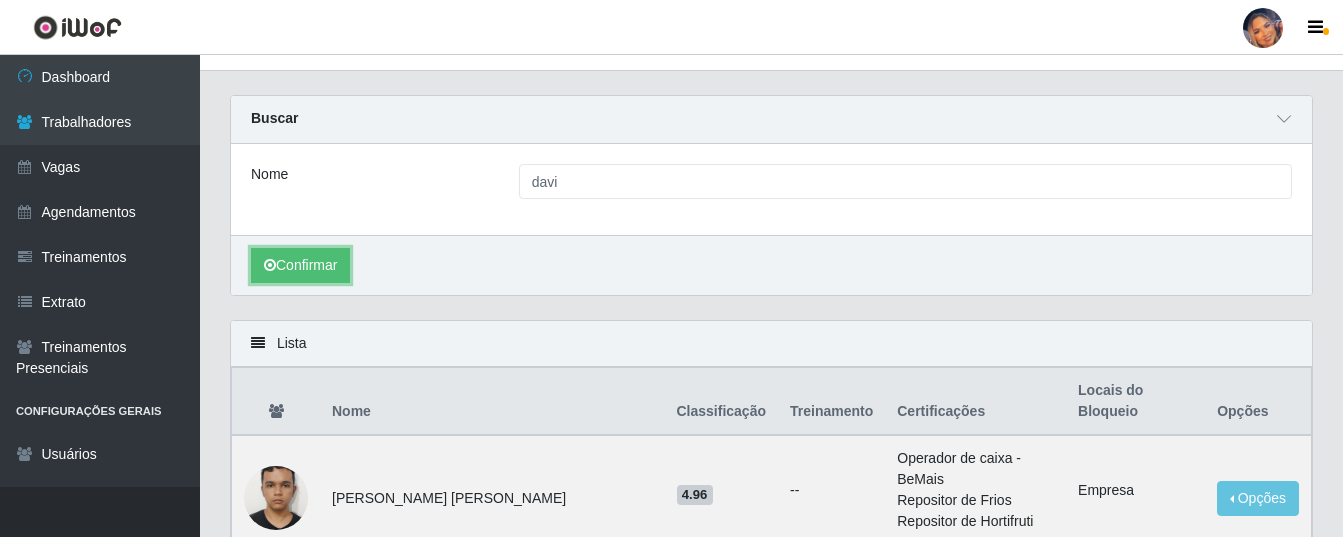 scroll, scrollTop: 230, scrollLeft: 0, axis: vertical 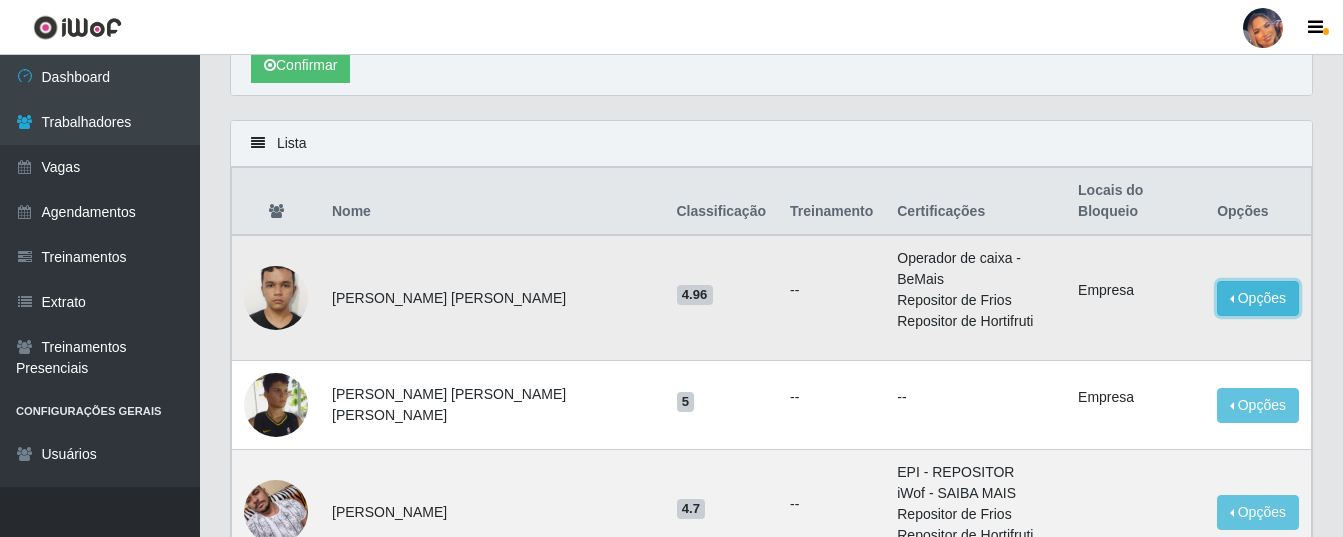 click on "Opções" at bounding box center (1258, 298) 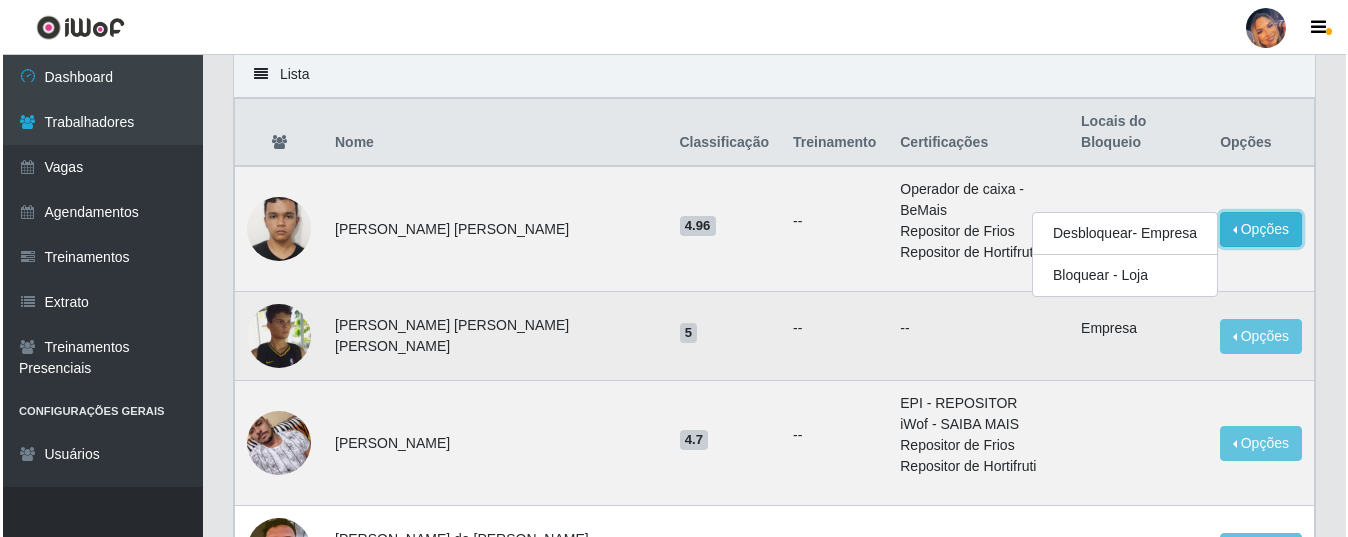 scroll, scrollTop: 330, scrollLeft: 0, axis: vertical 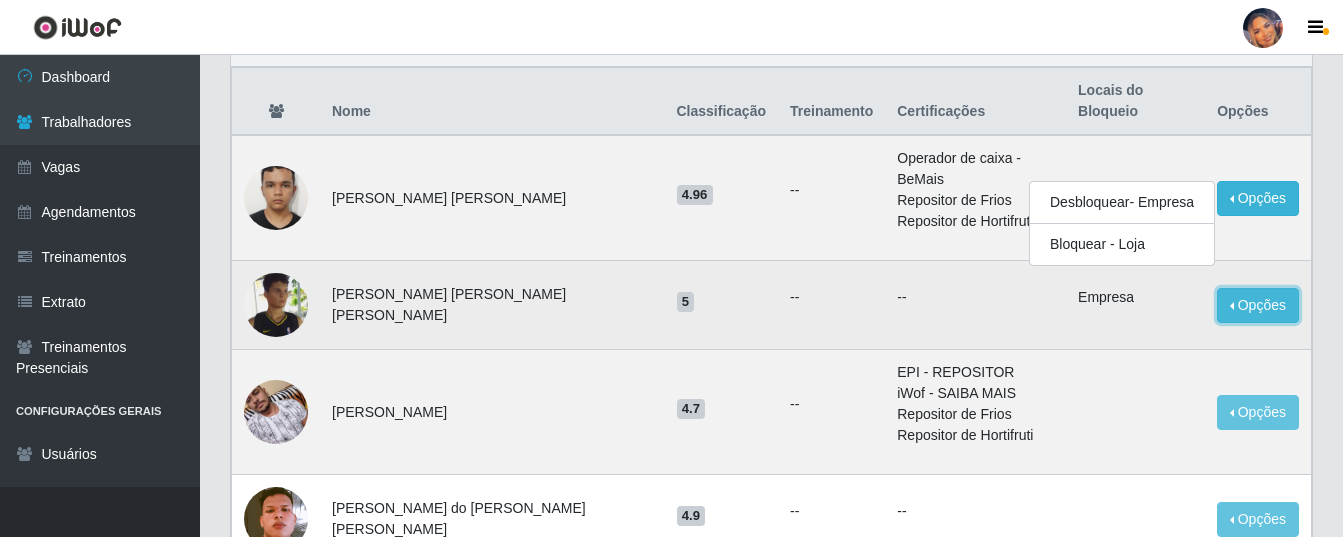 click on "Opções" at bounding box center [1258, 305] 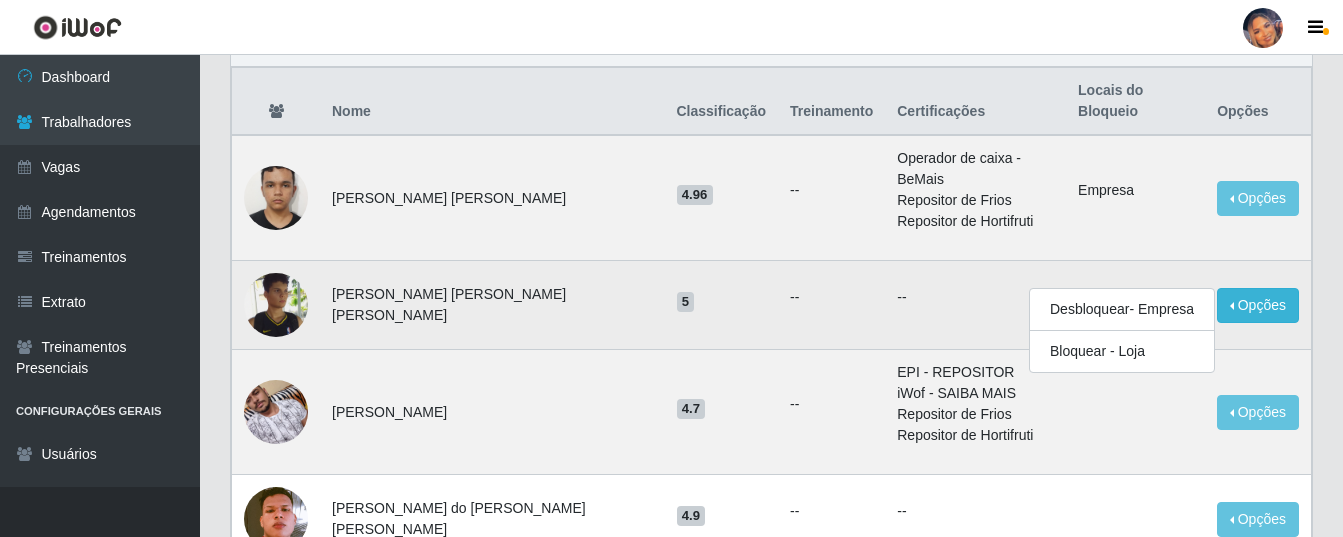 click at bounding box center [276, 304] 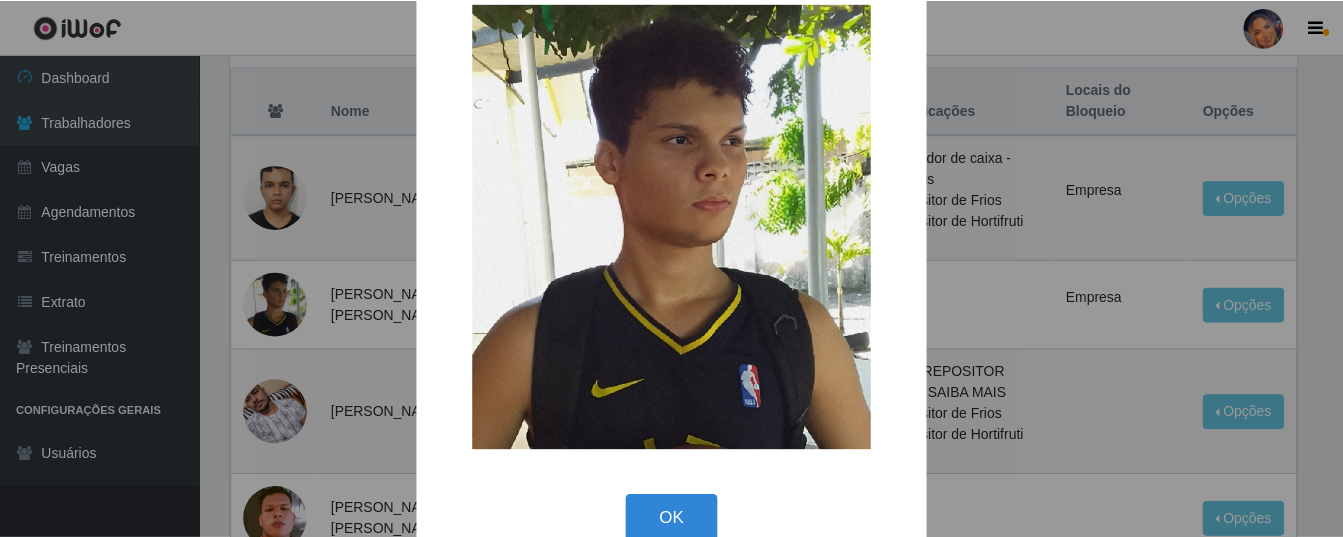 scroll, scrollTop: 84, scrollLeft: 0, axis: vertical 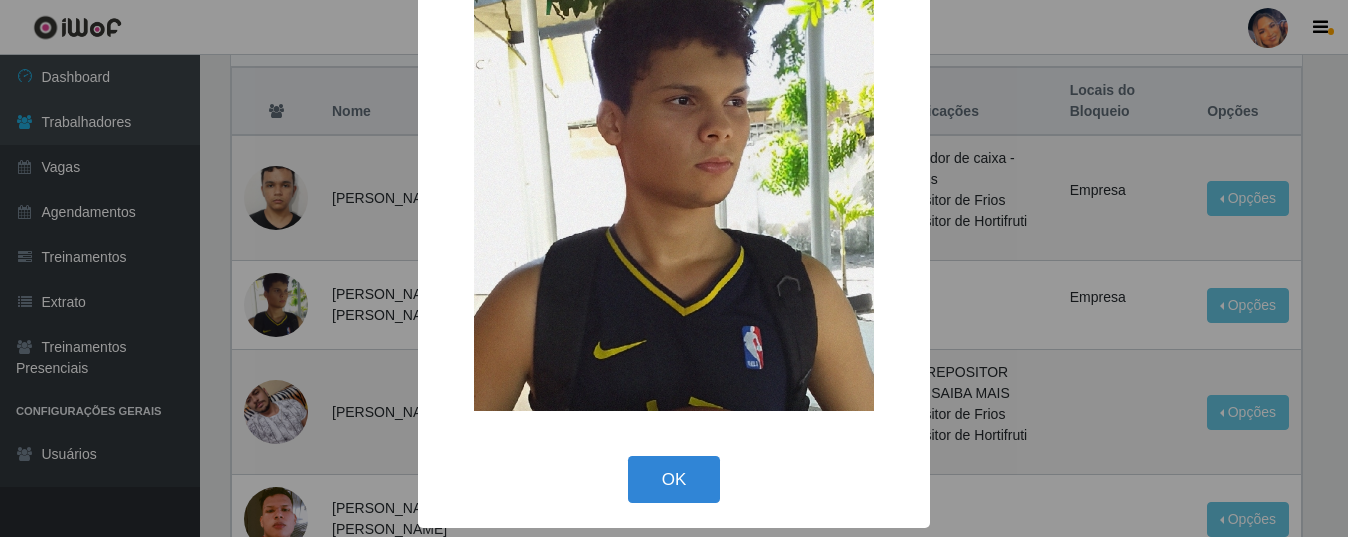 click on "× OK Cancel" at bounding box center (674, 268) 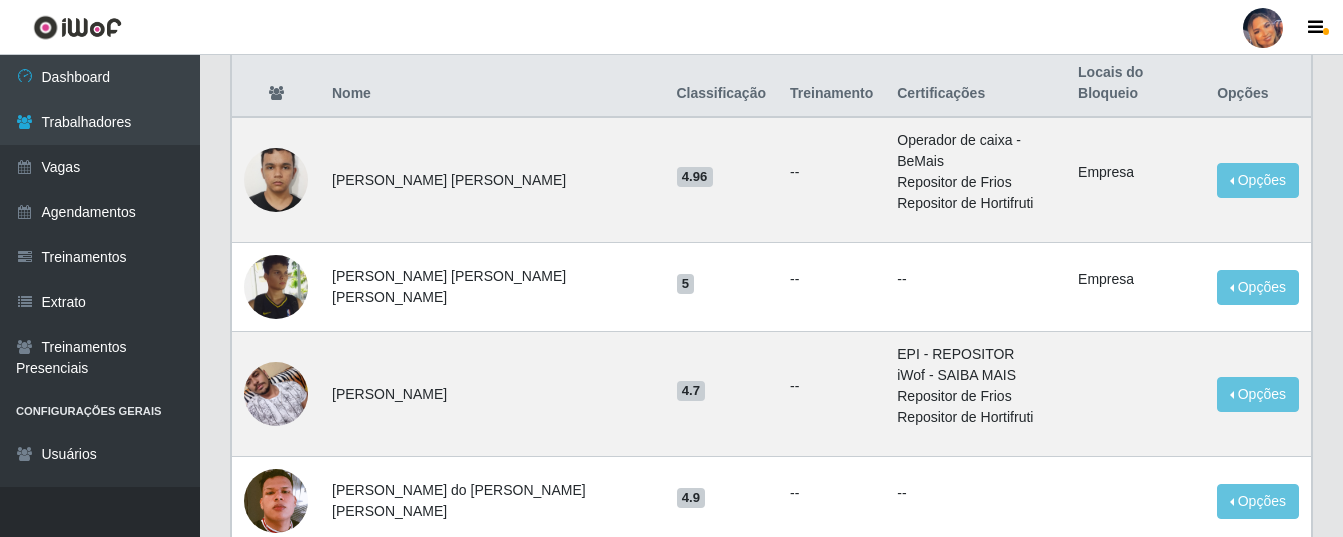scroll, scrollTop: 219, scrollLeft: 0, axis: vertical 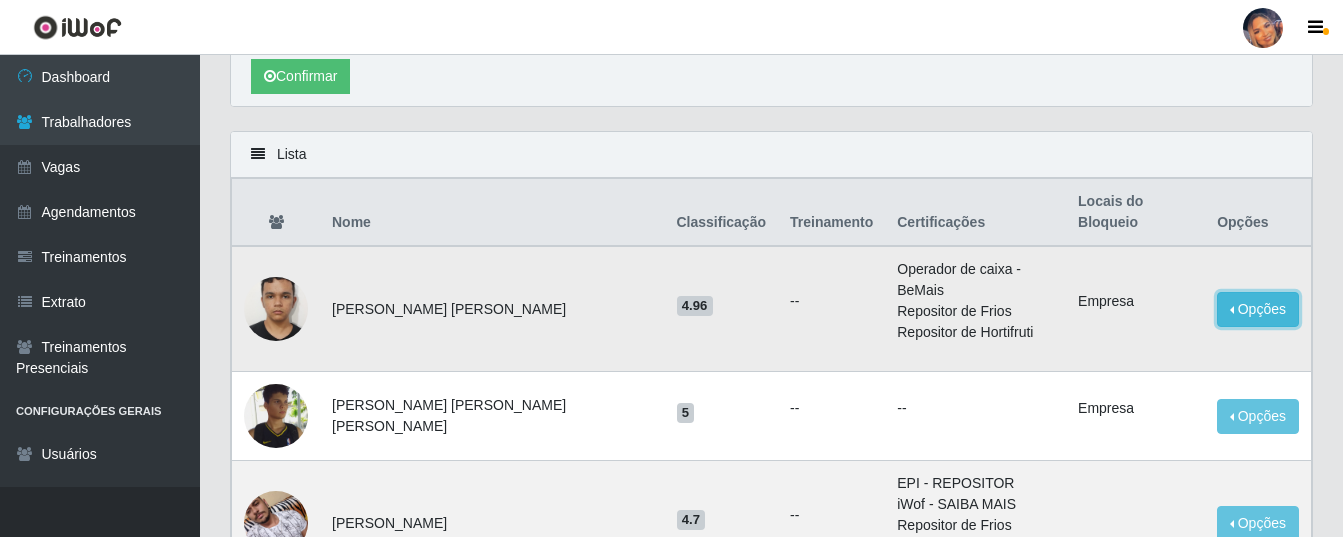 click on "Opções" at bounding box center (1258, 309) 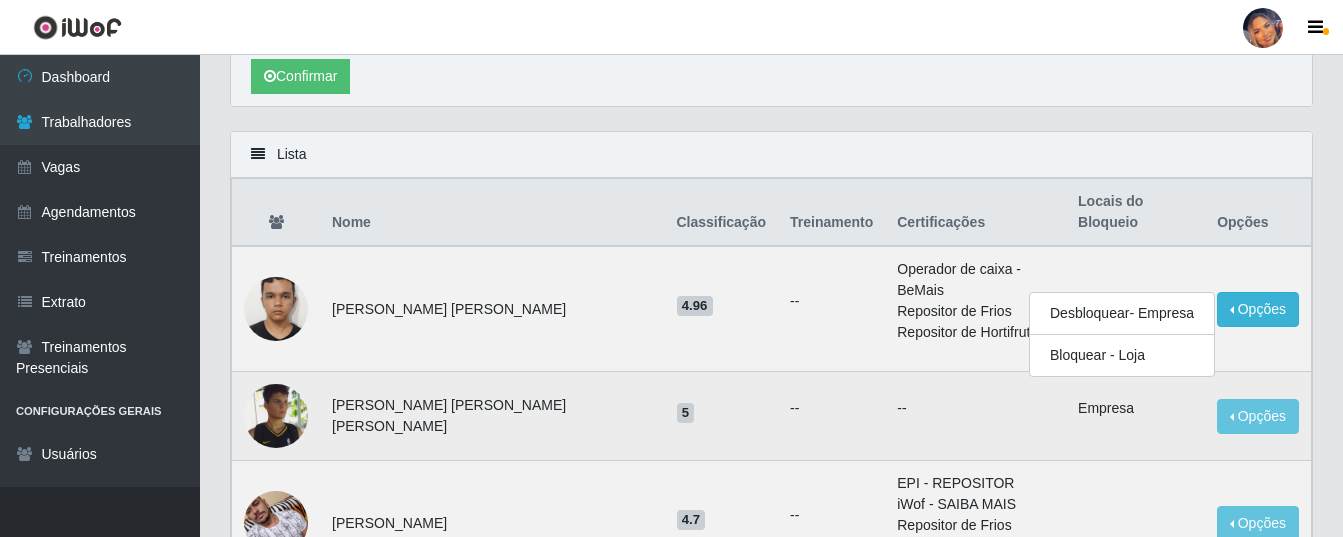 click on "--" at bounding box center [831, 408] 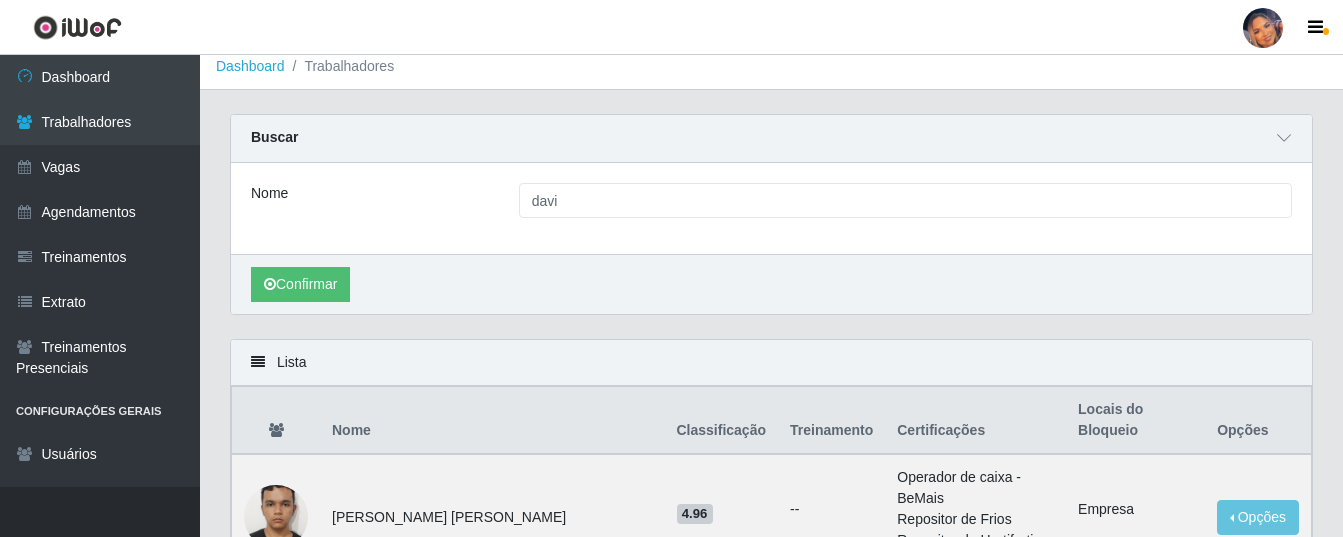 scroll, scrollTop: 0, scrollLeft: 0, axis: both 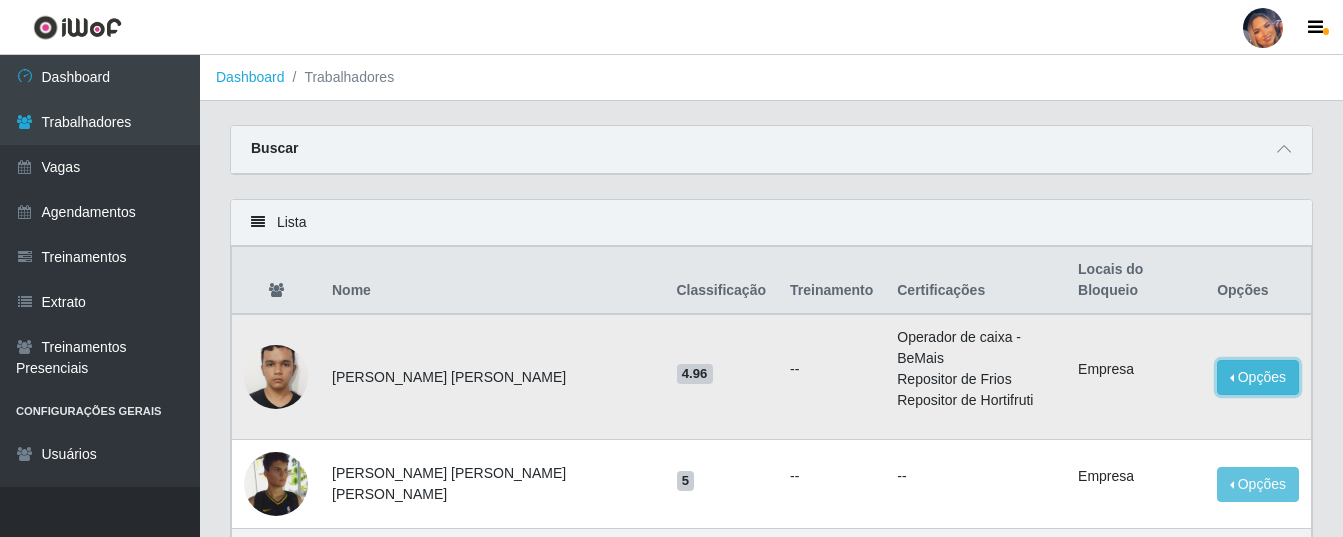click on "Opções" at bounding box center (1258, 377) 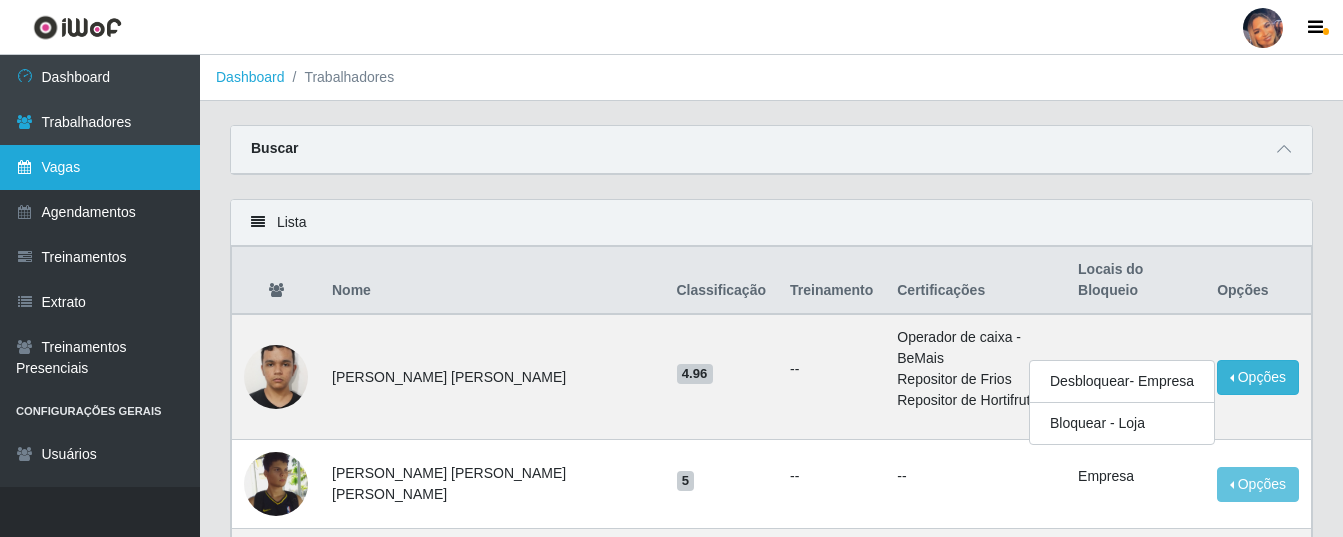 click on "Vagas" at bounding box center (100, 167) 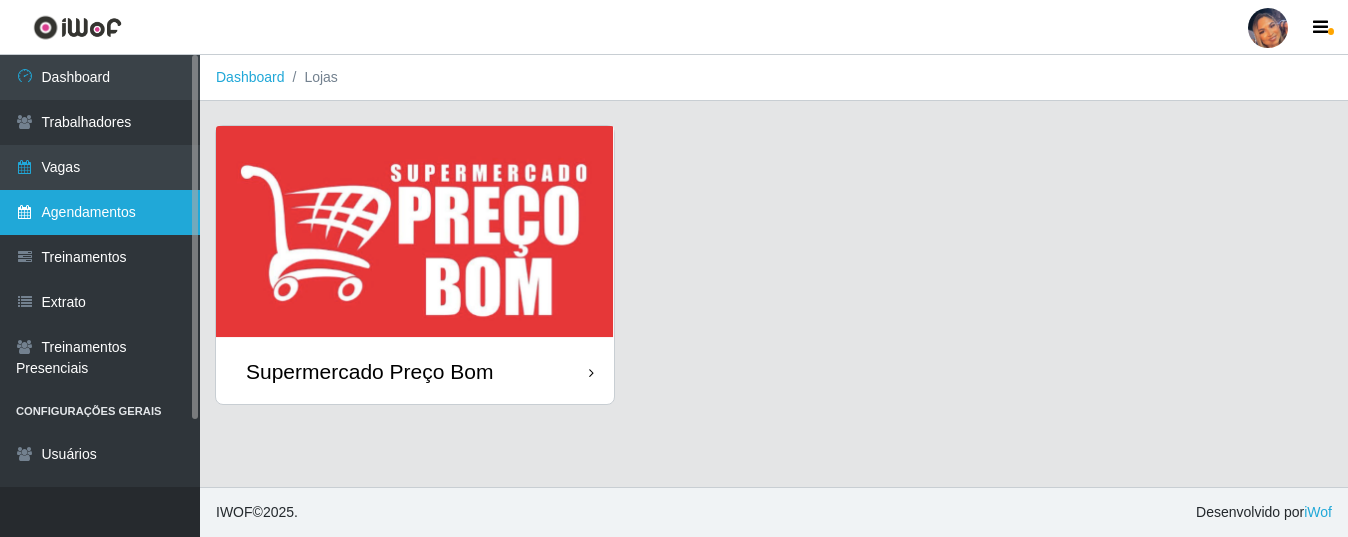 click on "Agendamentos" at bounding box center (100, 212) 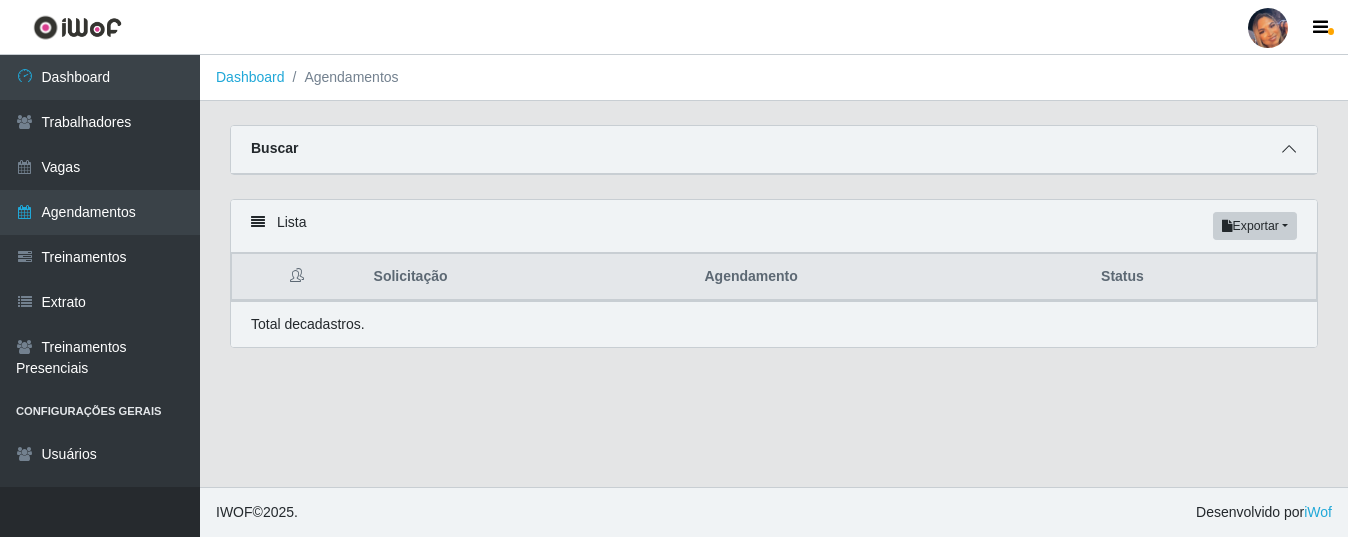 click at bounding box center [1289, 149] 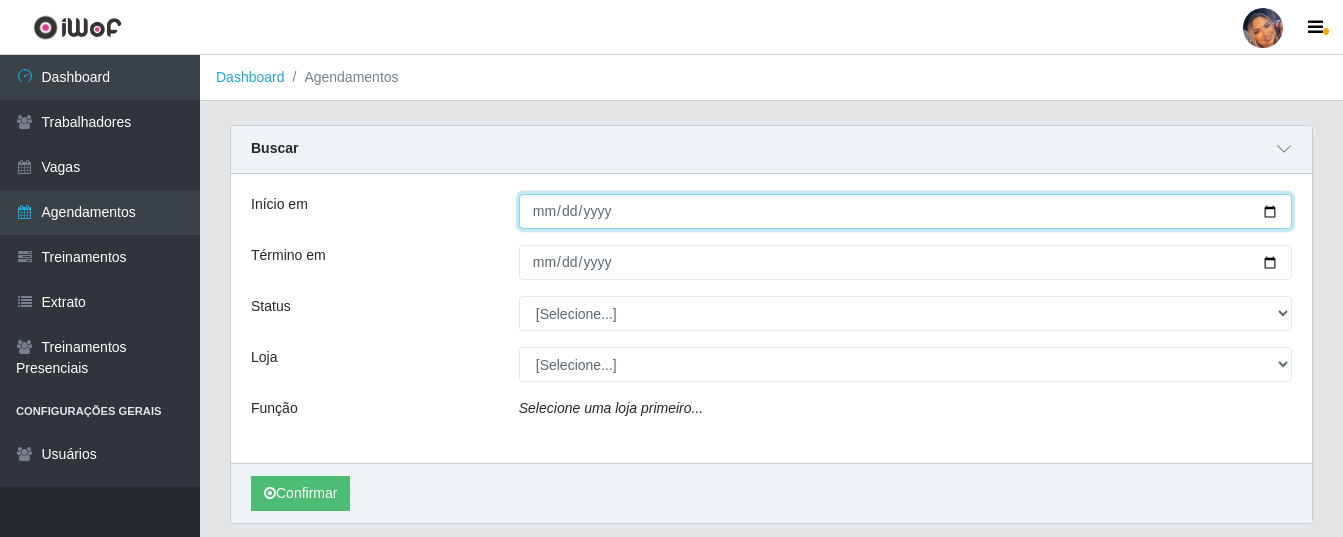 click on "Início em" at bounding box center (905, 211) 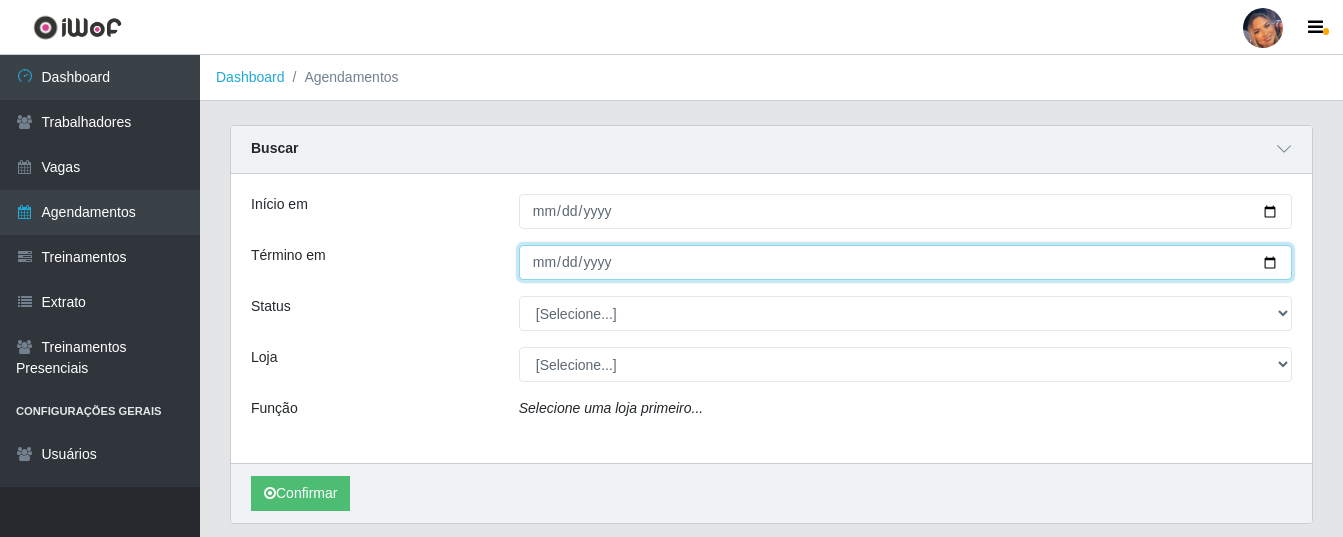 click on "Término em" at bounding box center (905, 262) 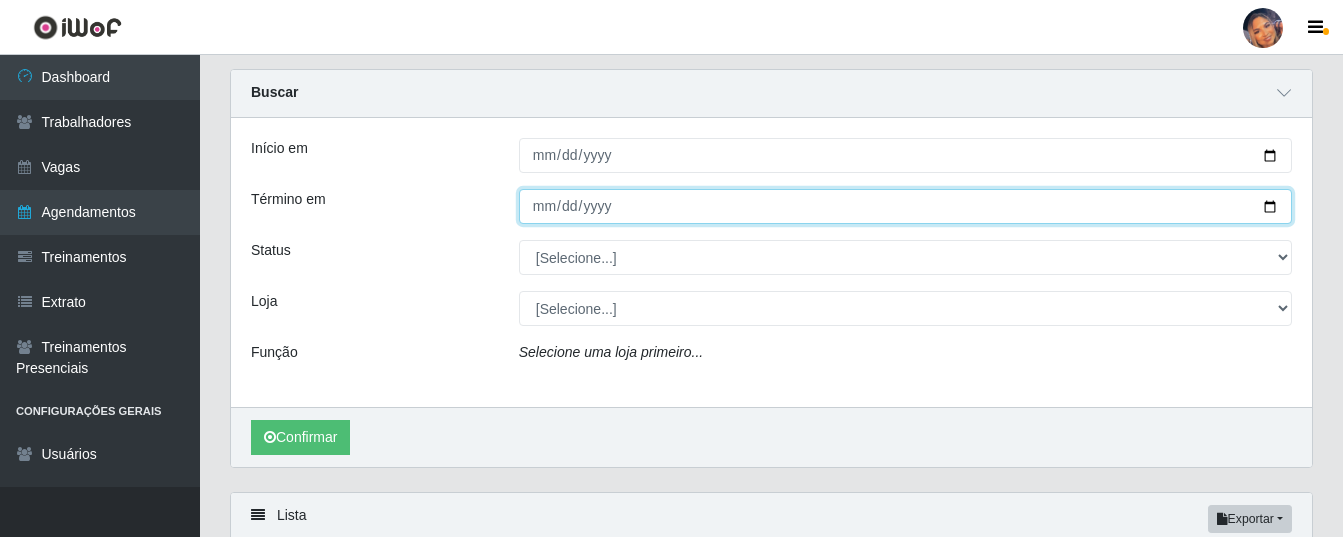 scroll, scrollTop: 100, scrollLeft: 0, axis: vertical 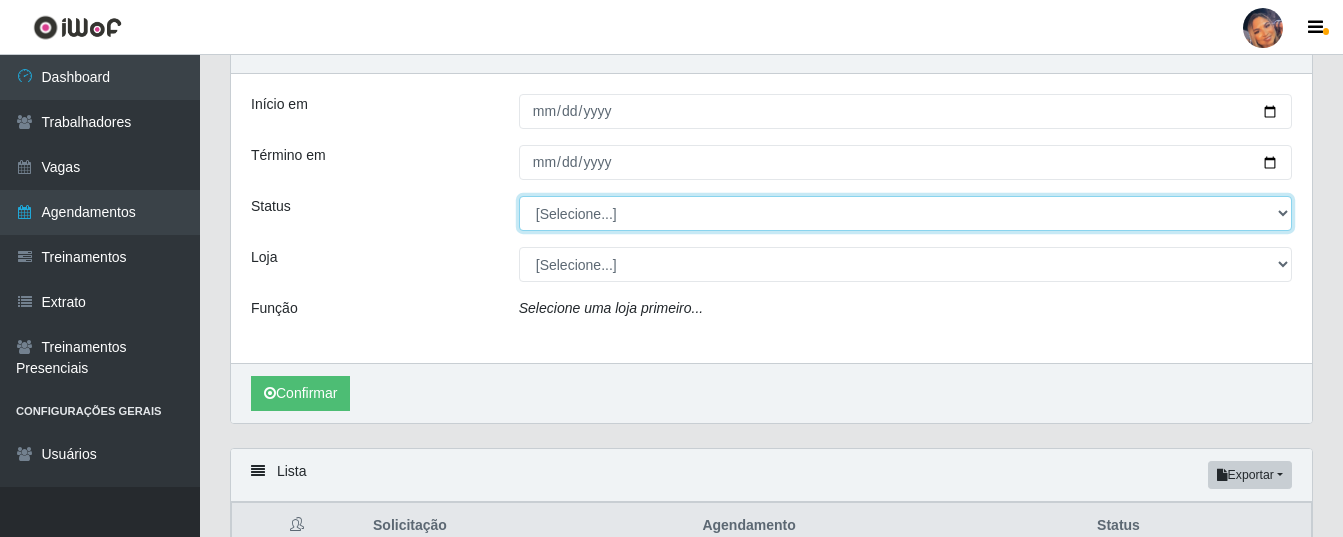 click on "[Selecione...] AGENDADO AGUARDANDO LIBERAR EM ANDAMENTO EM REVISÃO FINALIZADO CANCELADO FALTA" at bounding box center (905, 213) 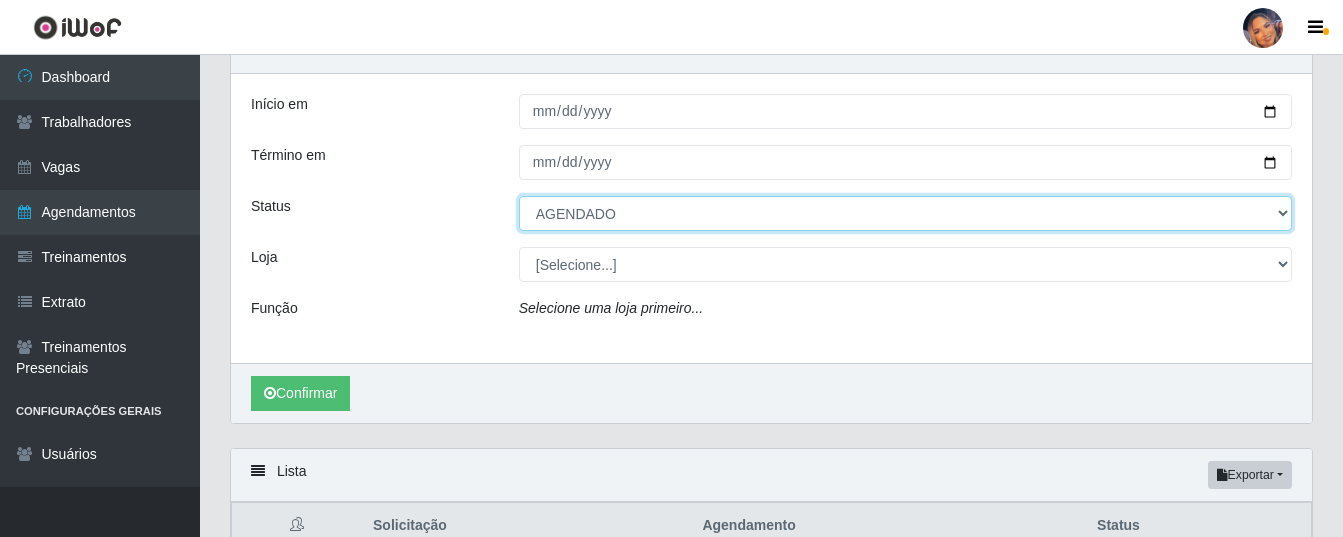 click on "[Selecione...] AGENDADO AGUARDANDO LIBERAR EM ANDAMENTO EM REVISÃO FINALIZADO CANCELADO FALTA" at bounding box center [905, 213] 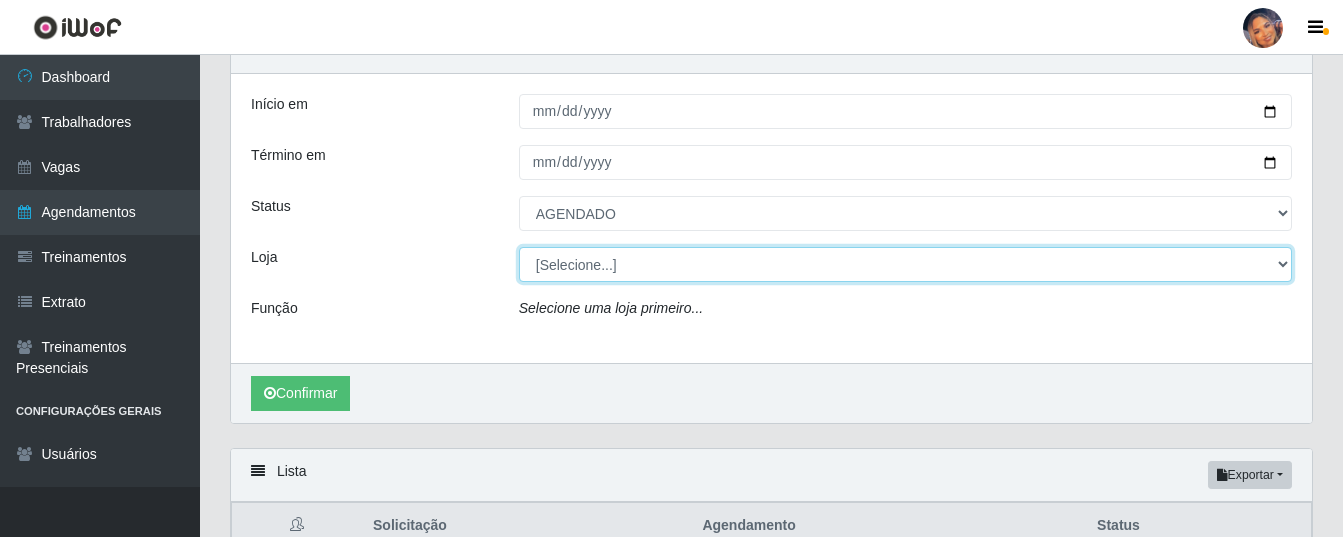 click on "[Selecione...] Supermercado Preço Bom" at bounding box center [905, 264] 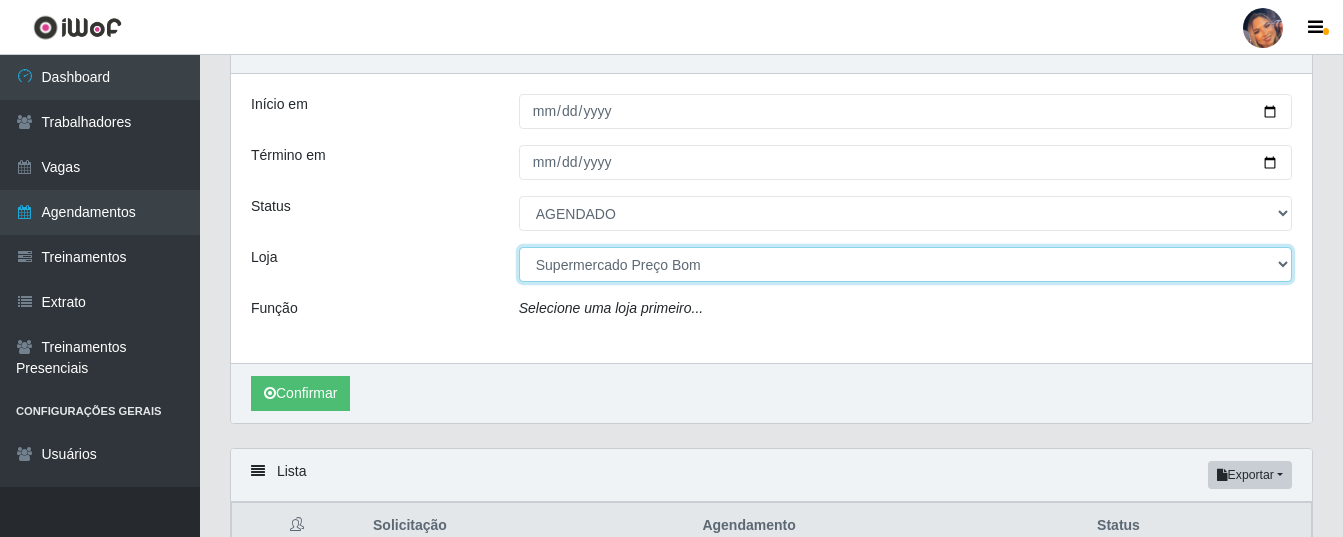 click on "[Selecione...] Supermercado Preço Bom" at bounding box center (905, 264) 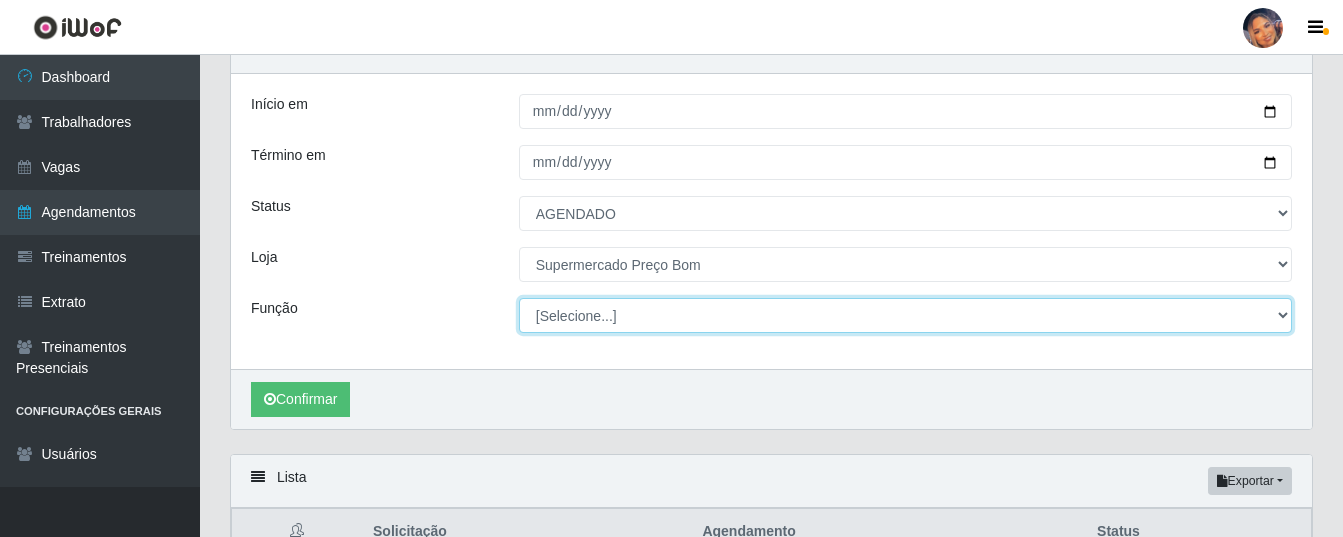 click on "[Selecione...] ASG ASG + ASG ++ Balconista Balconista + Balconista ++ Embalador Embalador + Embalador ++ Operador de Caixa Operador de Caixa + Operador de Caixa ++ Repositor  Repositor + Repositor ++" at bounding box center (905, 315) 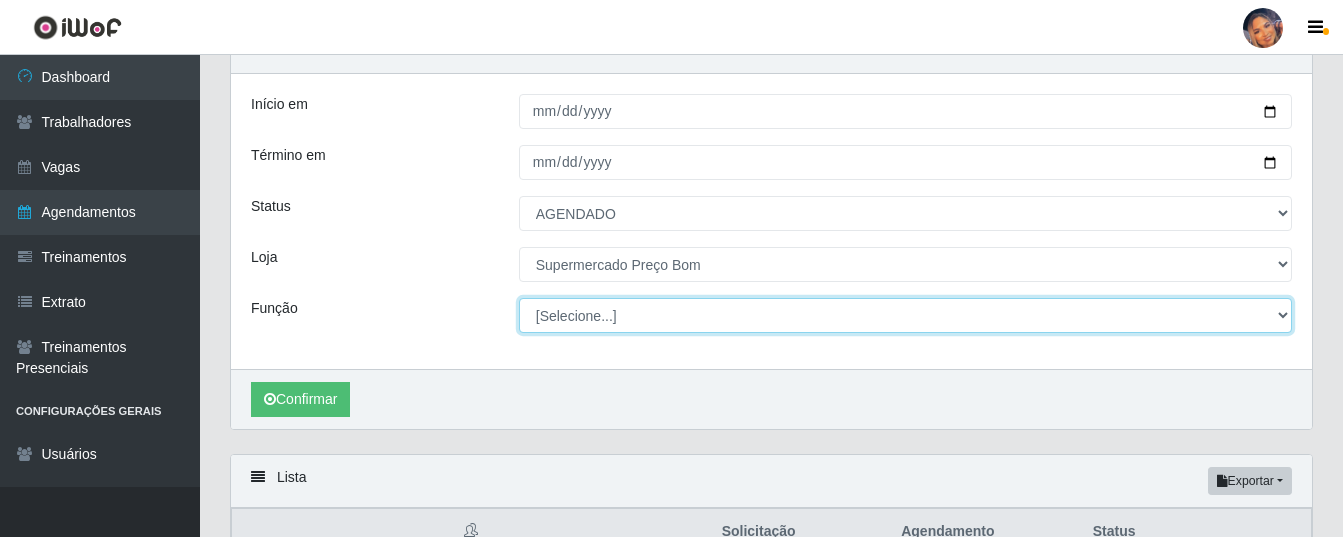 select on "22" 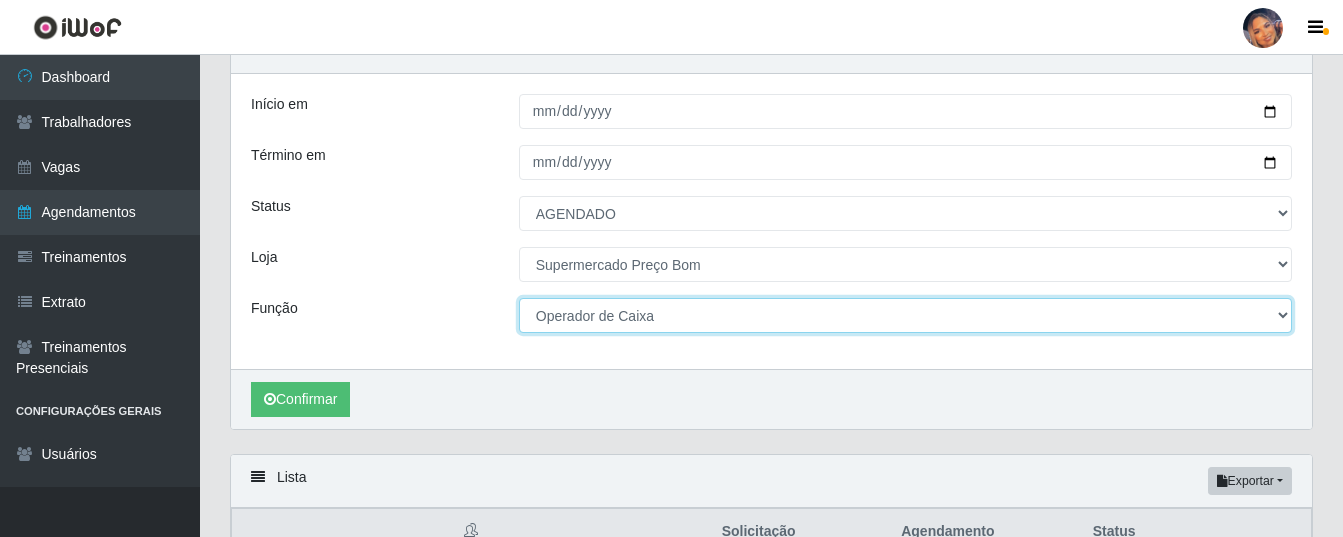 click on "[Selecione...] ASG ASG + ASG ++ Balconista Balconista + Balconista ++ Embalador Embalador + Embalador ++ Operador de Caixa Operador de Caixa + Operador de Caixa ++ Repositor  Repositor + Repositor ++" at bounding box center [905, 315] 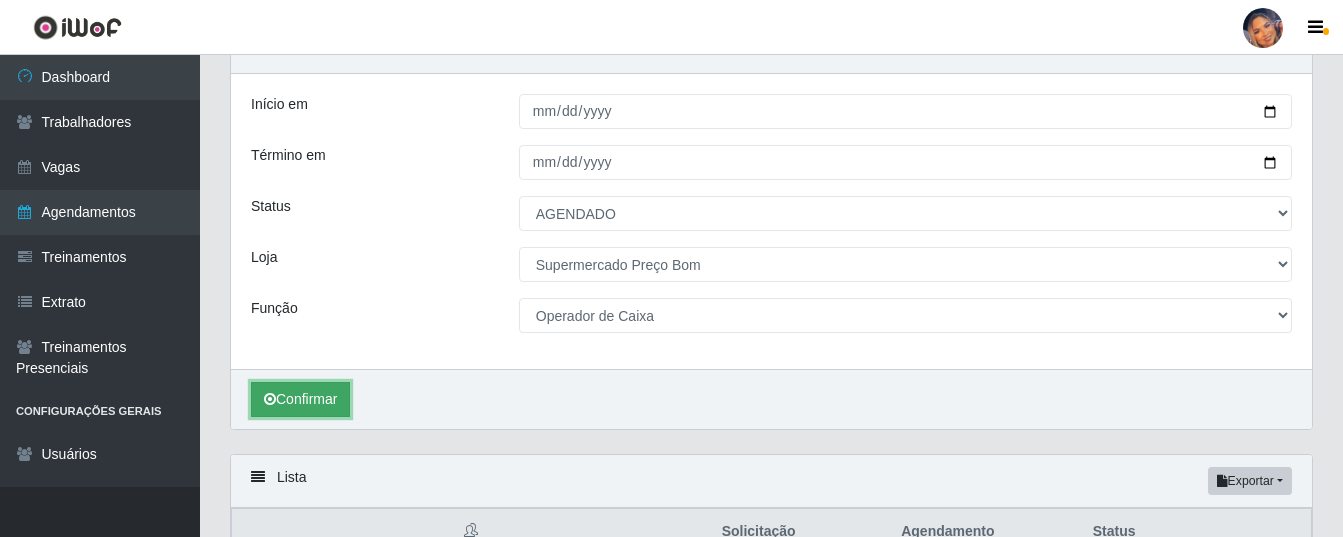 click on "Confirmar" at bounding box center (300, 399) 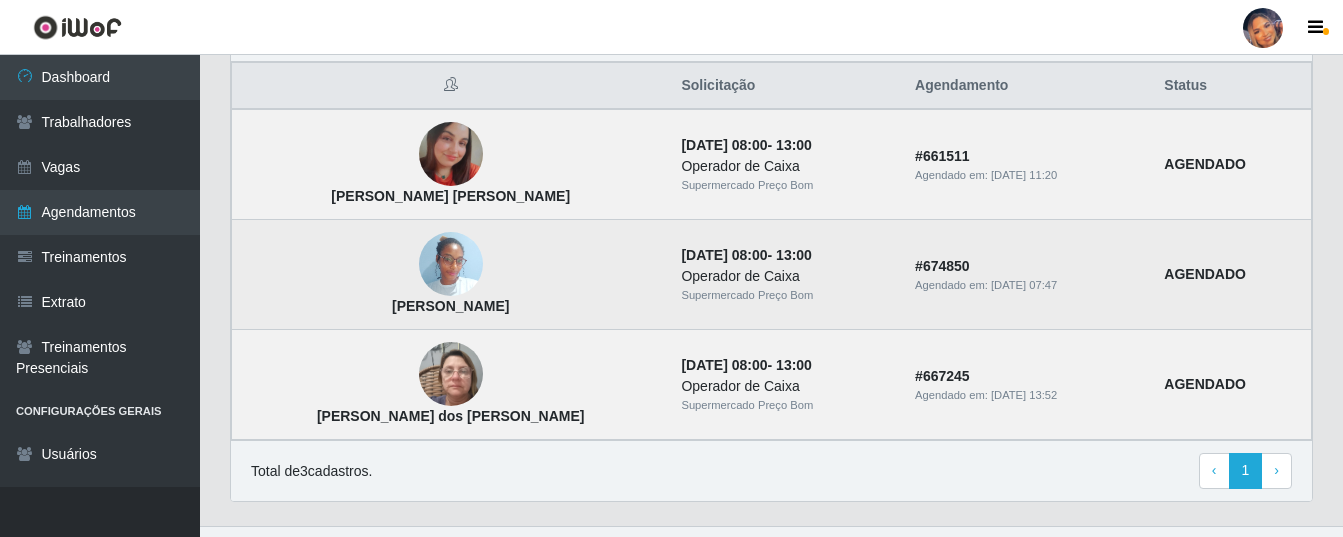 scroll, scrollTop: 586, scrollLeft: 0, axis: vertical 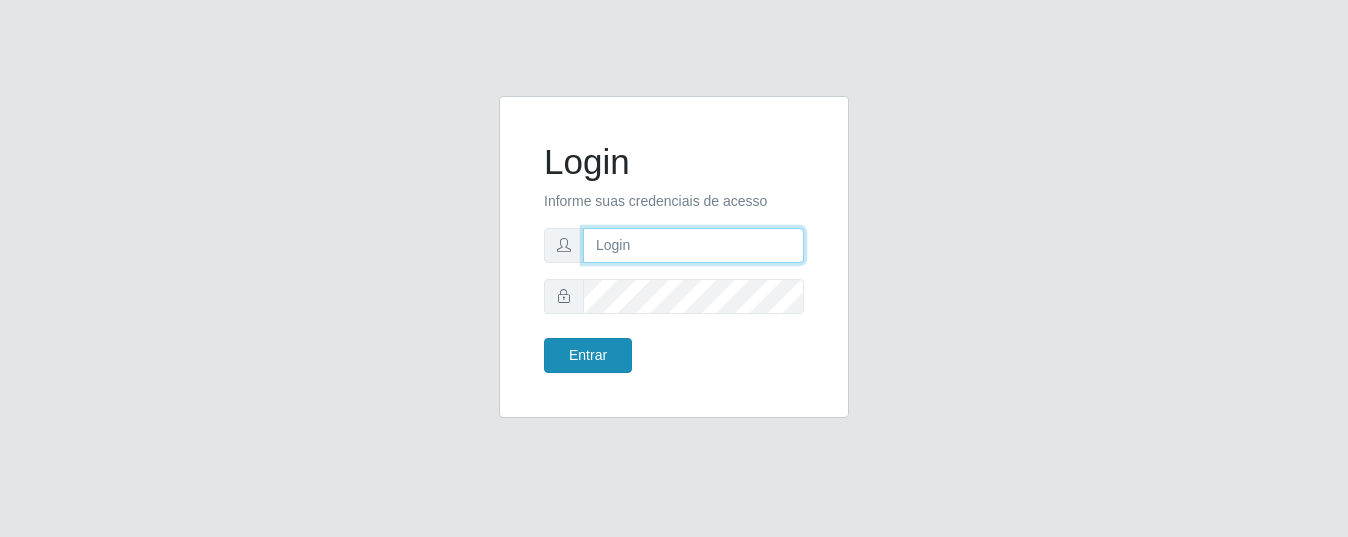 type on "precobom@rejane" 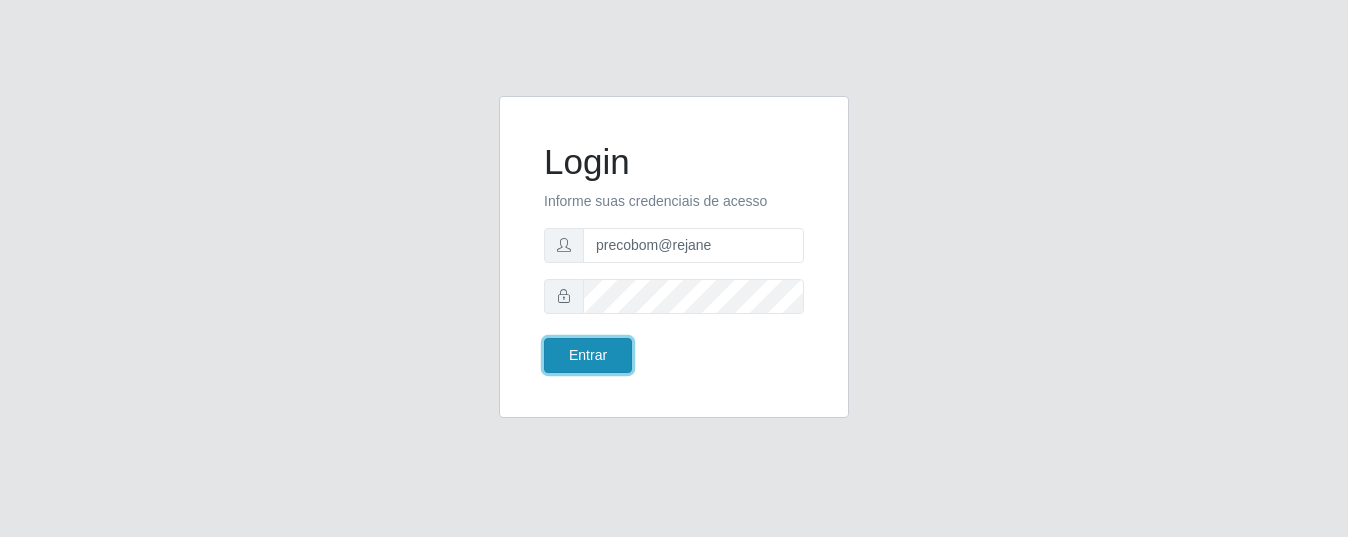 click on "Entrar" at bounding box center (588, 355) 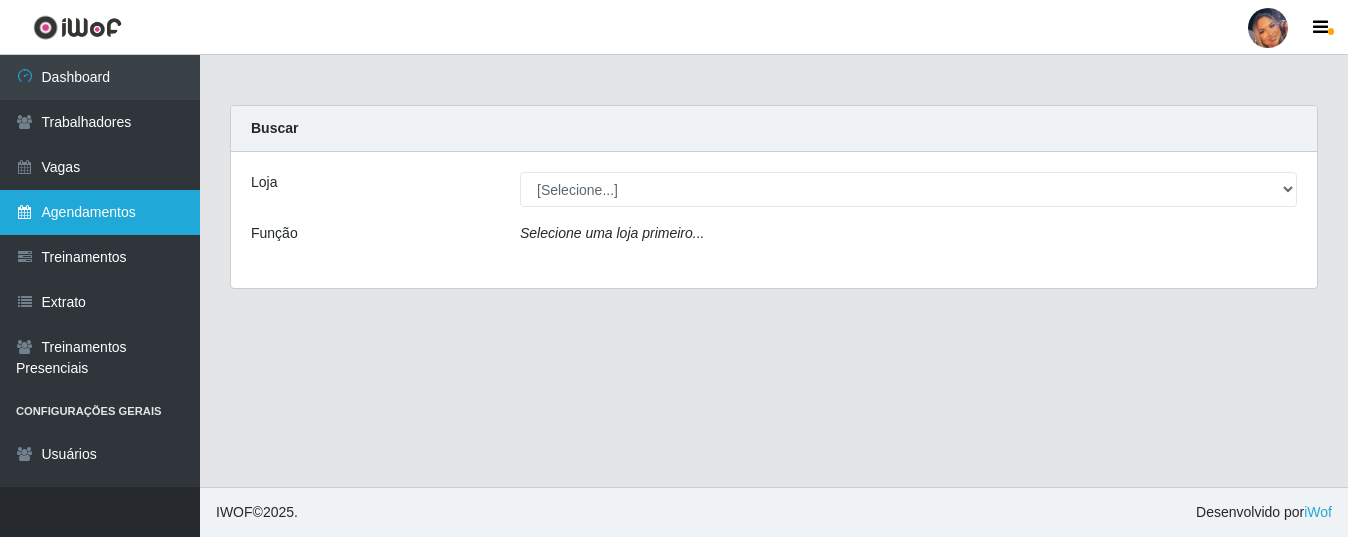 click on "Agendamentos" at bounding box center [100, 212] 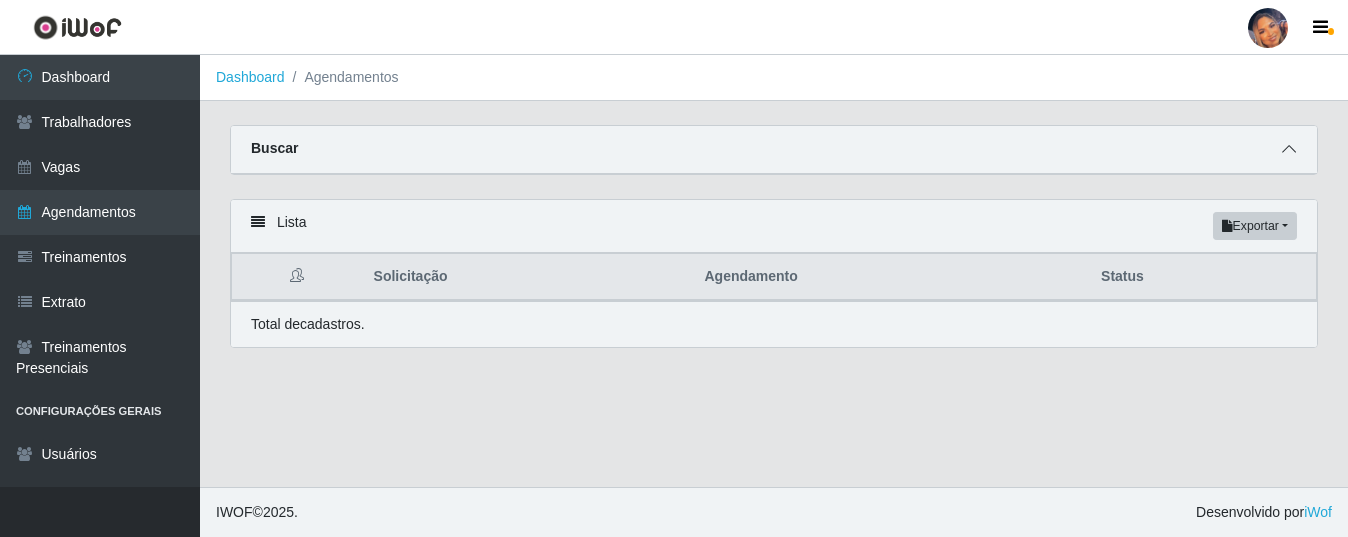 click at bounding box center (1289, 149) 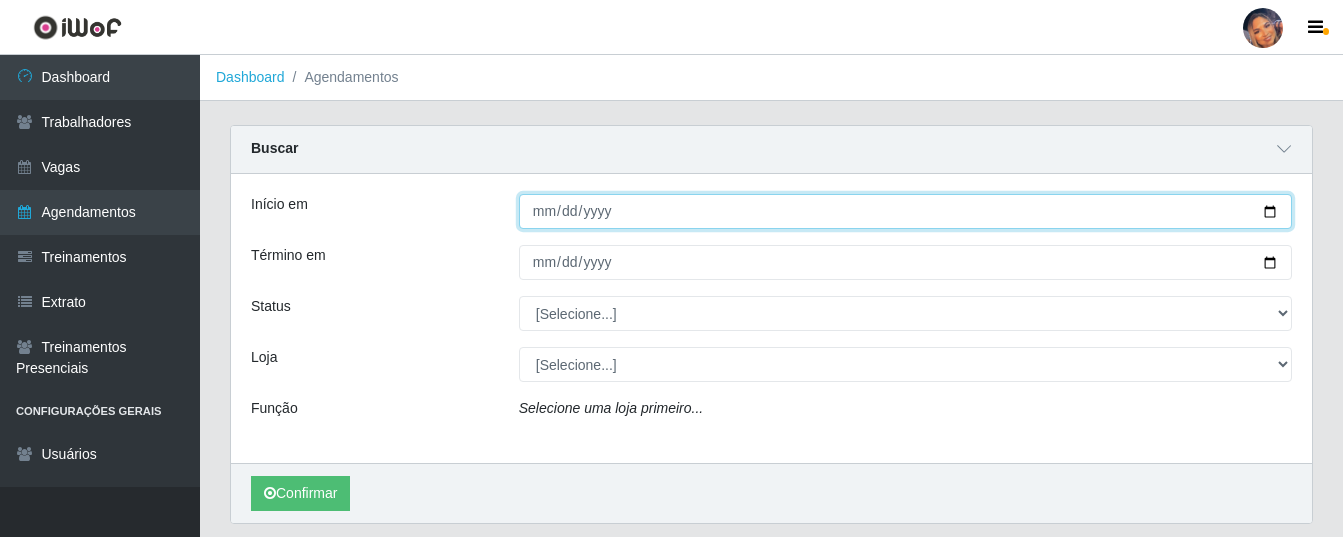 click on "Início em" at bounding box center [905, 211] 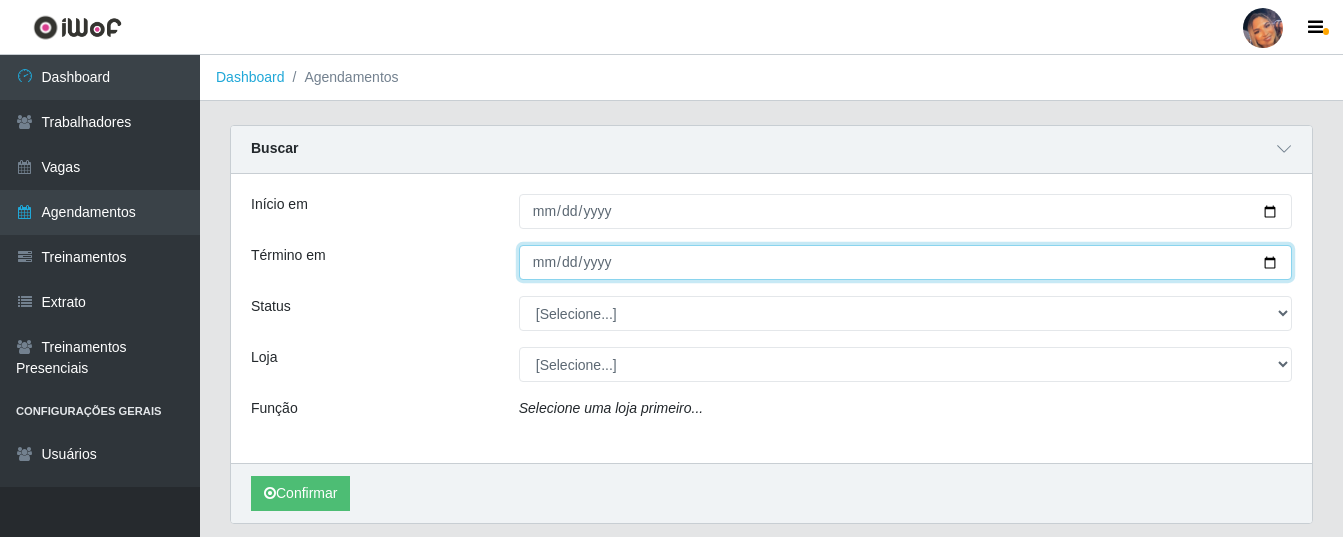 drag, startPoint x: 1266, startPoint y: 263, endPoint x: 1214, endPoint y: 254, distance: 52.773098 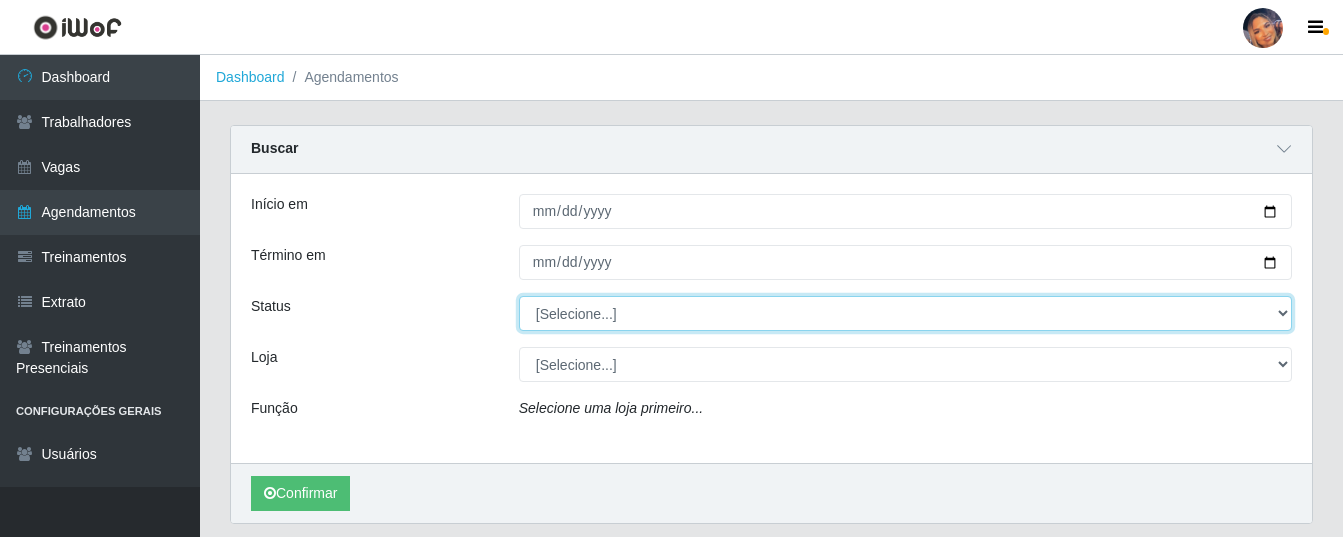 click on "[Selecione...] AGENDADO AGUARDANDO LIBERAR EM ANDAMENTO EM REVISÃO FINALIZADO CANCELADO FALTA" at bounding box center (905, 313) 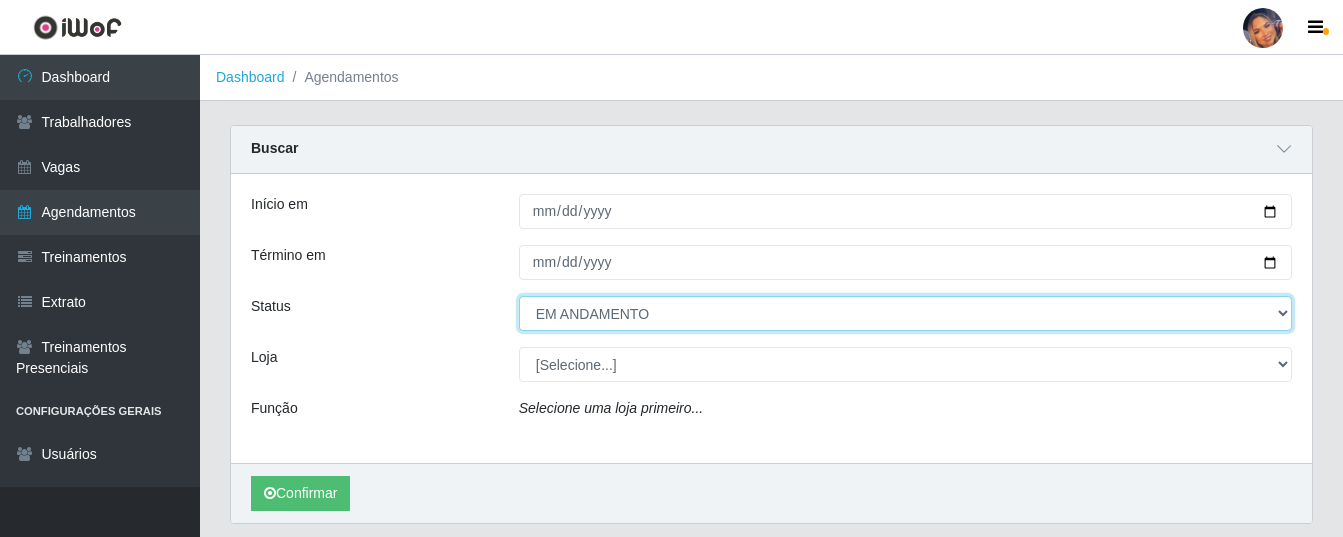 click on "[Selecione...] AGENDADO AGUARDANDO LIBERAR EM ANDAMENTO EM REVISÃO FINALIZADO CANCELADO FALTA" at bounding box center [905, 313] 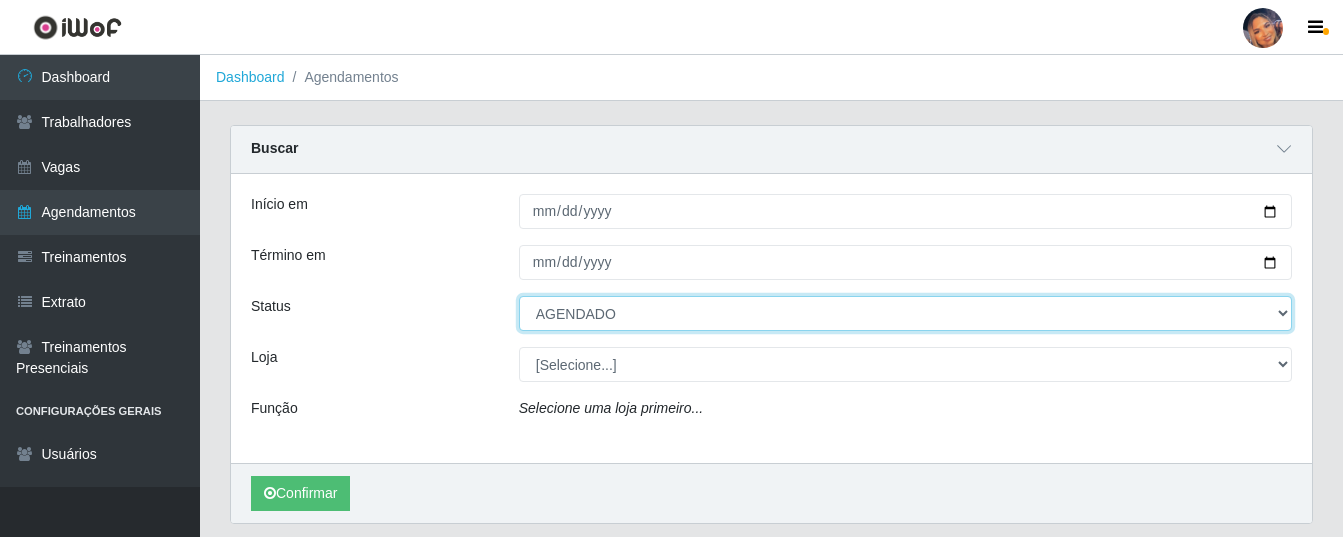 click on "[Selecione...] AGENDADO AGUARDANDO LIBERAR EM ANDAMENTO EM REVISÃO FINALIZADO CANCELADO FALTA" at bounding box center [905, 313] 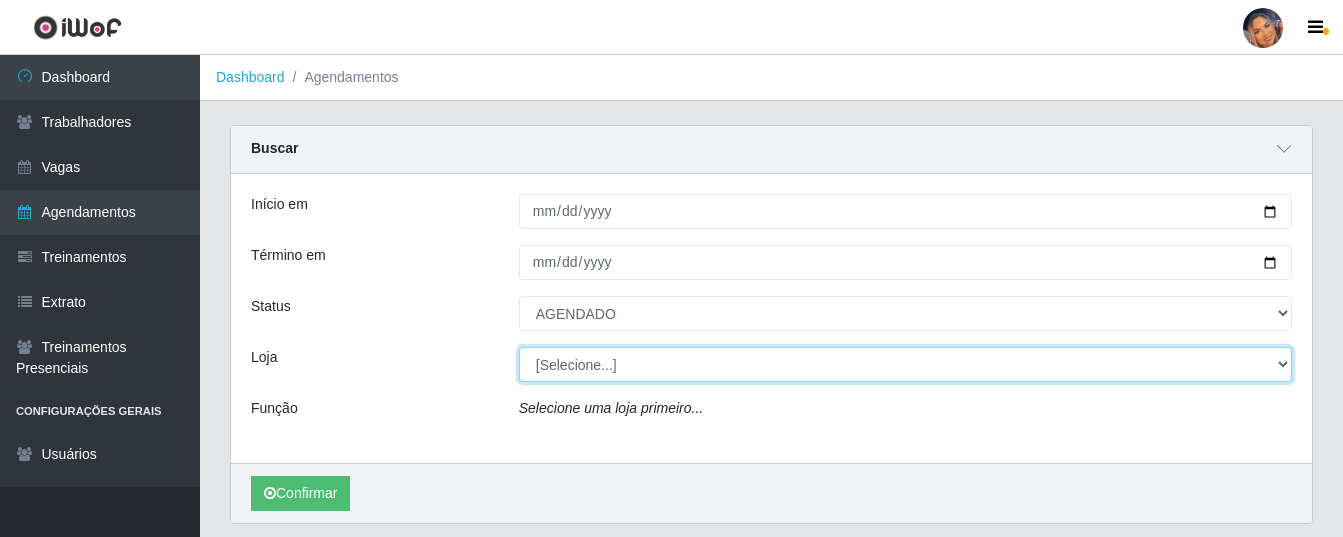 click on "[Selecione...] Supermercado Preço Bom" at bounding box center [905, 364] 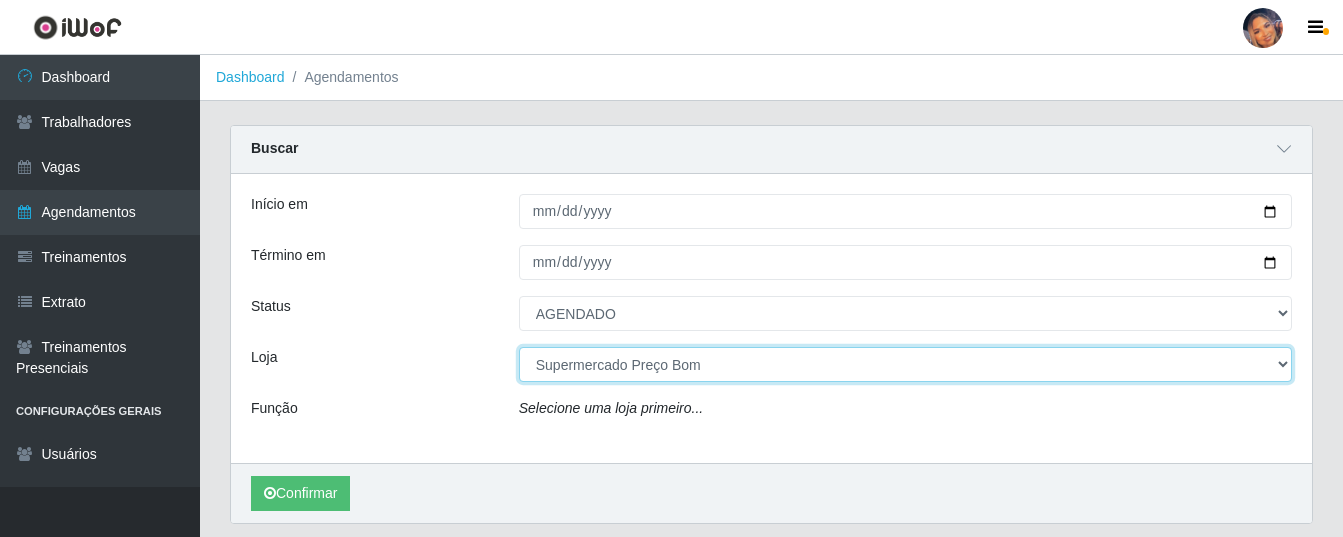 click on "[Selecione...] Supermercado Preço Bom" at bounding box center (905, 364) 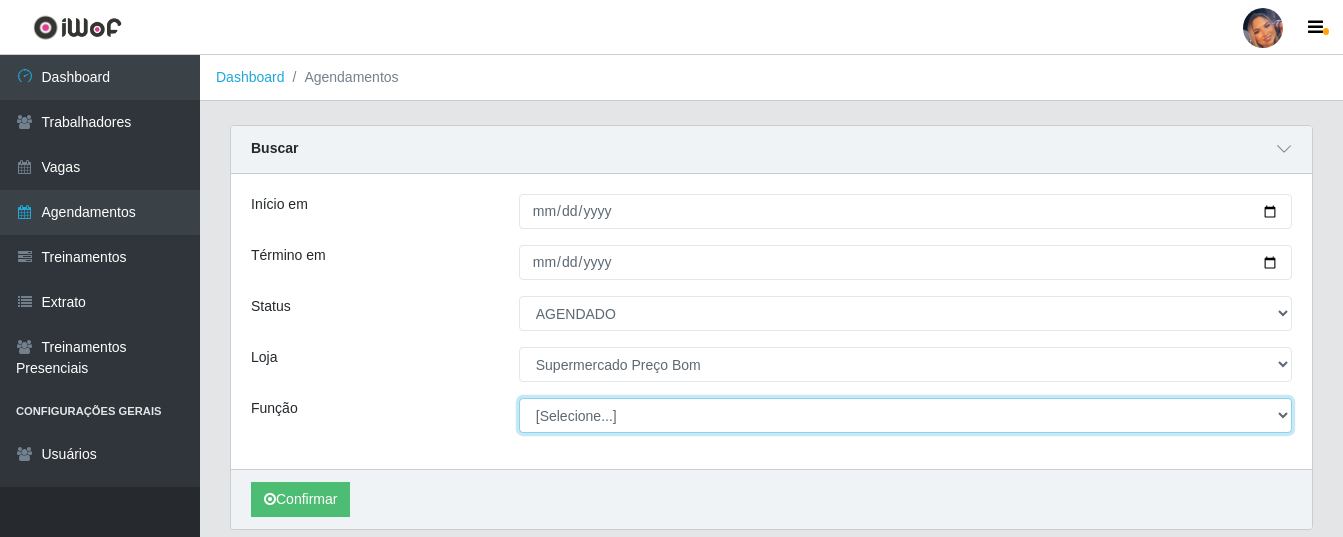 click on "[Selecione...] ASG ASG + ASG ++ Balconista Balconista + Balconista ++ Embalador Embalador + Embalador ++ Operador de Caixa Operador de Caixa + Operador de Caixa ++ Repositor  Repositor + Repositor ++" at bounding box center [905, 415] 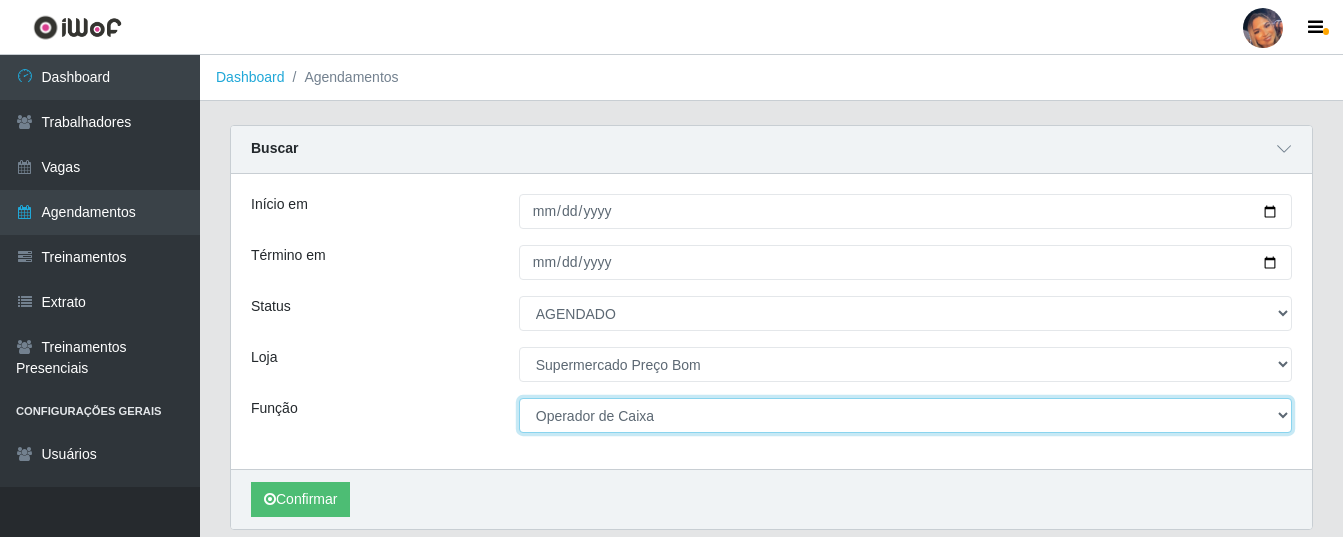 click on "[Selecione...] ASG ASG + ASG ++ Balconista Balconista + Balconista ++ Embalador Embalador + Embalador ++ Operador de Caixa Operador de Caixa + Operador de Caixa ++ Repositor  Repositor + Repositor ++" at bounding box center [905, 415] 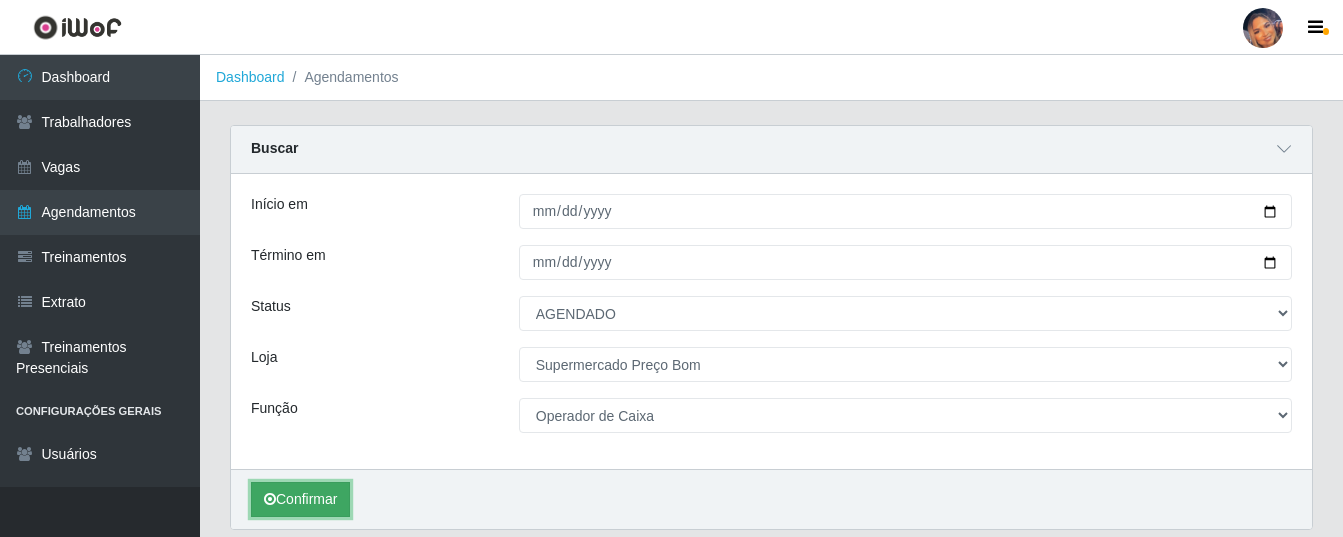 click on "Confirmar" at bounding box center (300, 499) 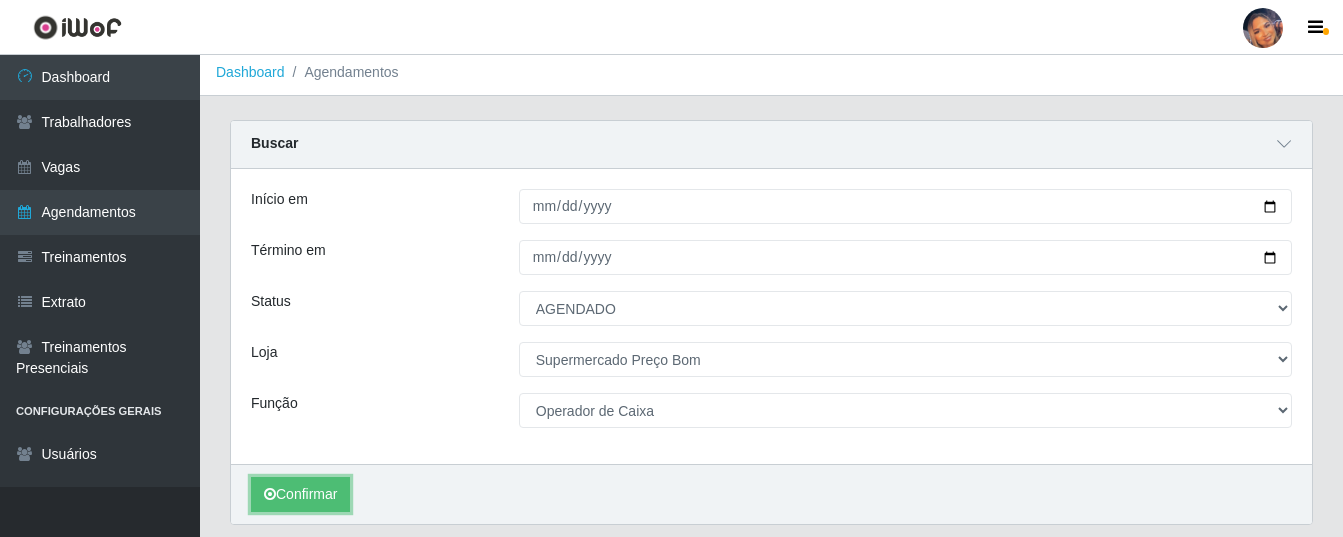 scroll, scrollTop: 0, scrollLeft: 0, axis: both 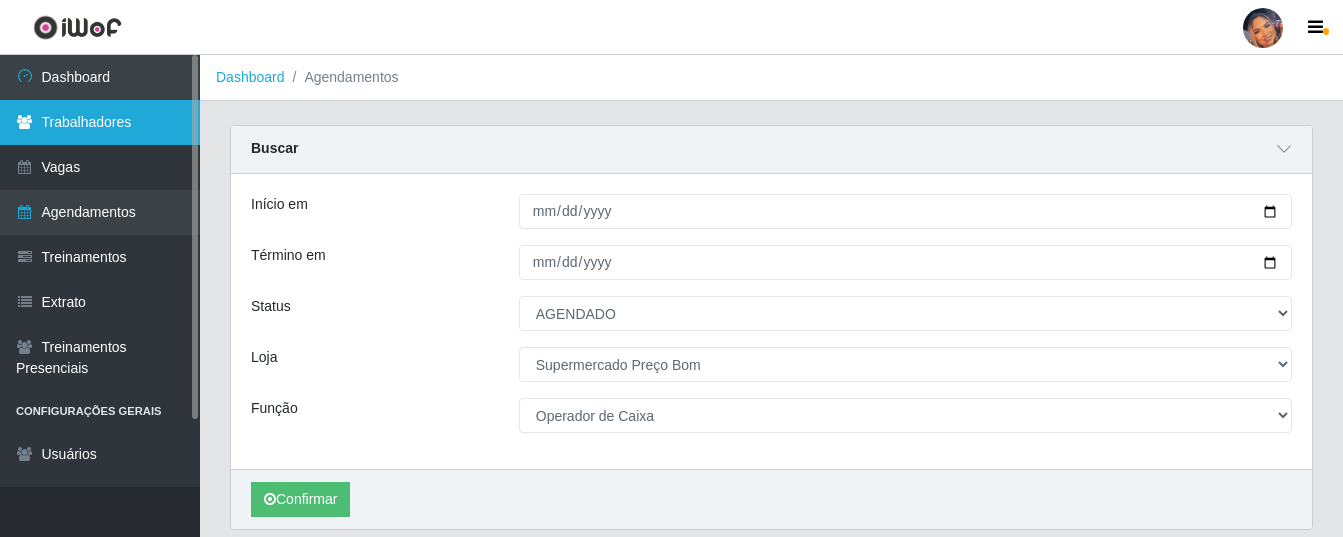 click on "Trabalhadores" at bounding box center [100, 122] 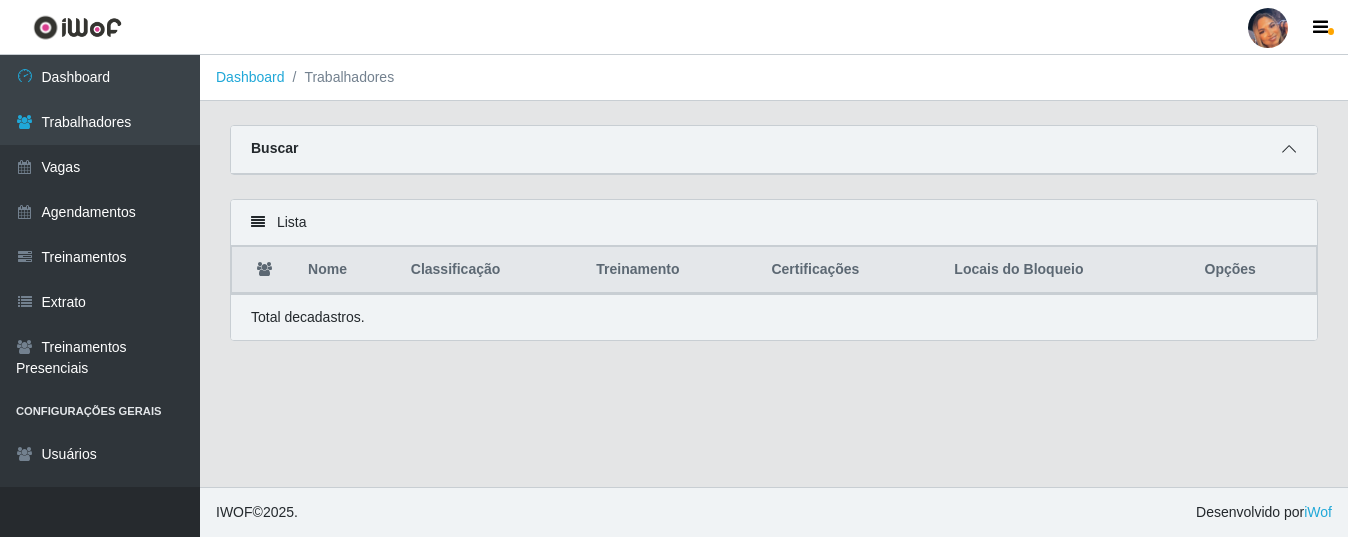 click at bounding box center (1289, 149) 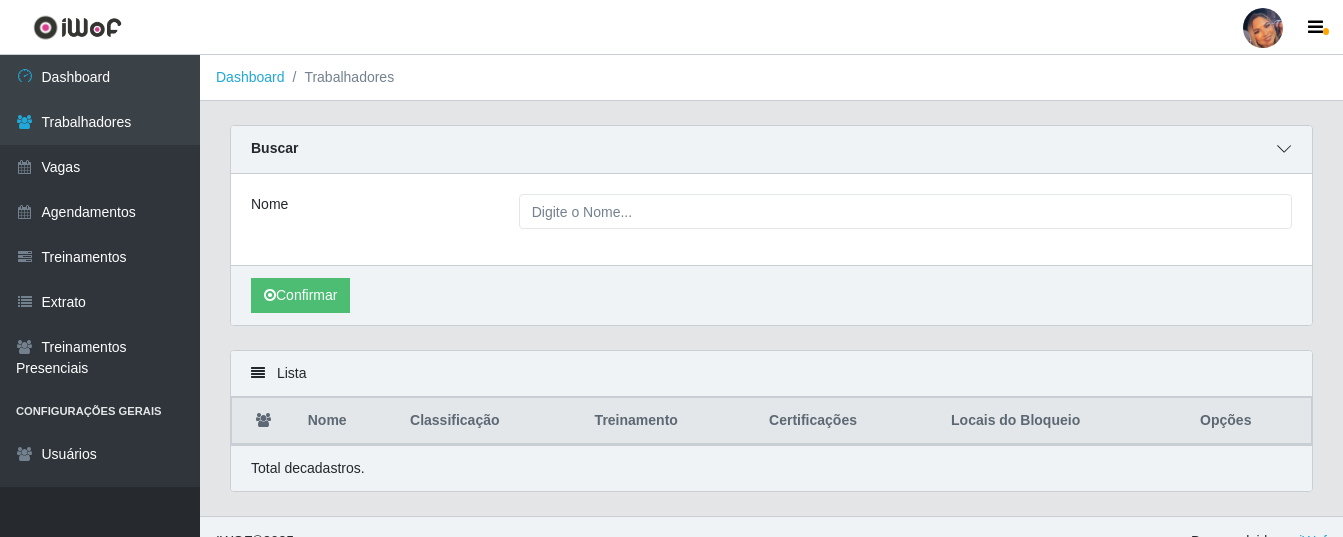 click at bounding box center [1284, 149] 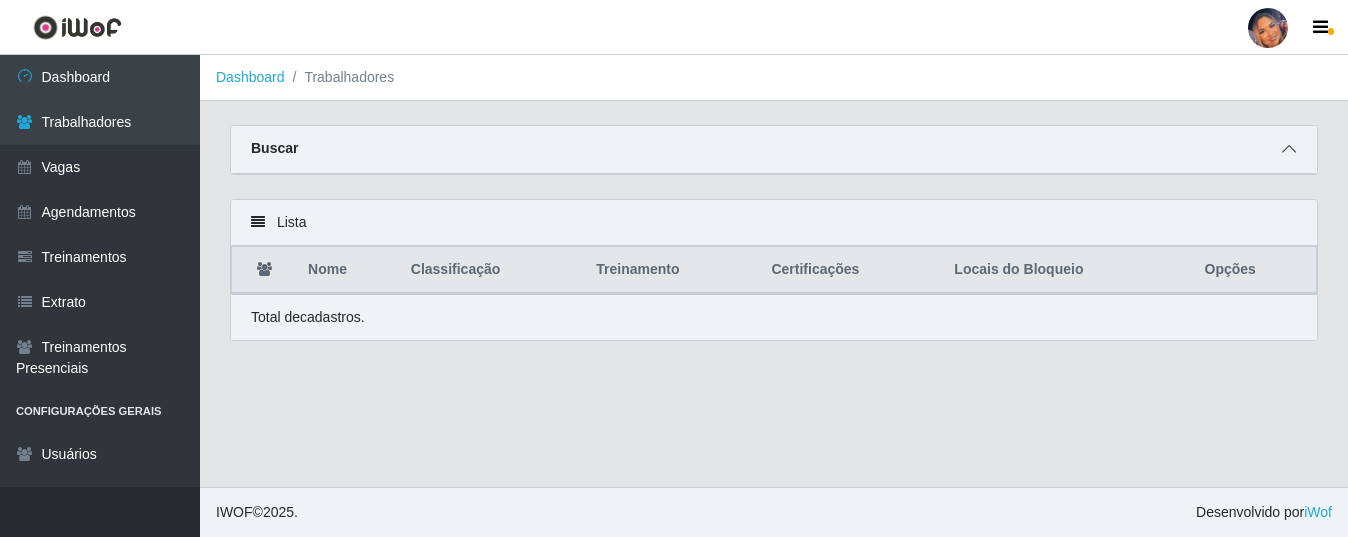 click at bounding box center [1289, 149] 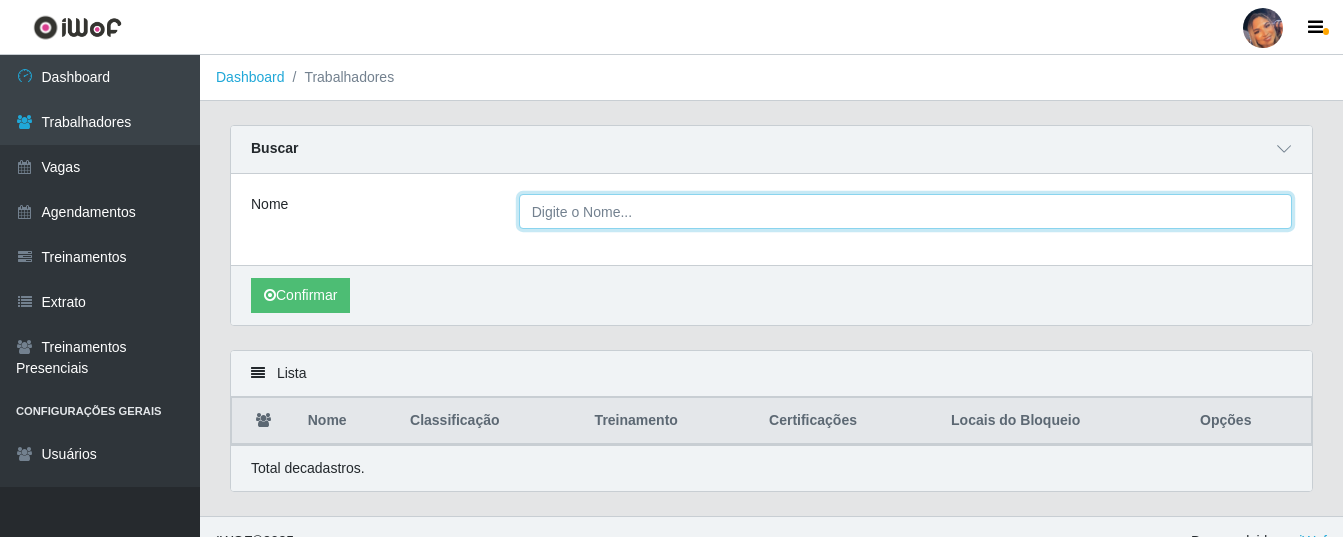 click on "Nome" at bounding box center [905, 211] 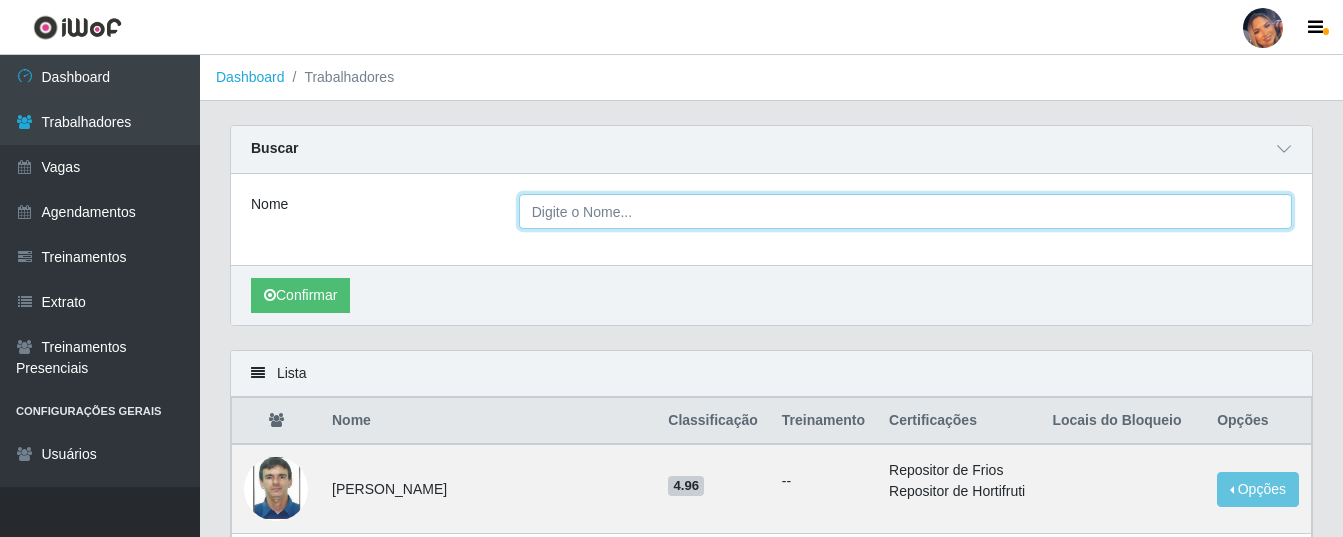 type on "davi" 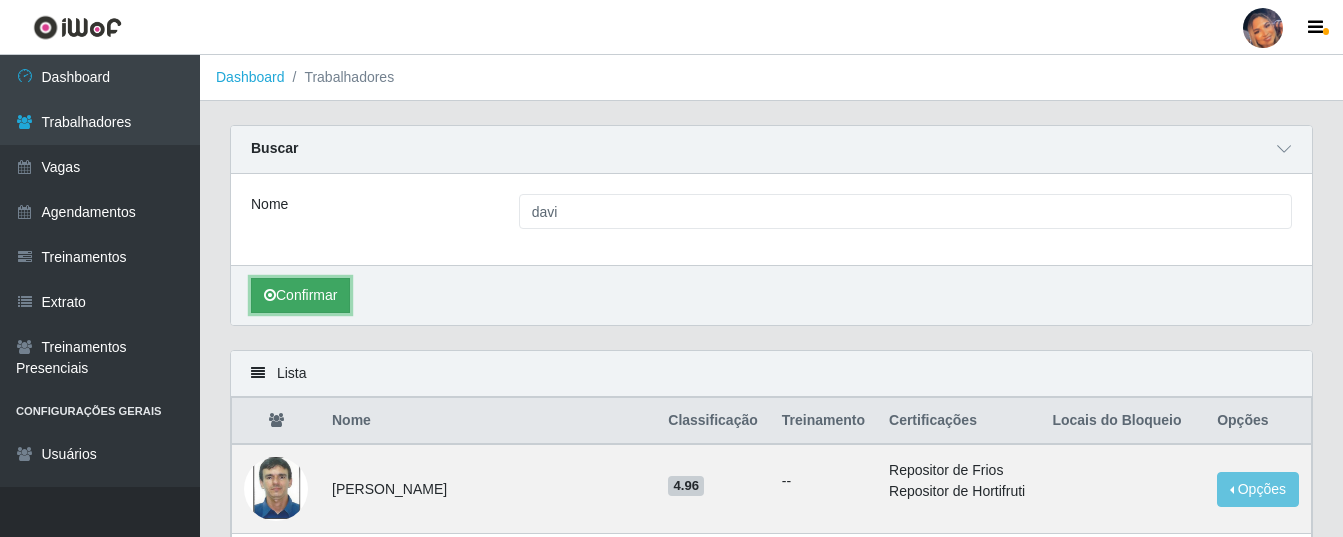 click on "Confirmar" at bounding box center [300, 295] 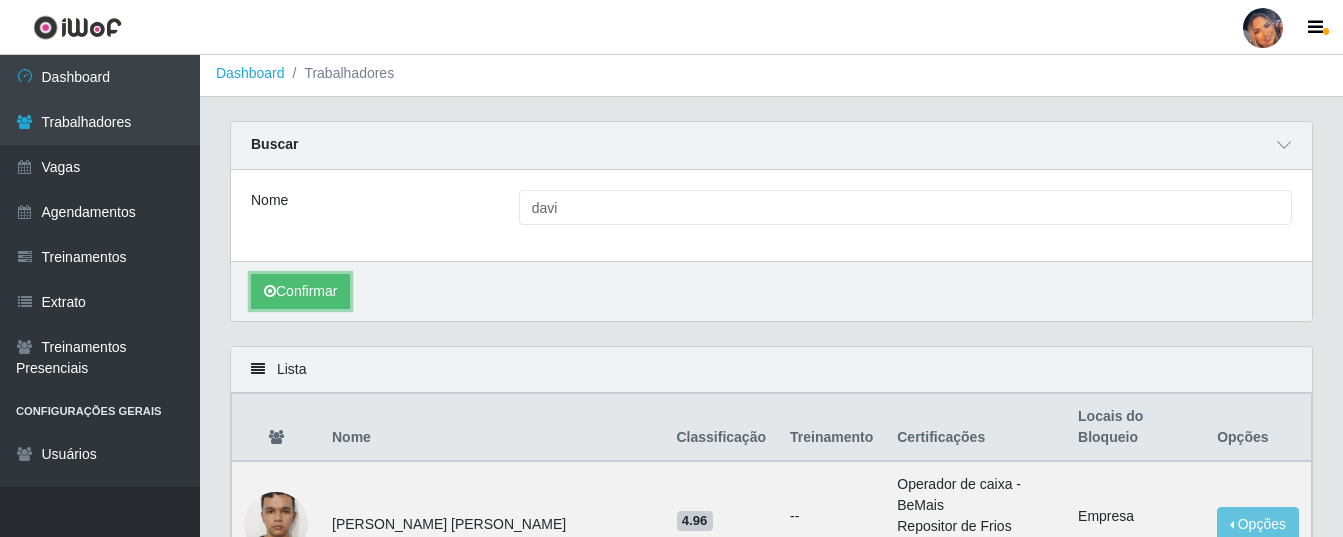 scroll, scrollTop: 0, scrollLeft: 0, axis: both 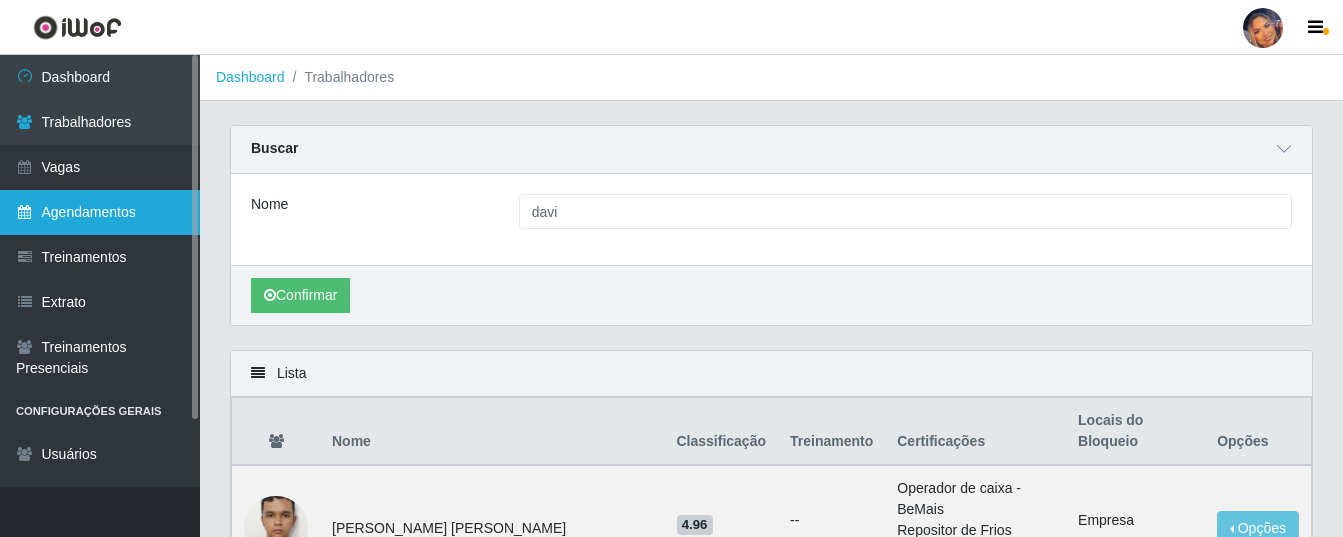 click on "Agendamentos" at bounding box center (100, 212) 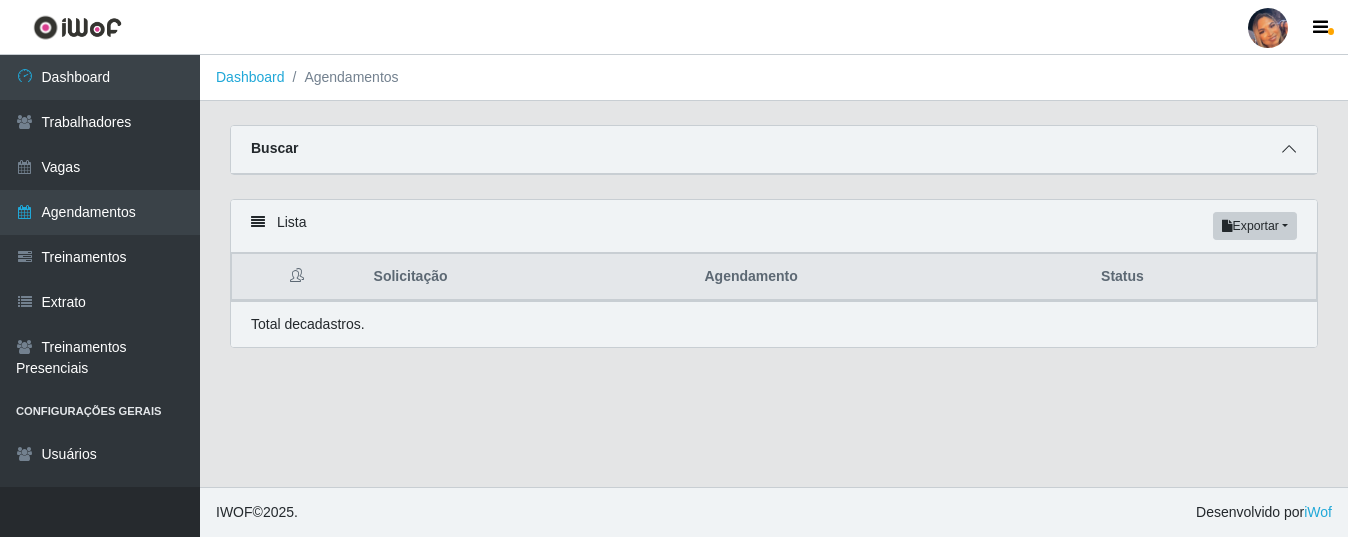 click at bounding box center (1289, 149) 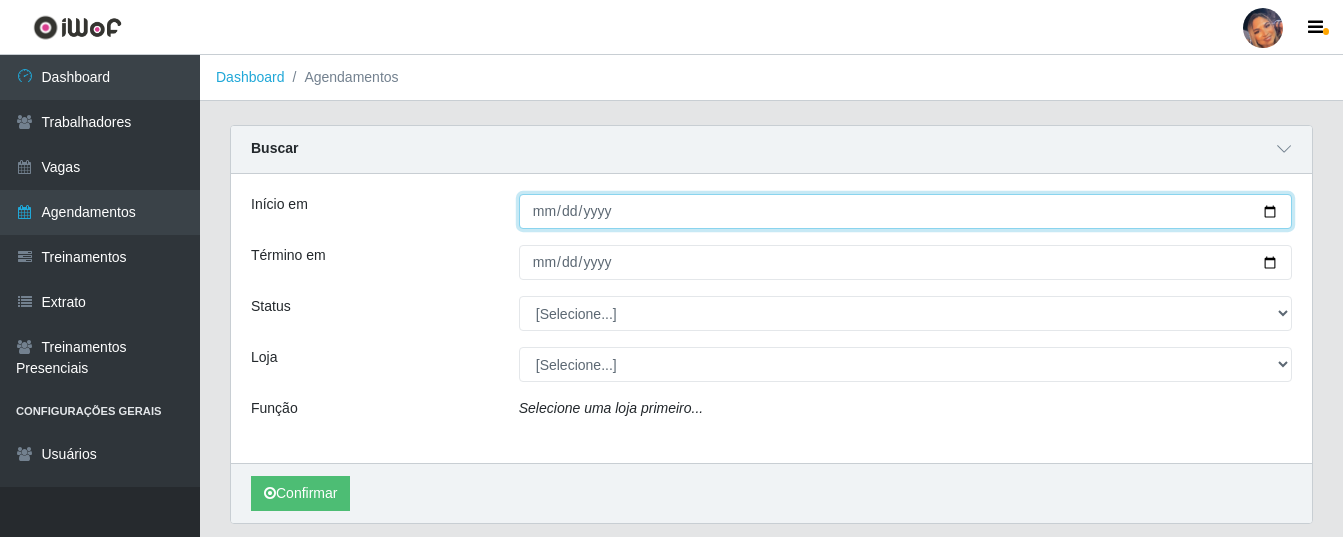 click on "Início em" at bounding box center [905, 211] 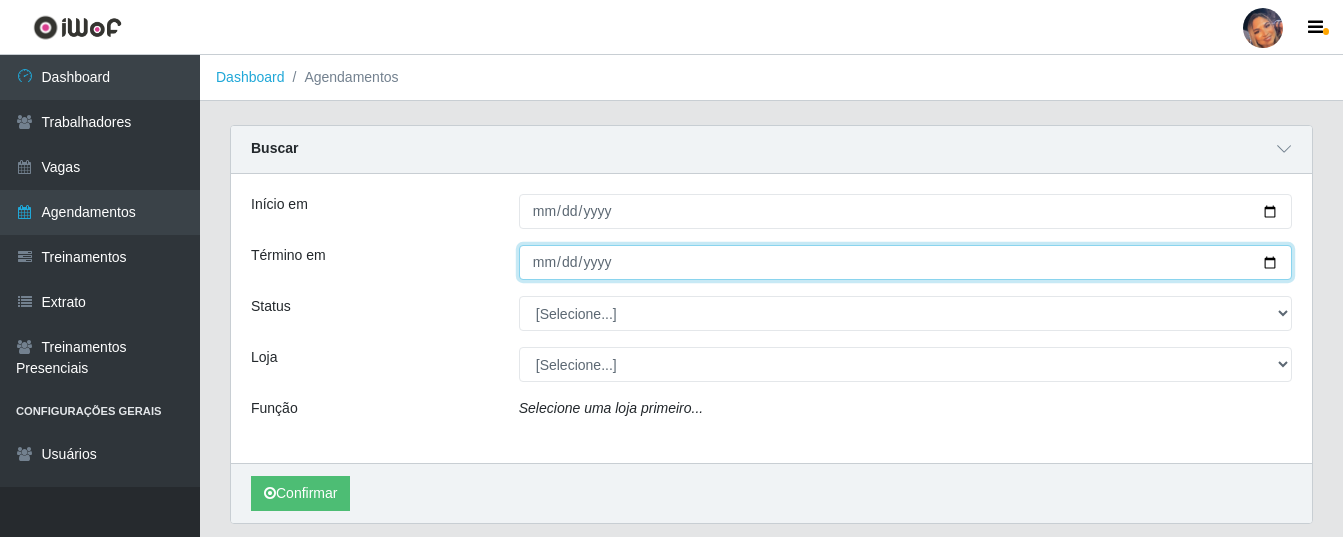 click on "Término em" at bounding box center (905, 262) 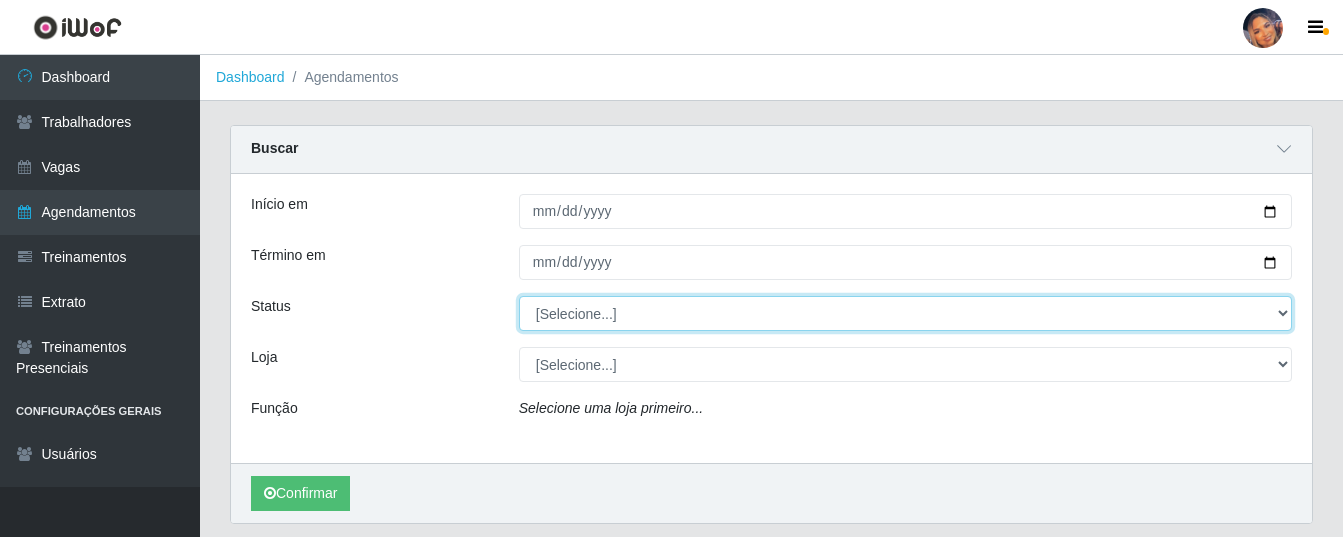 click on "[Selecione...] AGENDADO AGUARDANDO LIBERAR EM ANDAMENTO EM REVISÃO FINALIZADO CANCELADO FALTA" at bounding box center [905, 313] 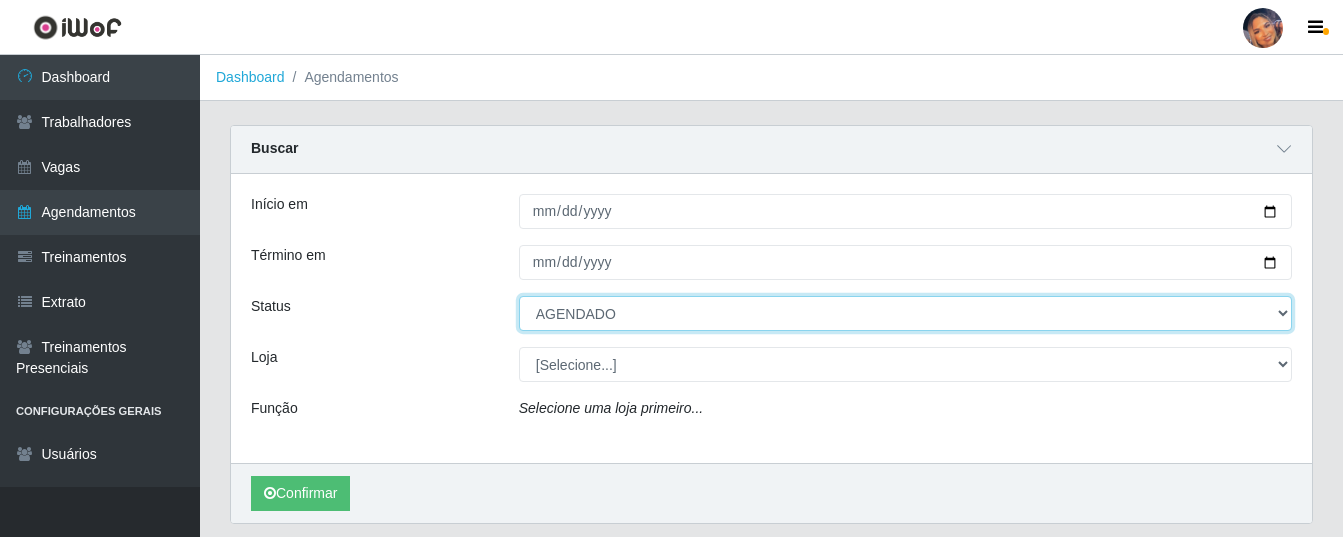 click on "[Selecione...] AGENDADO AGUARDANDO LIBERAR EM ANDAMENTO EM REVISÃO FINALIZADO CANCELADO FALTA" at bounding box center (905, 313) 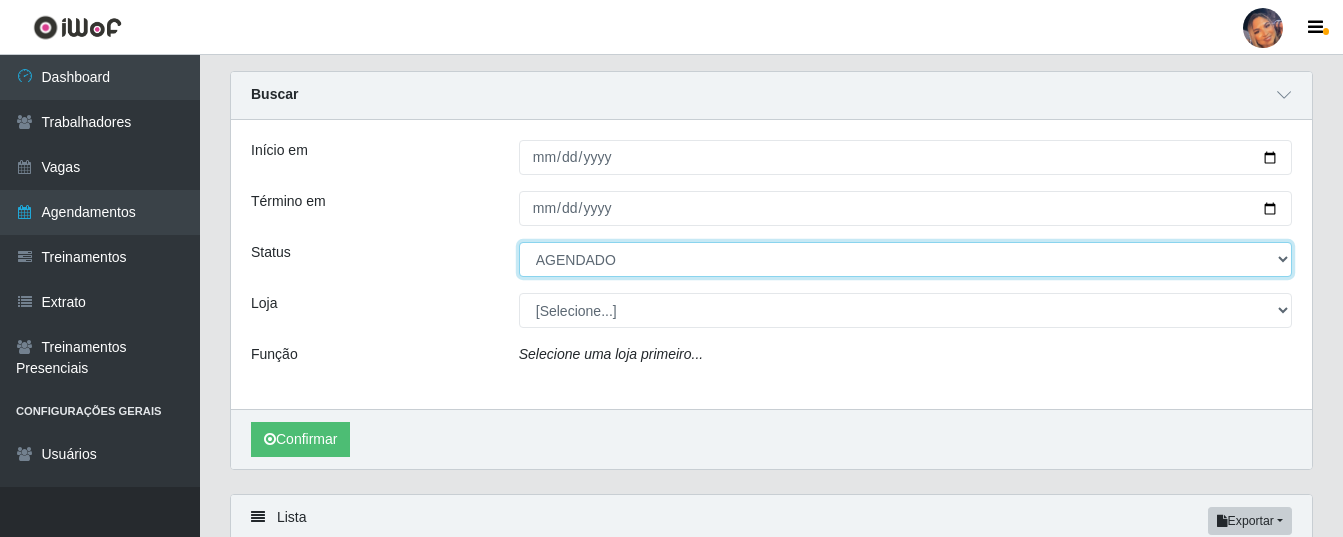 scroll, scrollTop: 100, scrollLeft: 0, axis: vertical 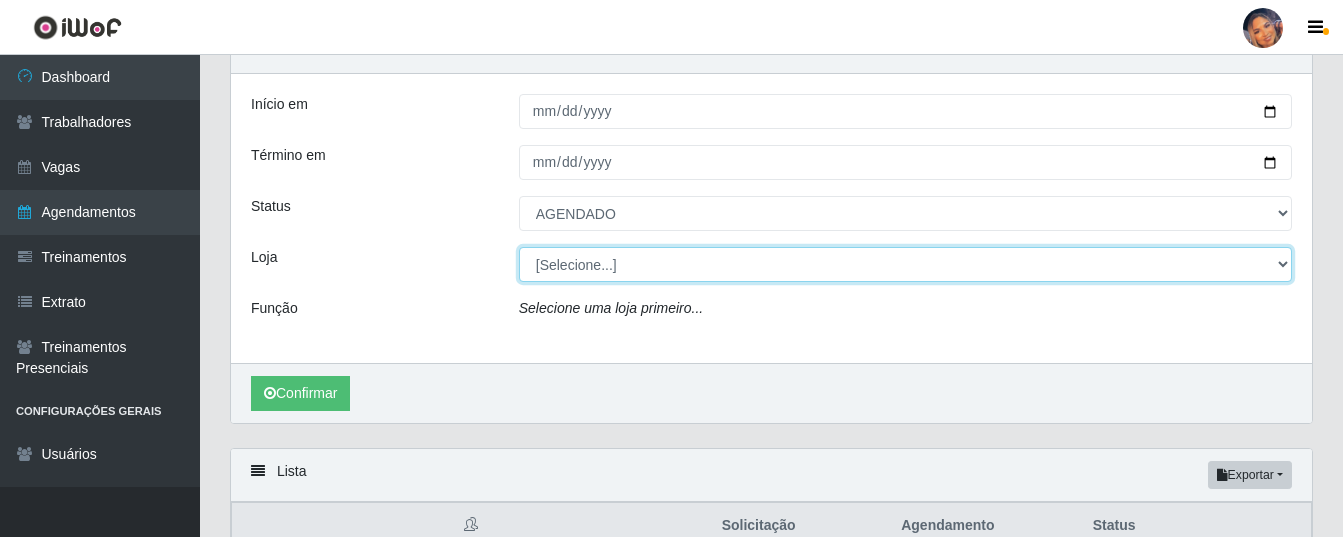 click on "[Selecione...] Supermercado Preço Bom" at bounding box center [905, 264] 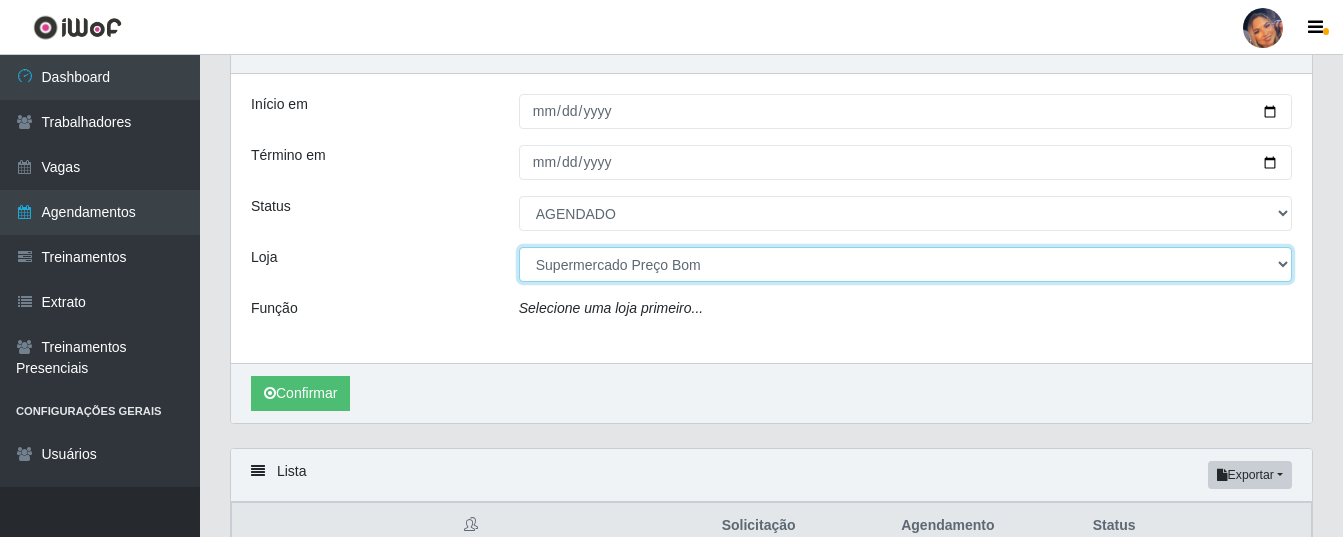 click on "[Selecione...] Supermercado Preço Bom" at bounding box center (905, 264) 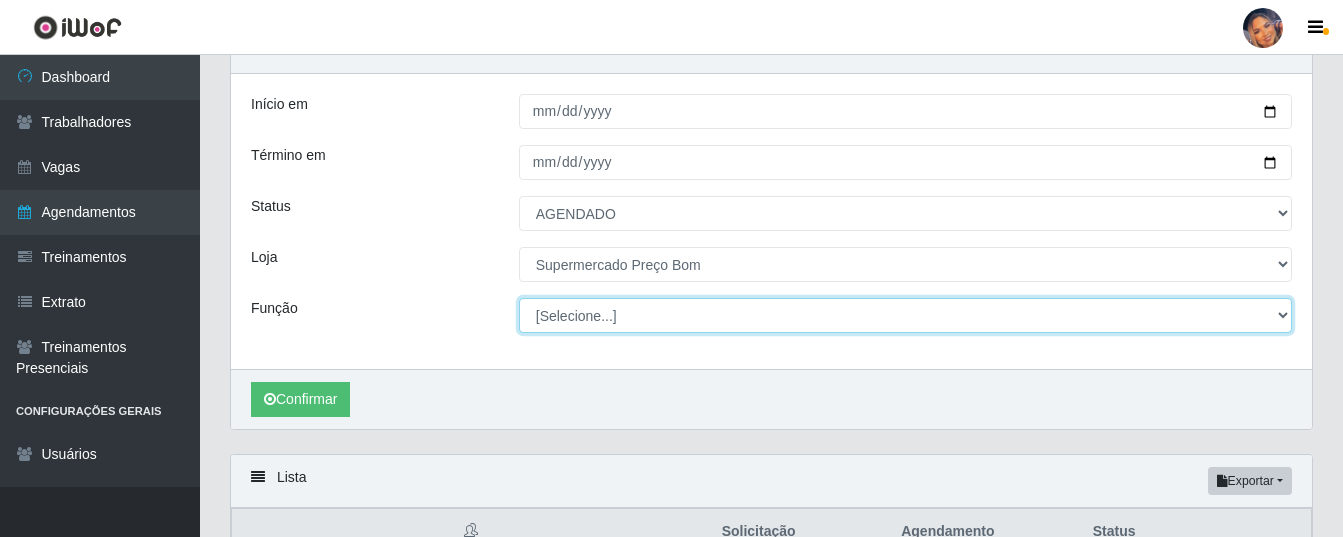 click on "[Selecione...] ASG ASG + ASG ++ Balconista Balconista + Balconista ++ Embalador Embalador + Embalador ++ Operador de Caixa Operador de Caixa + Operador de Caixa ++ Repositor  Repositor + Repositor ++" at bounding box center (905, 315) 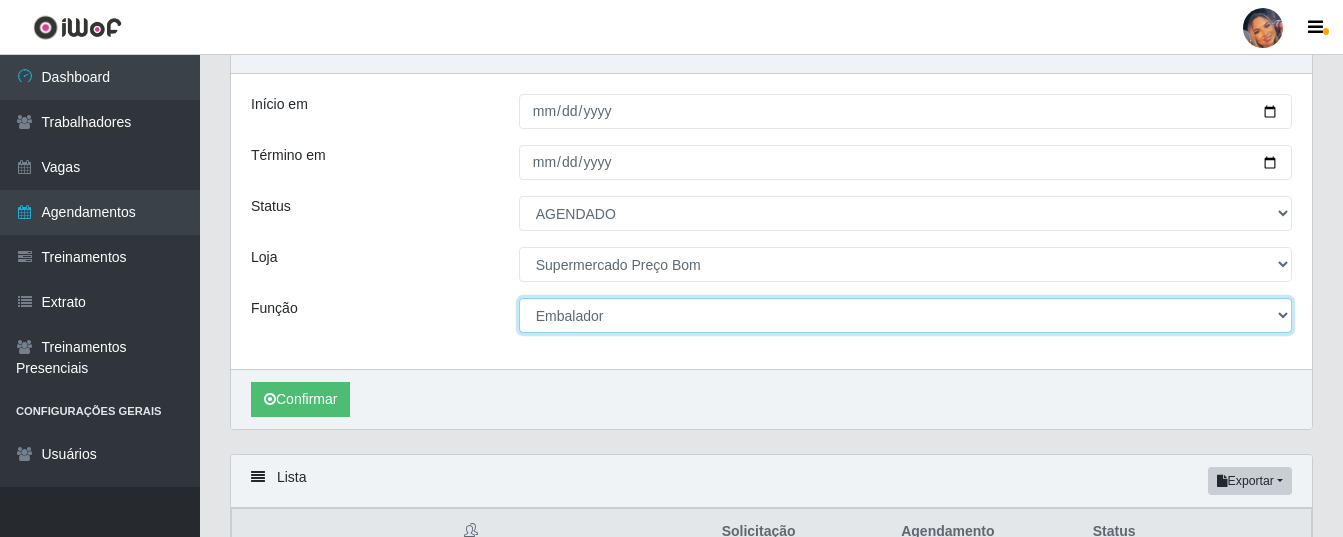 click on "[Selecione...] ASG ASG + ASG ++ Balconista Balconista + Balconista ++ Embalador Embalador + Embalador ++ Operador de Caixa Operador de Caixa + Operador de Caixa ++ Repositor  Repositor + Repositor ++" at bounding box center [905, 315] 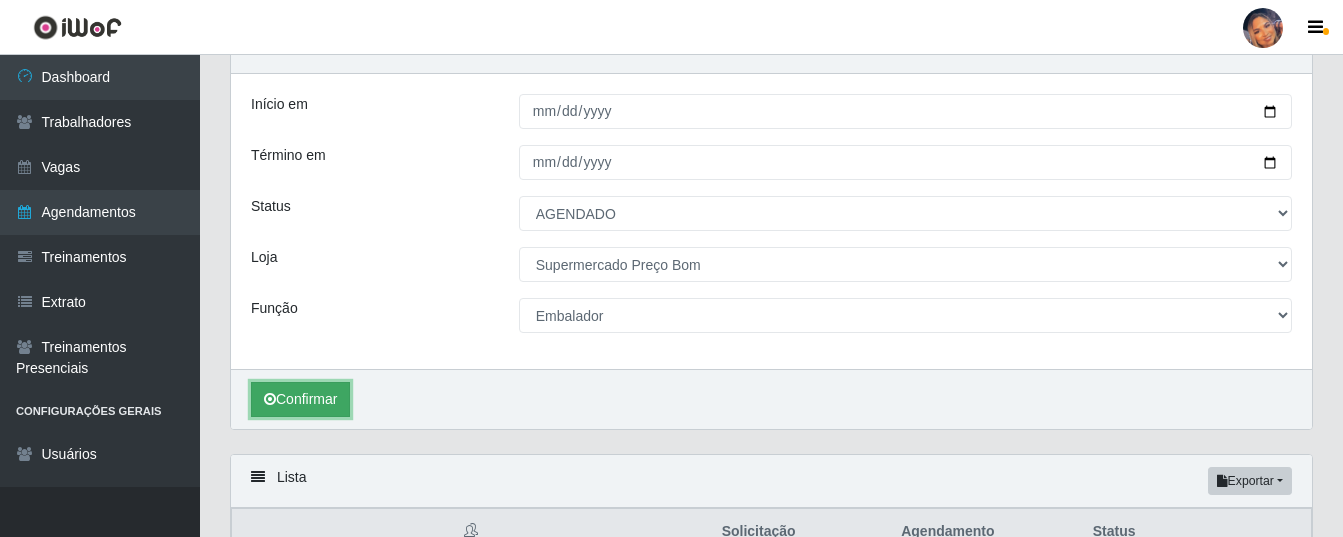 click on "Confirmar" at bounding box center [300, 399] 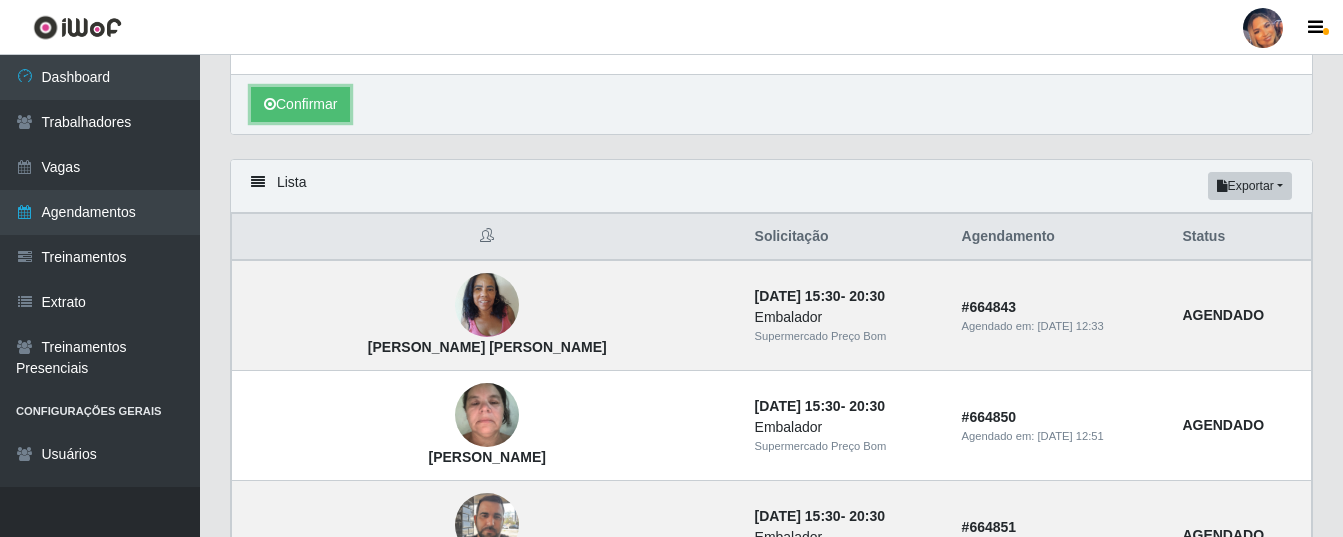 scroll, scrollTop: 441, scrollLeft: 0, axis: vertical 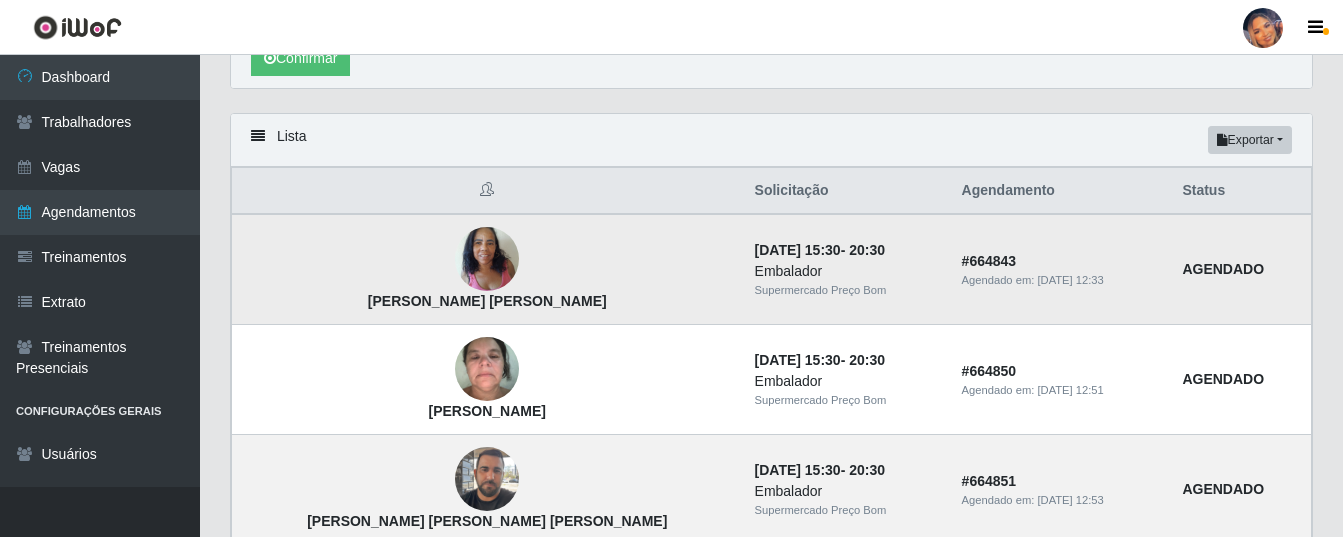 click at bounding box center [487, 259] 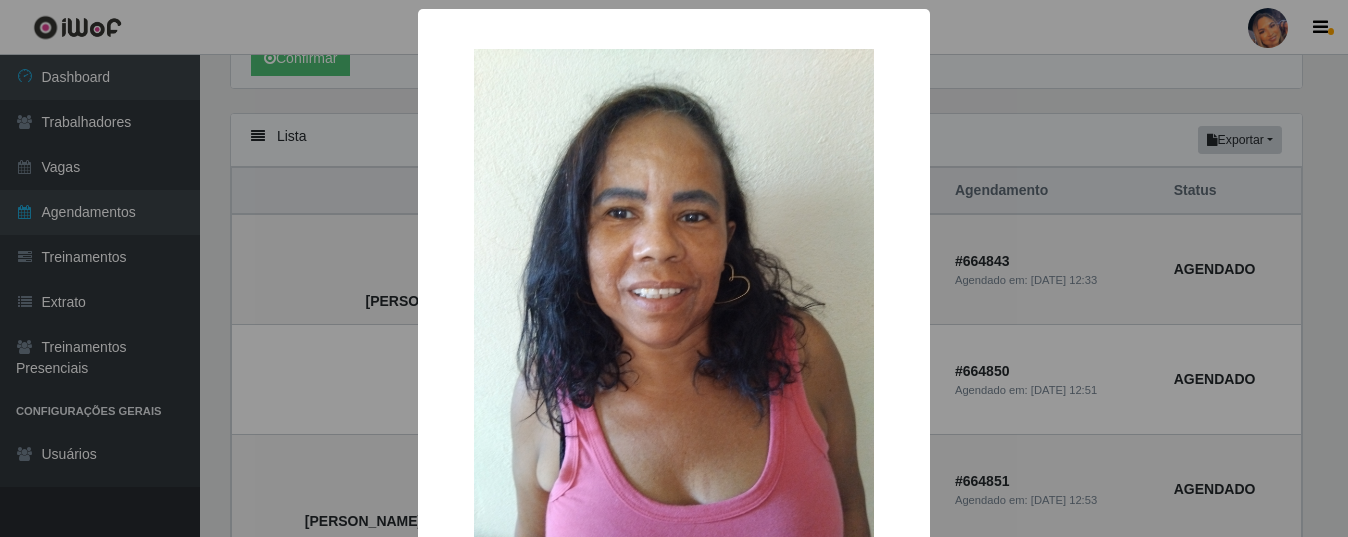 click on "× Claudiana da Silva Santos OK Cancel" at bounding box center [674, 268] 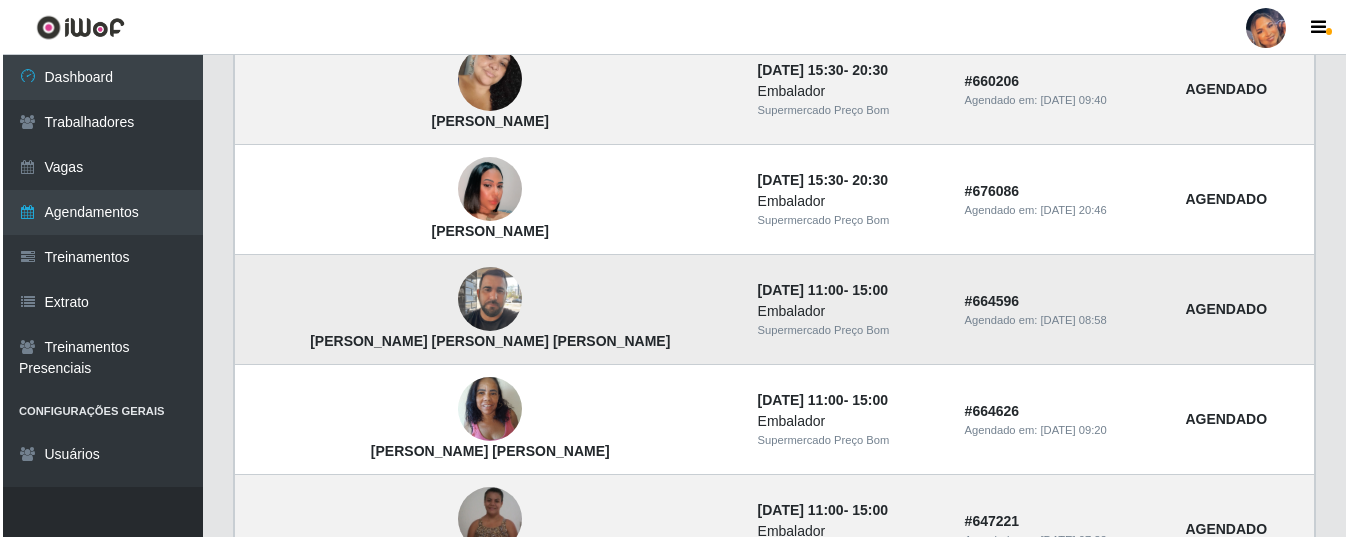 scroll, scrollTop: 1706, scrollLeft: 0, axis: vertical 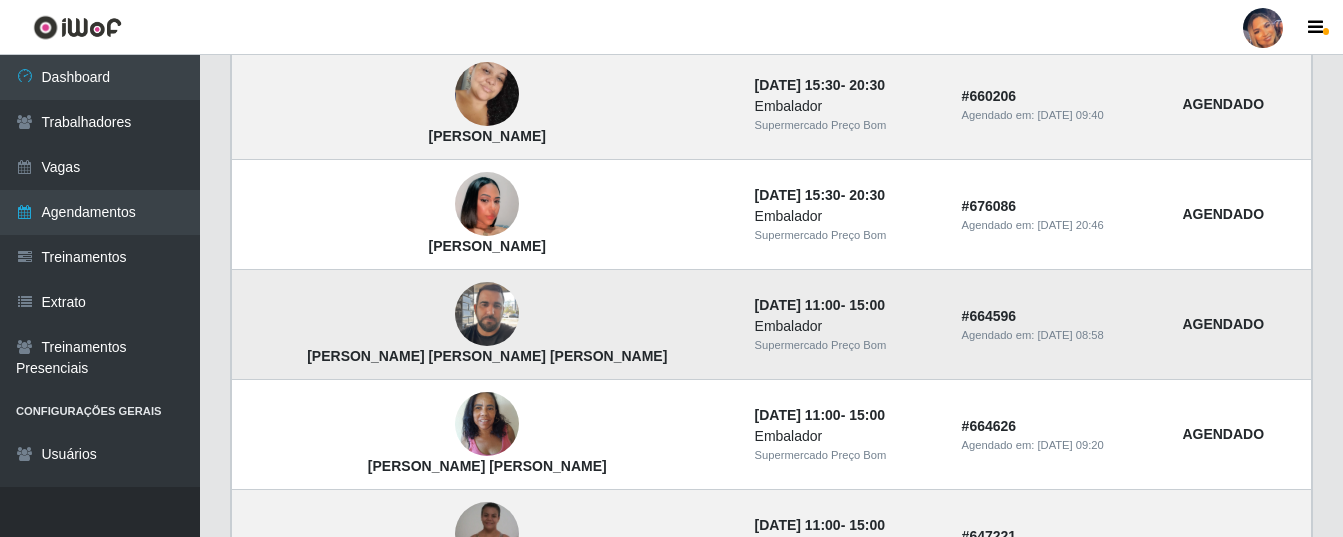 click at bounding box center [487, 314] 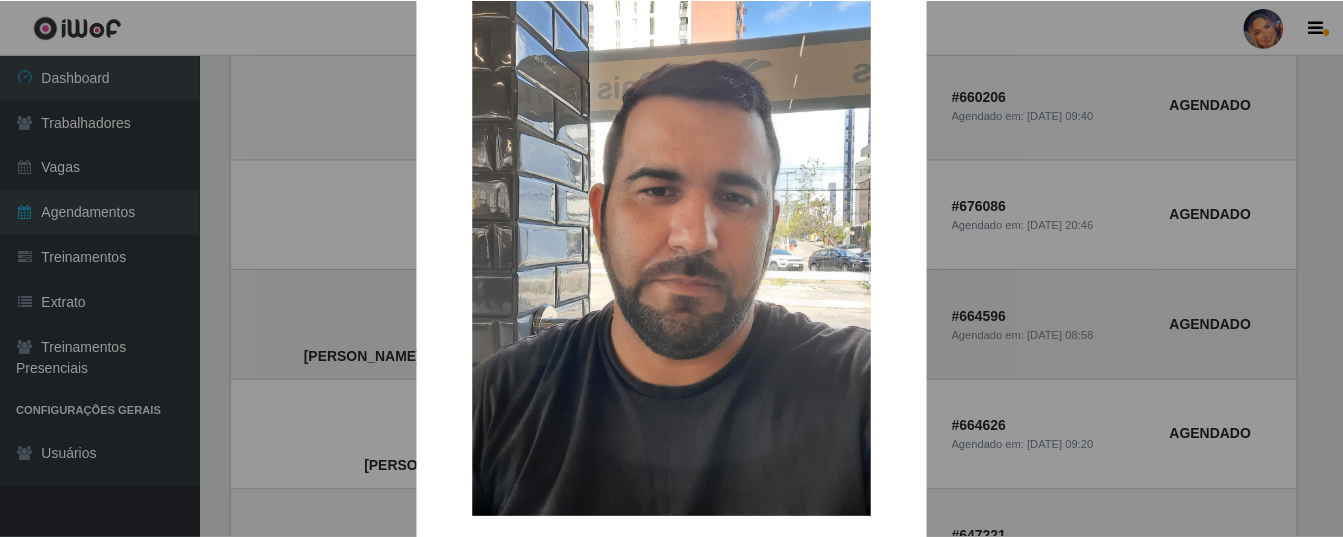 scroll, scrollTop: 100, scrollLeft: 0, axis: vertical 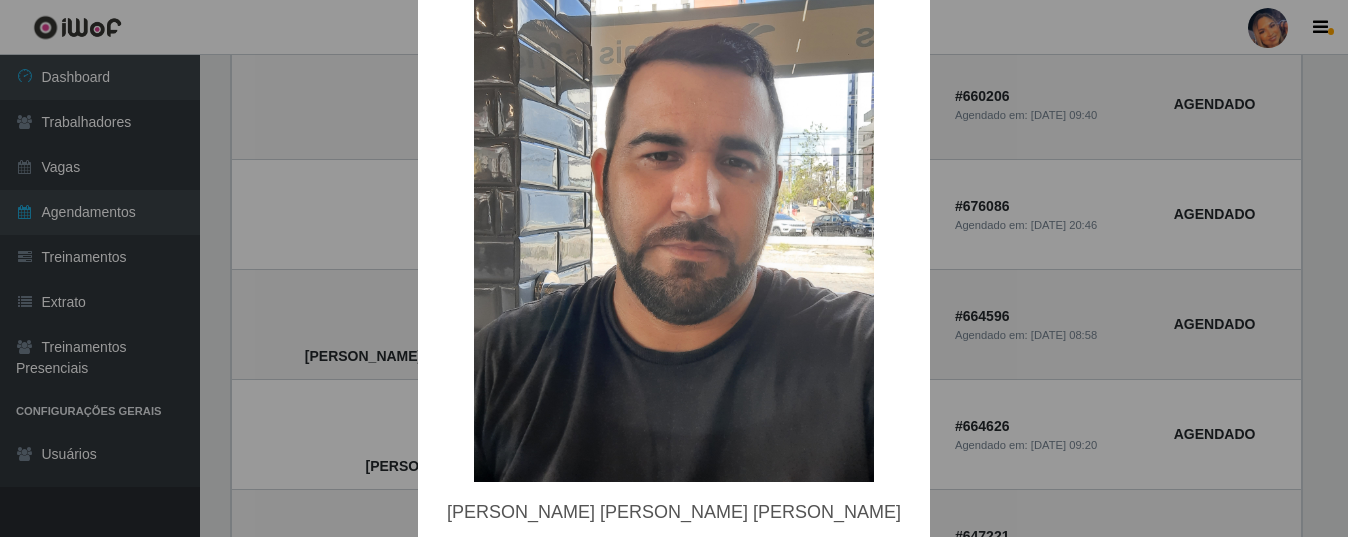 click on "× José Francisco Vieira Neto OK Cancel" at bounding box center [674, 268] 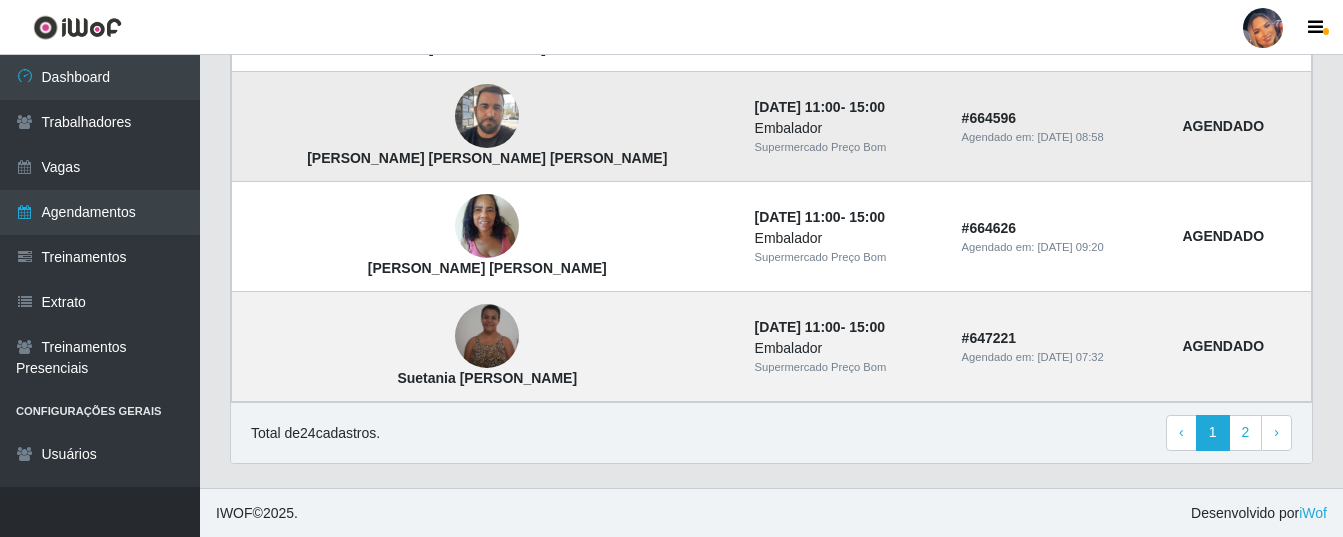 scroll, scrollTop: 1906, scrollLeft: 0, axis: vertical 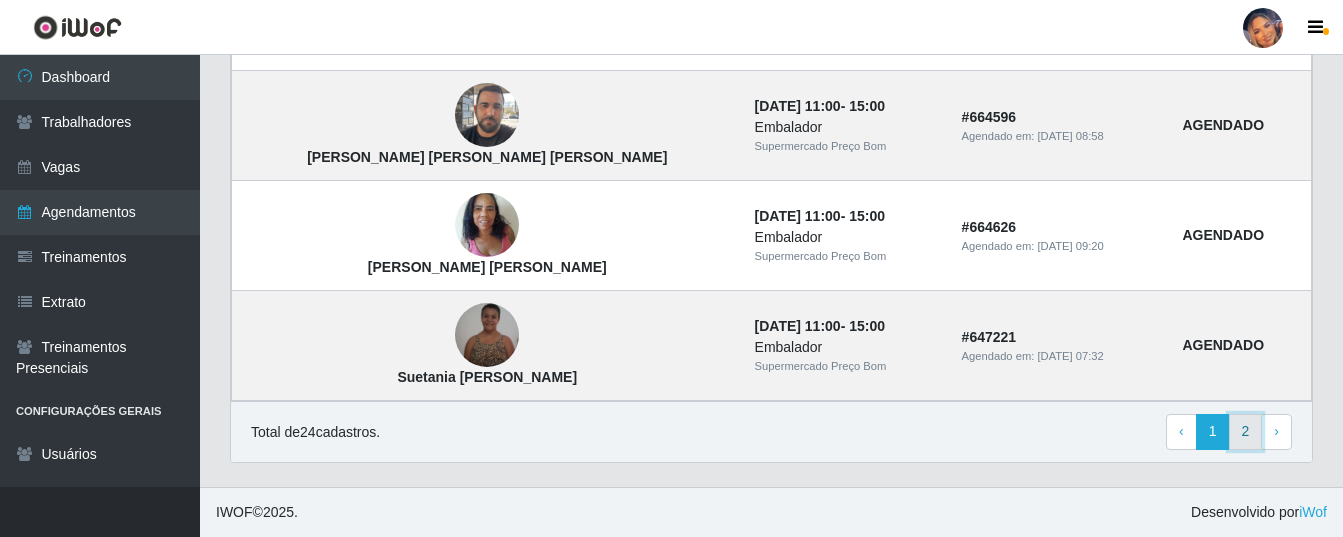 click on "2" at bounding box center (1246, 432) 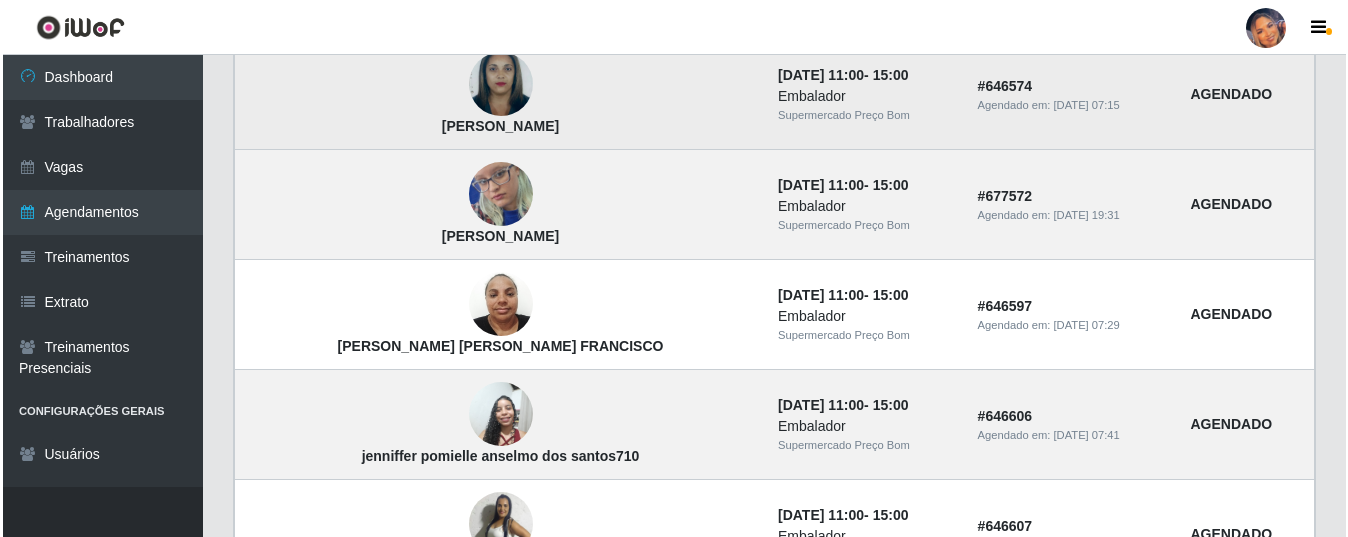 scroll, scrollTop: 491, scrollLeft: 0, axis: vertical 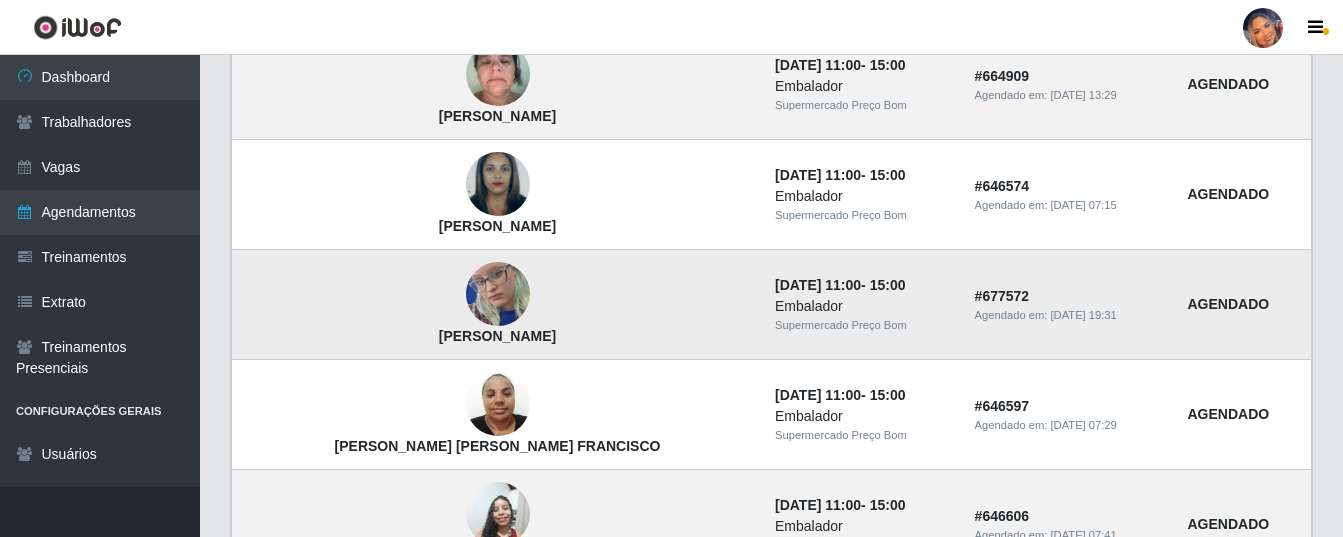 click at bounding box center (498, 294) 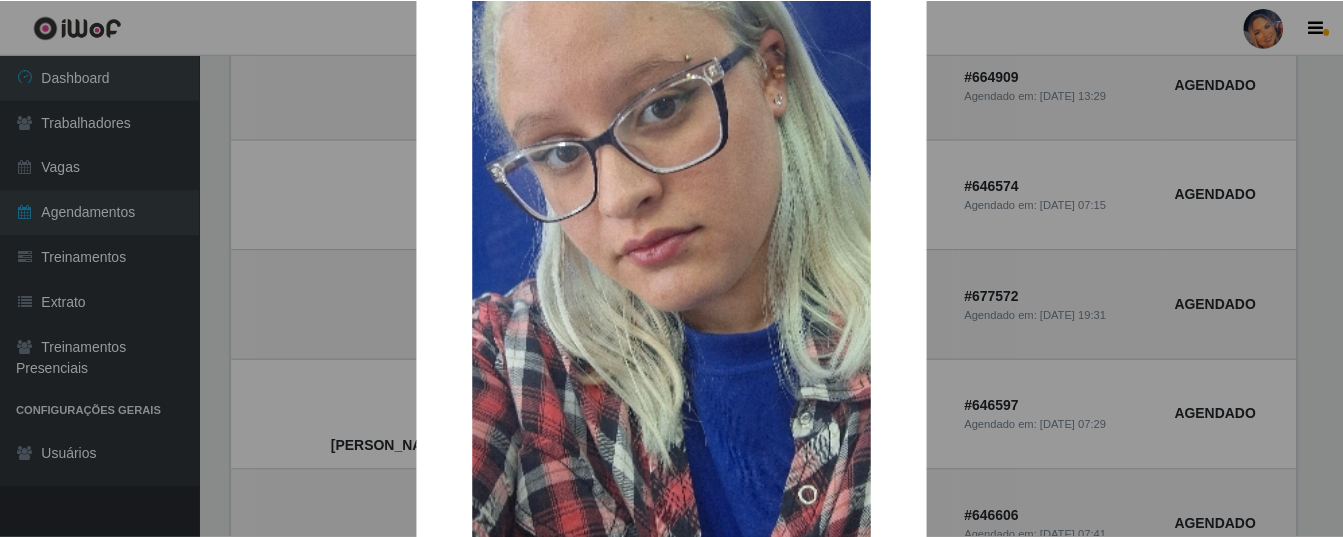 scroll, scrollTop: 200, scrollLeft: 0, axis: vertical 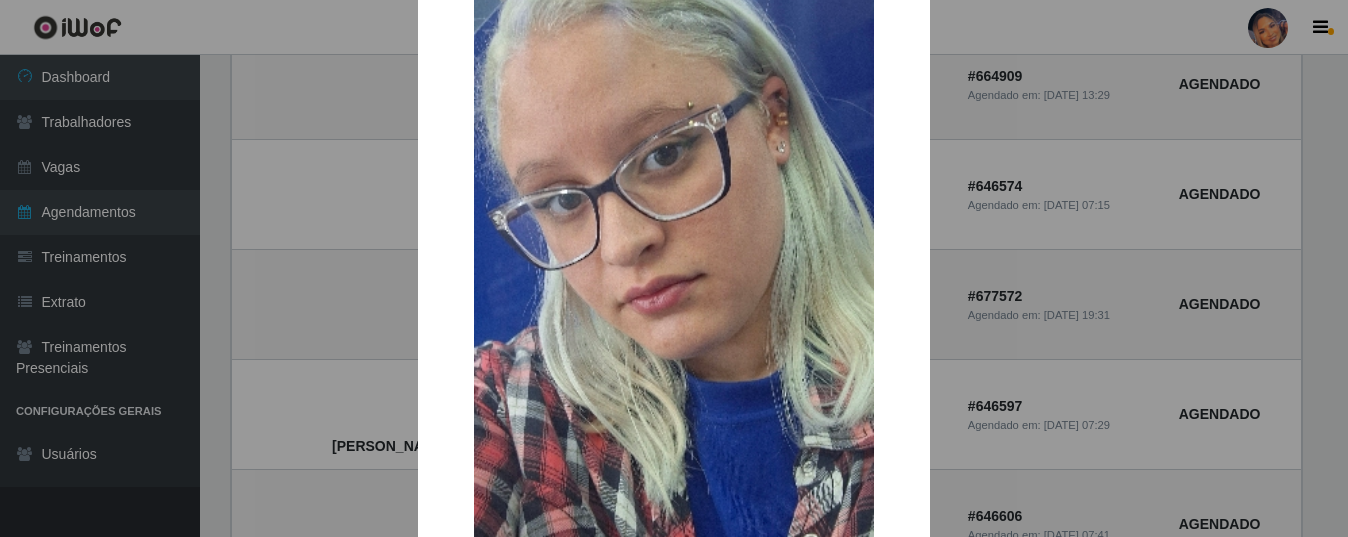 click on "× [PERSON_NAME] OK Cancel" at bounding box center [674, 268] 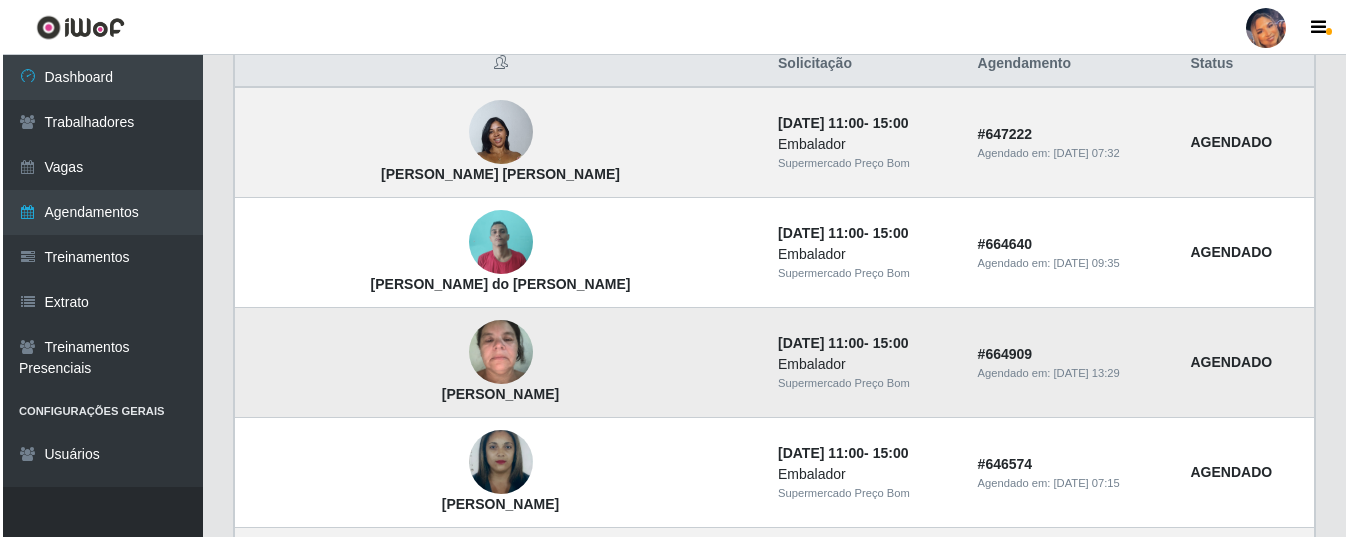 scroll, scrollTop: 191, scrollLeft: 0, axis: vertical 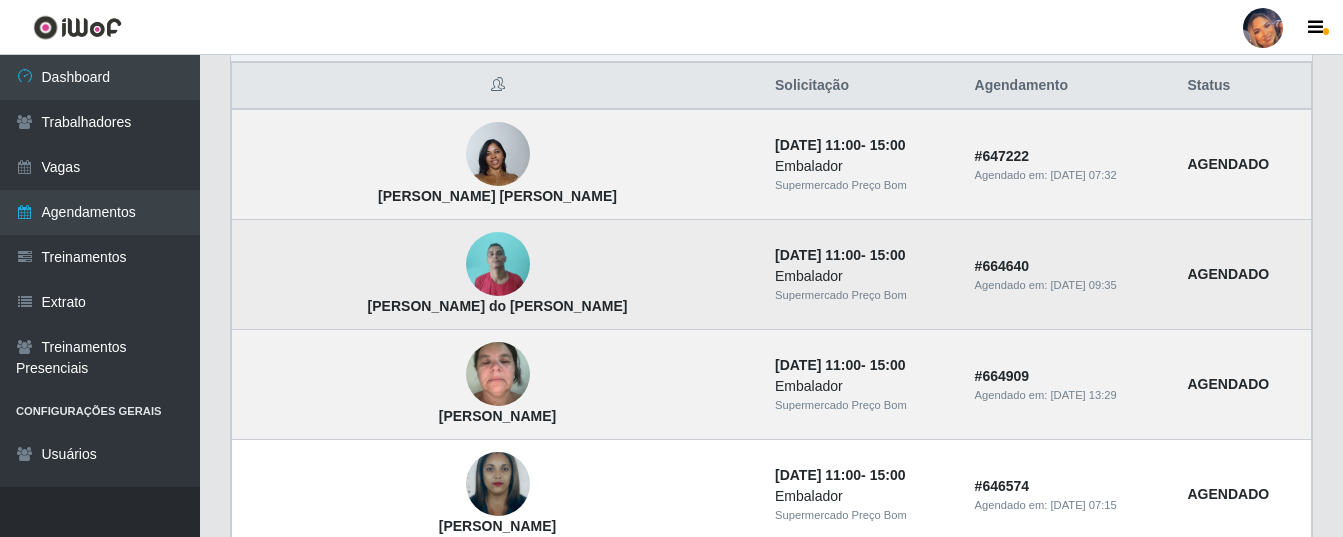 click at bounding box center [498, 265] 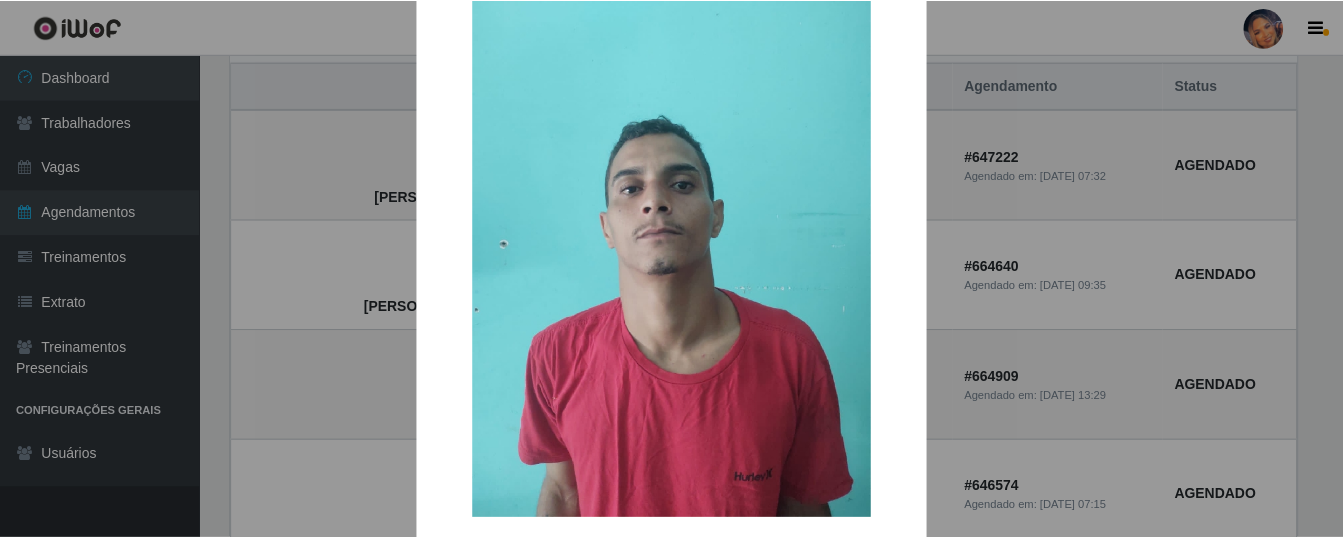 scroll, scrollTop: 100, scrollLeft: 0, axis: vertical 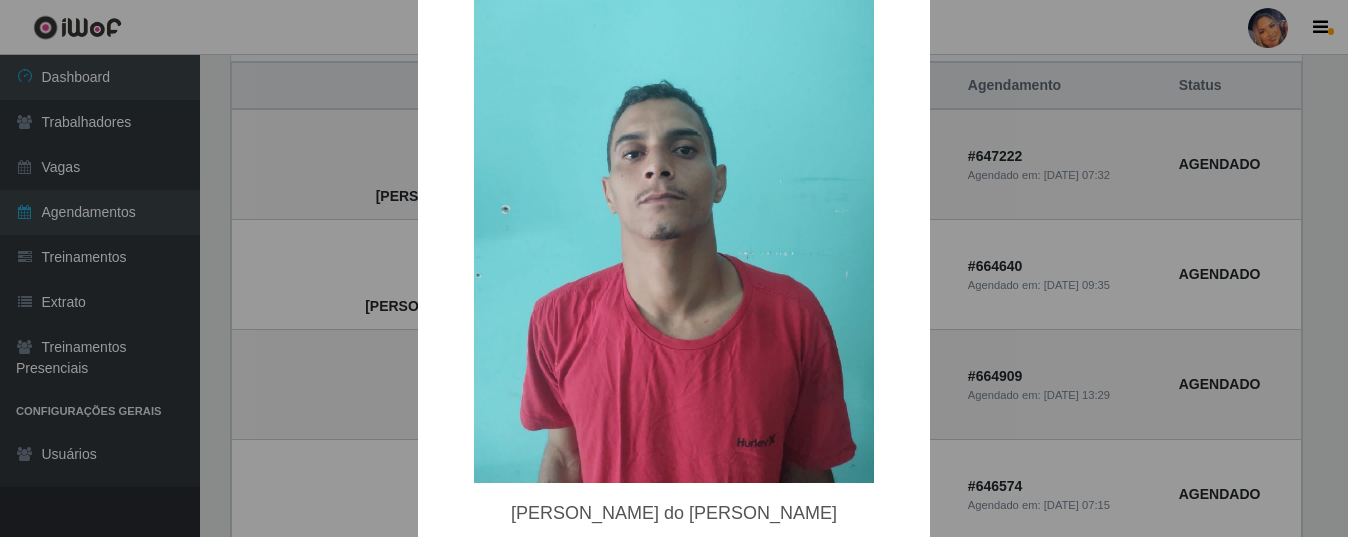 click on "× Paulo Rodrigo do nascimento Silva  OK Cancel" at bounding box center [674, 268] 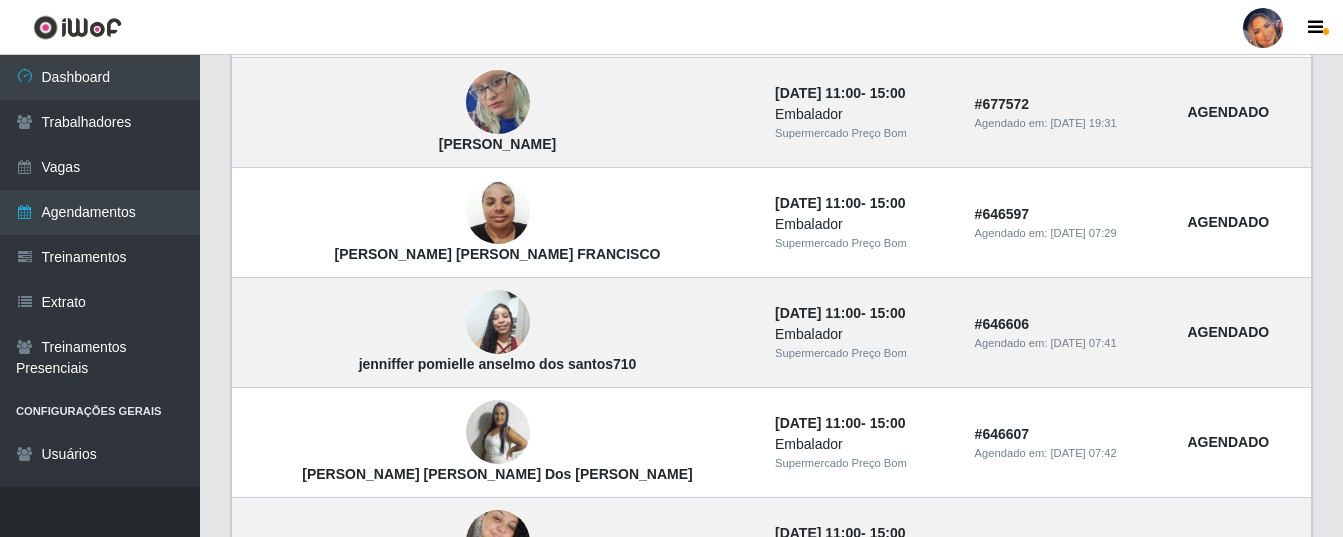 scroll, scrollTop: 891, scrollLeft: 0, axis: vertical 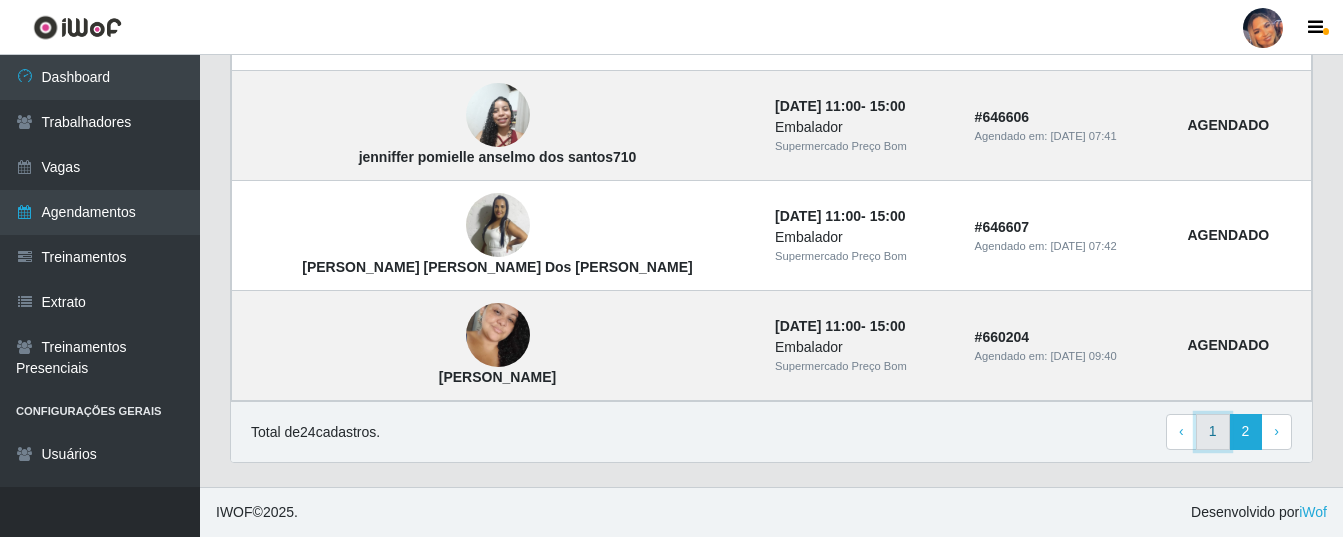 click on "1" at bounding box center [1213, 432] 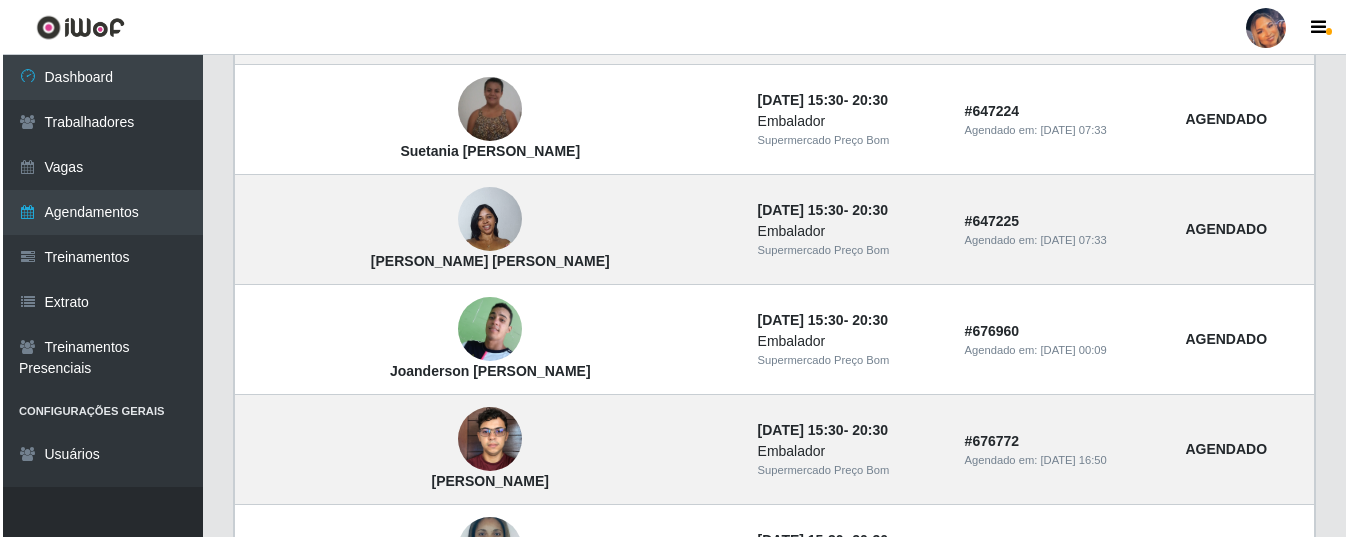scroll, scrollTop: 600, scrollLeft: 0, axis: vertical 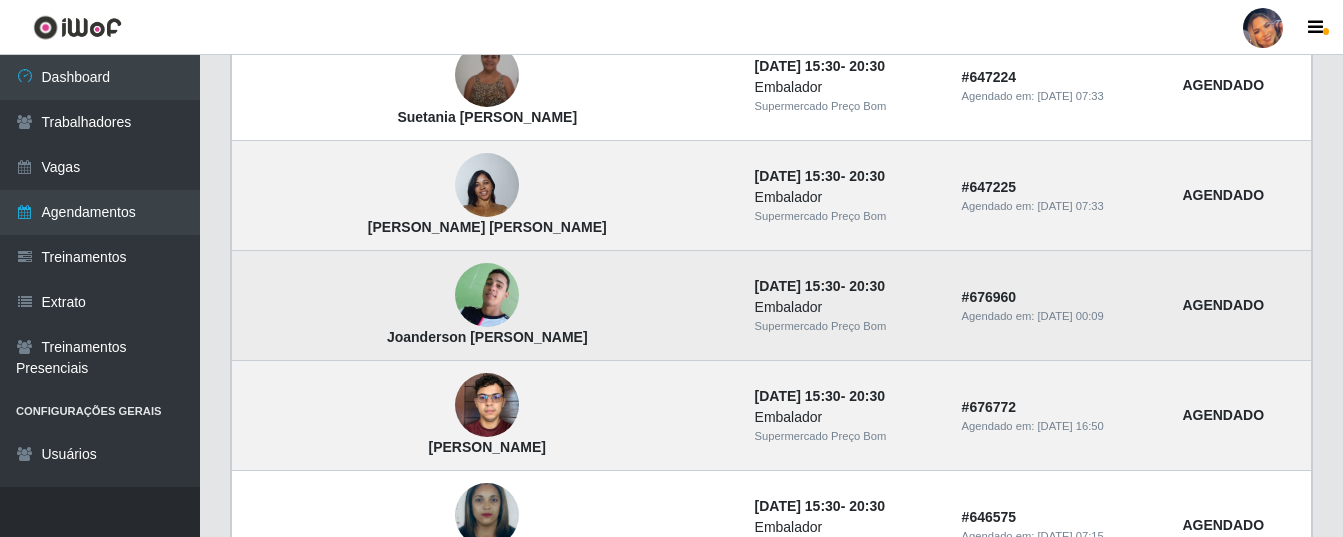 click at bounding box center (487, 295) 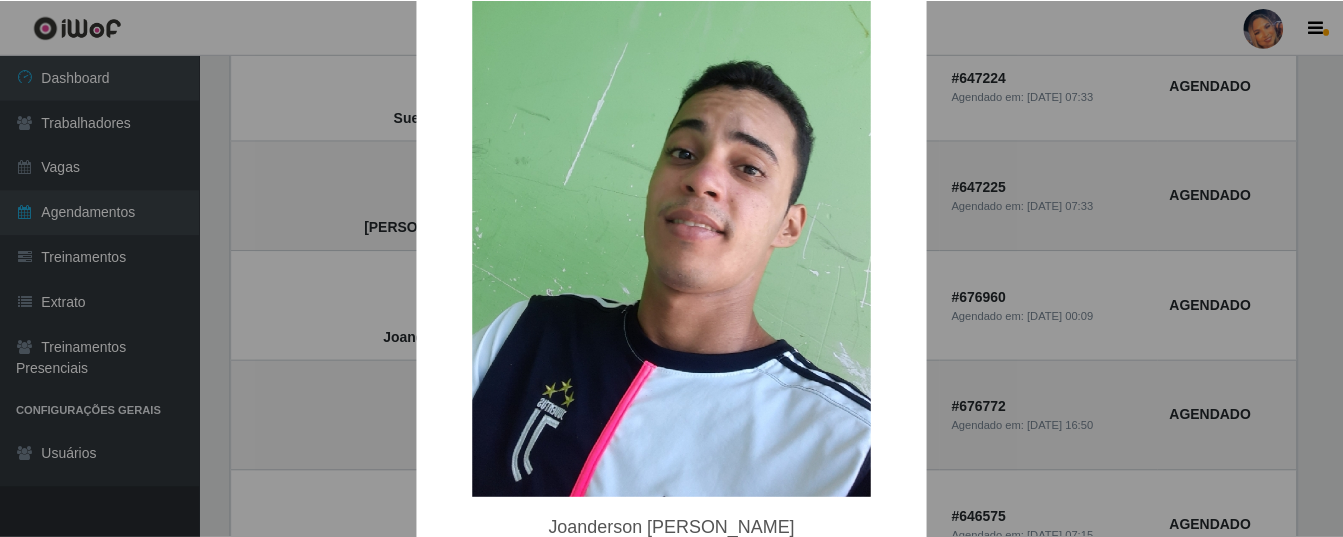 scroll, scrollTop: 200, scrollLeft: 0, axis: vertical 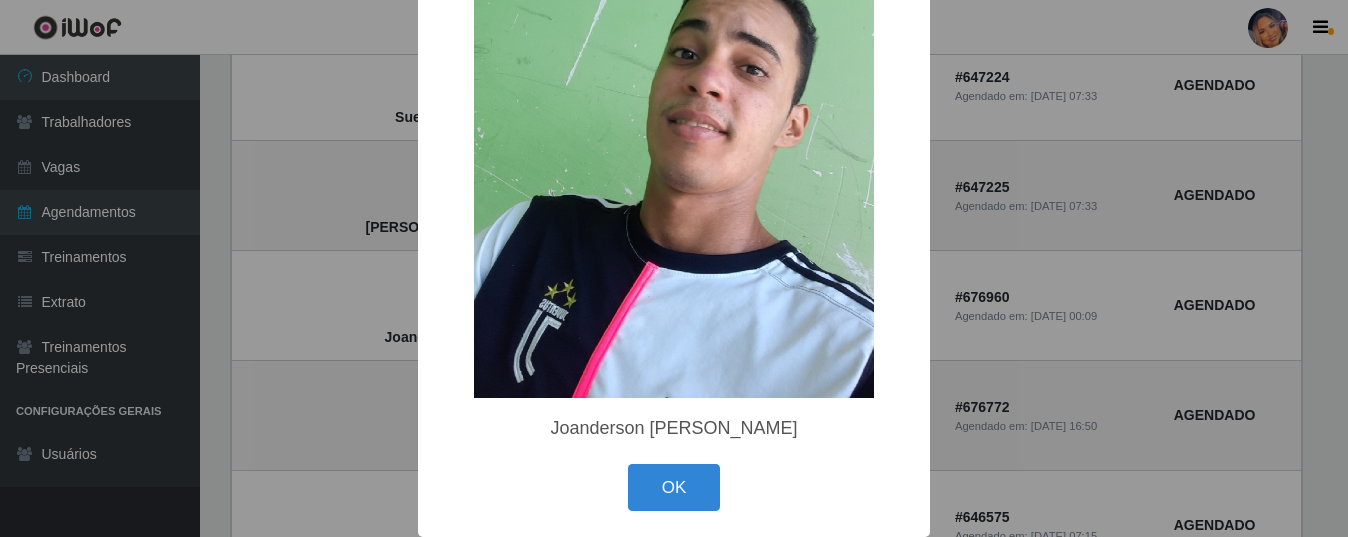 click on "× Joanderson [PERSON_NAME] OK Cancel" at bounding box center [674, 268] 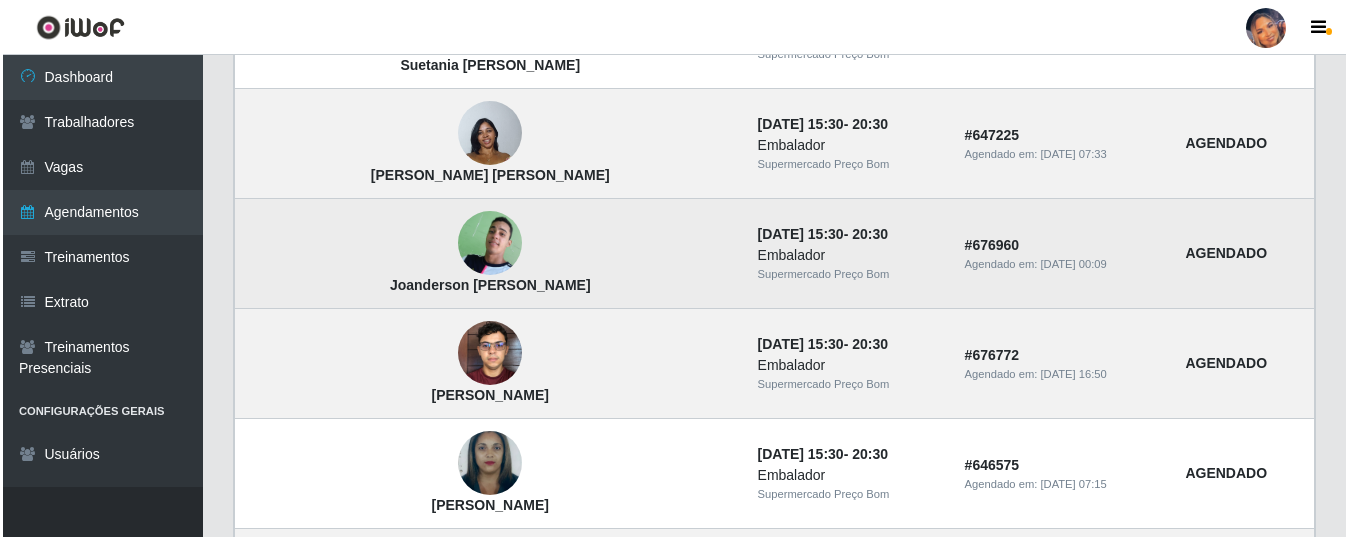 scroll, scrollTop: 700, scrollLeft: 0, axis: vertical 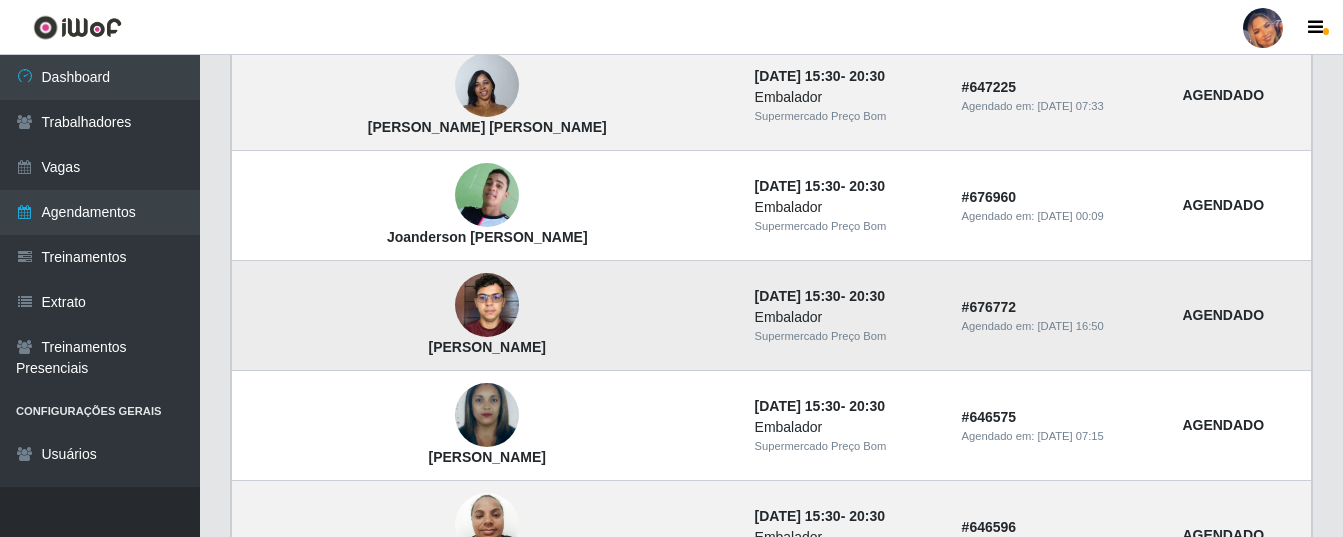 click at bounding box center [487, 305] 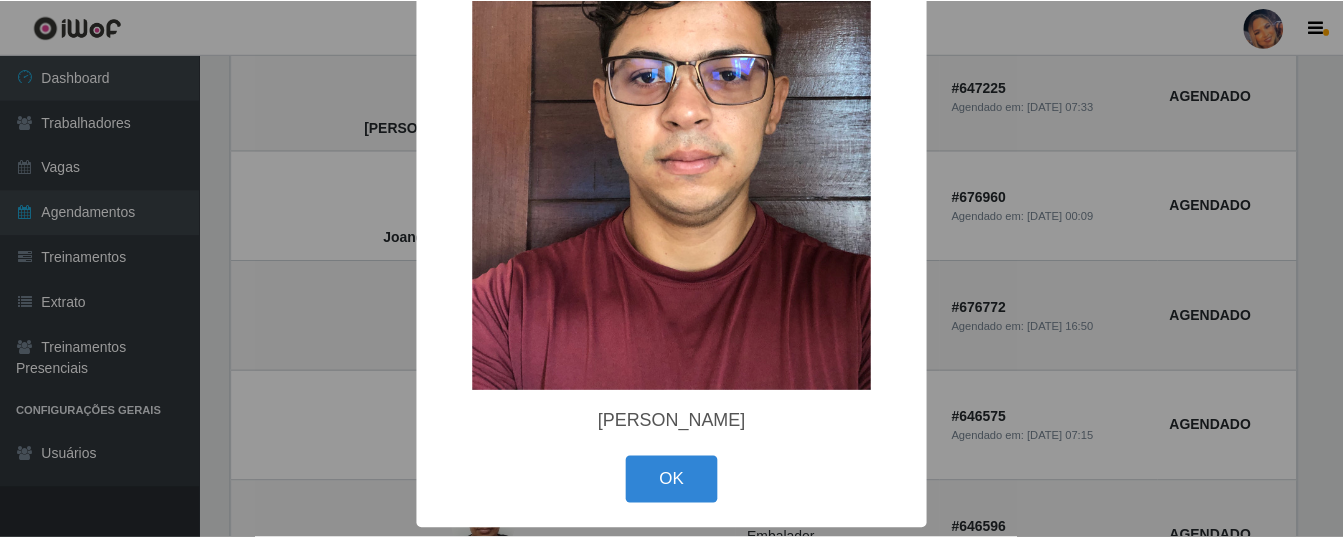 scroll, scrollTop: 194, scrollLeft: 0, axis: vertical 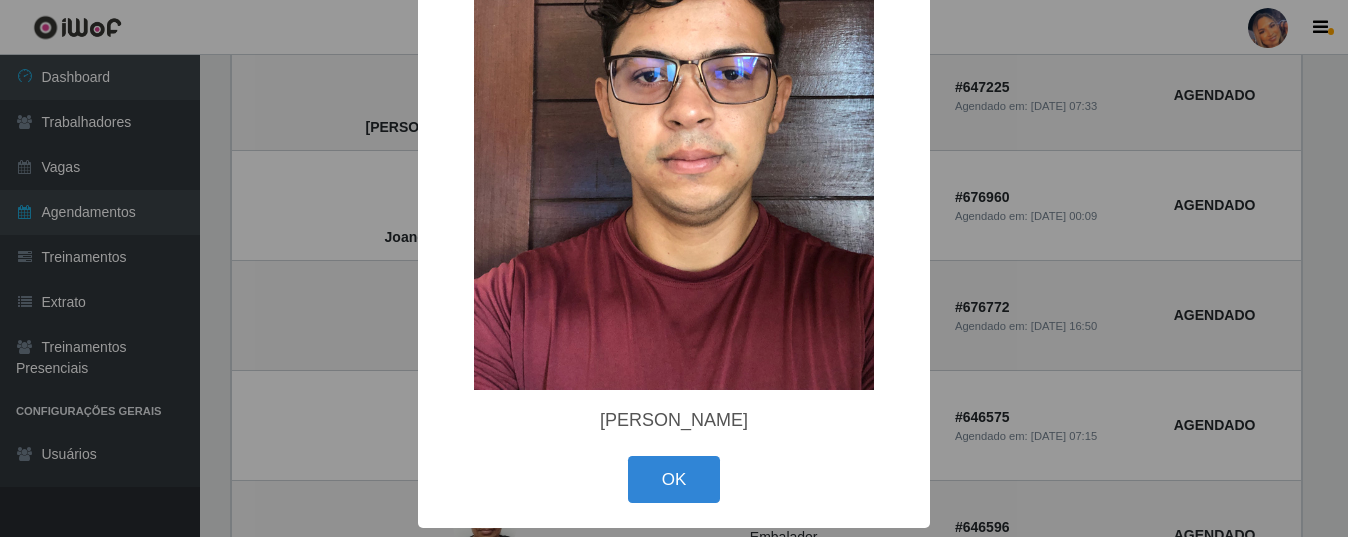 click on "× [PERSON_NAME] OK Cancel" at bounding box center (674, 268) 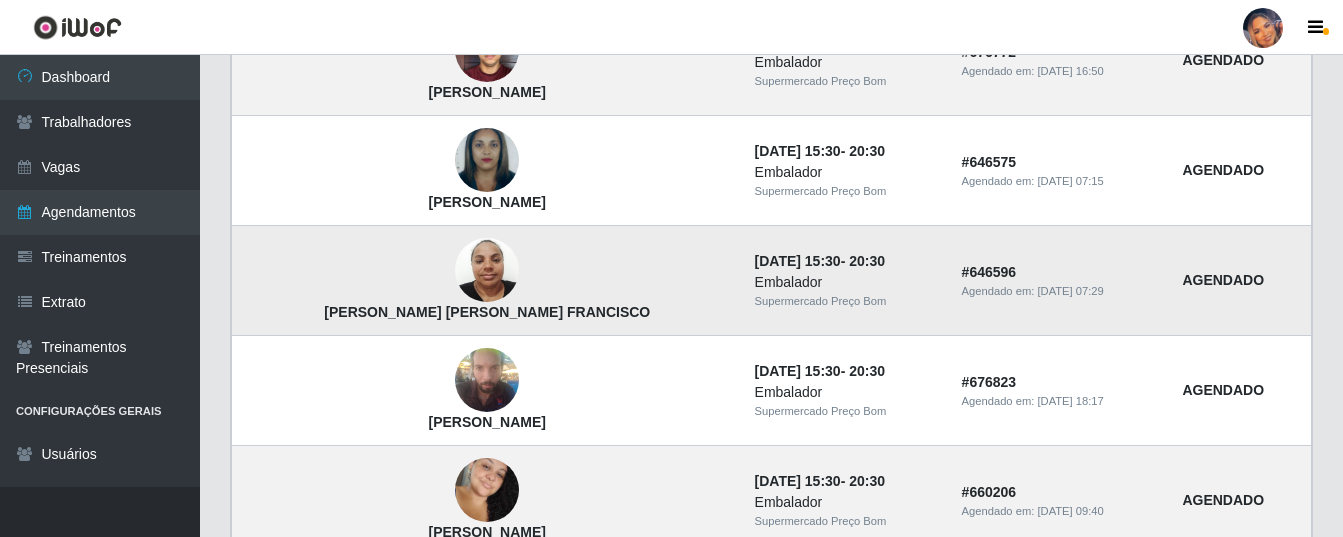 scroll, scrollTop: 1000, scrollLeft: 0, axis: vertical 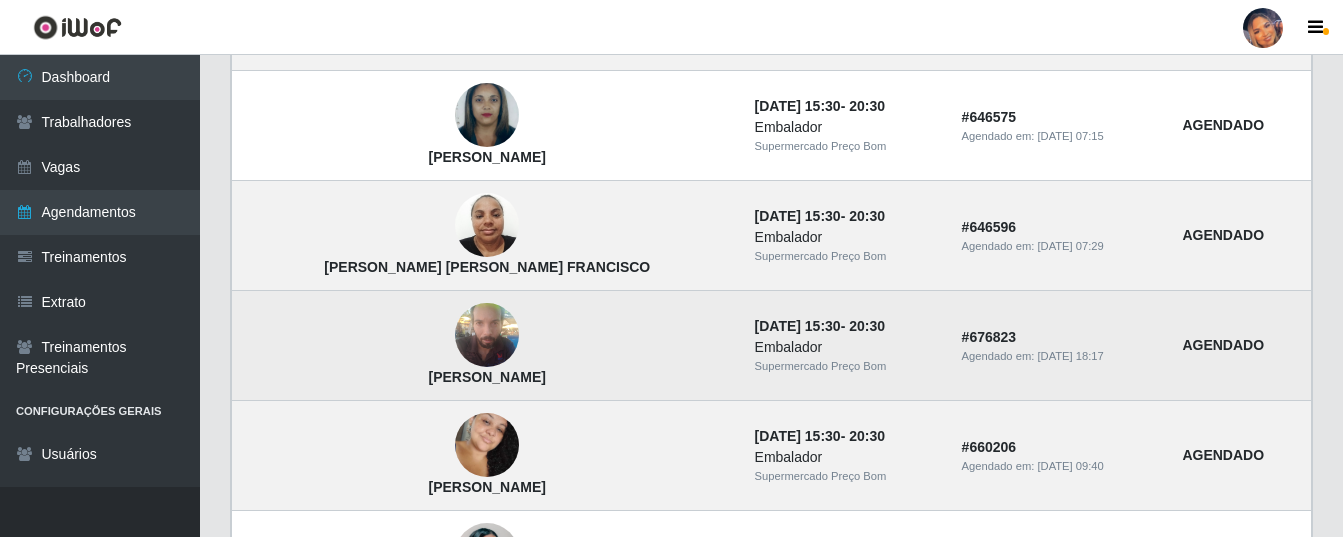 click at bounding box center (487, 335) 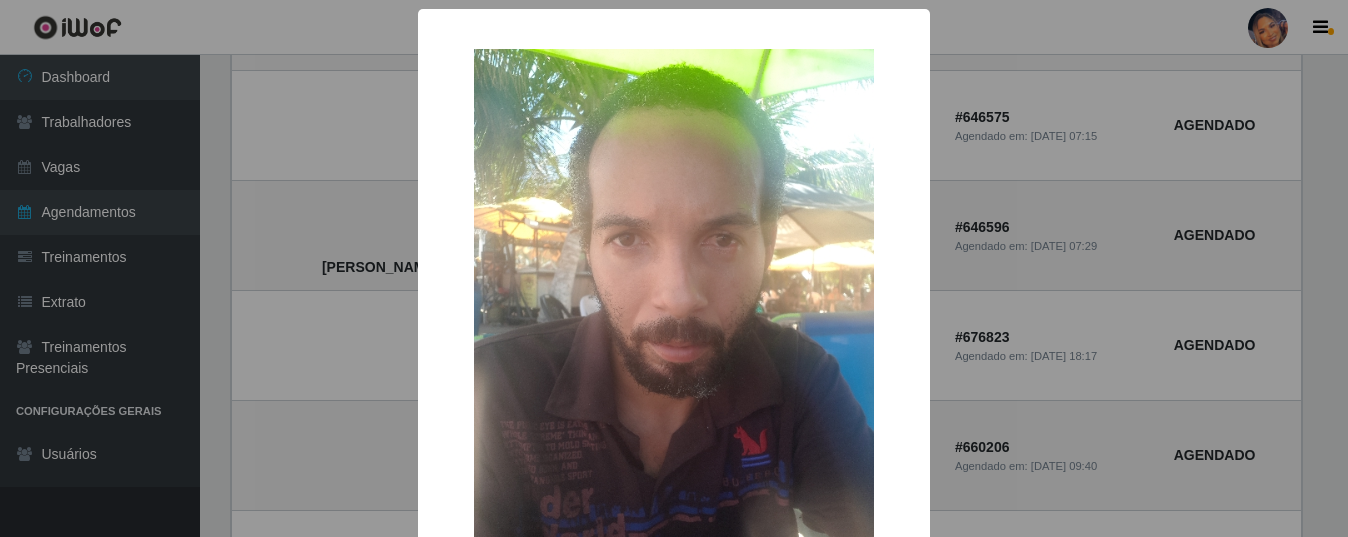 click on "× [PERSON_NAME]  OK Cancel" at bounding box center [674, 268] 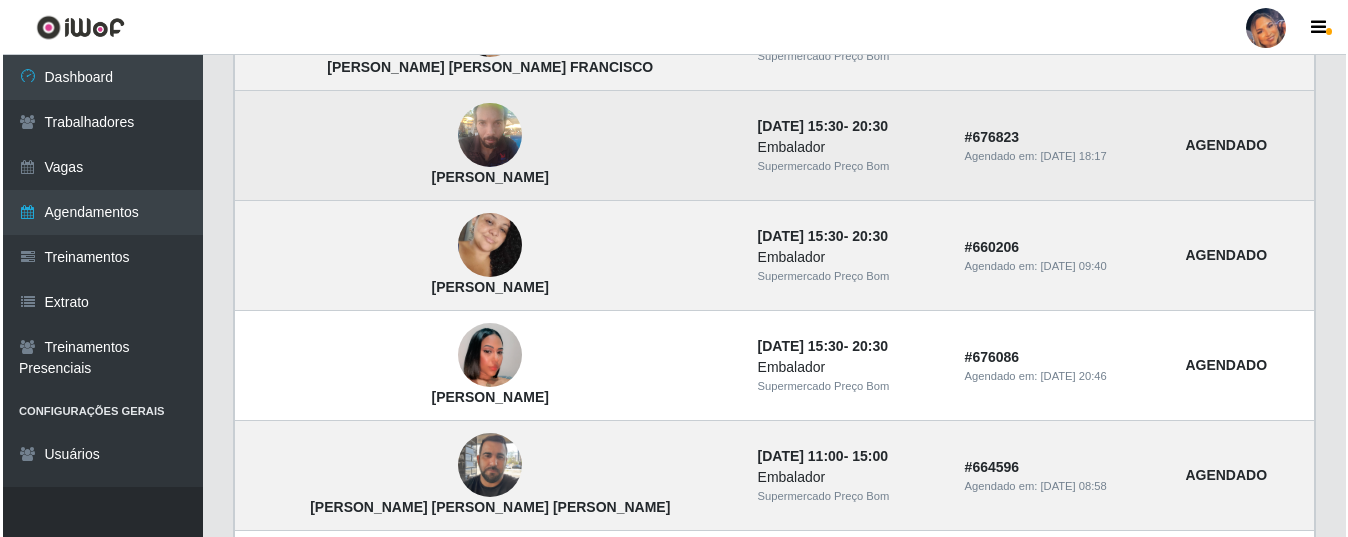 scroll, scrollTop: 1300, scrollLeft: 0, axis: vertical 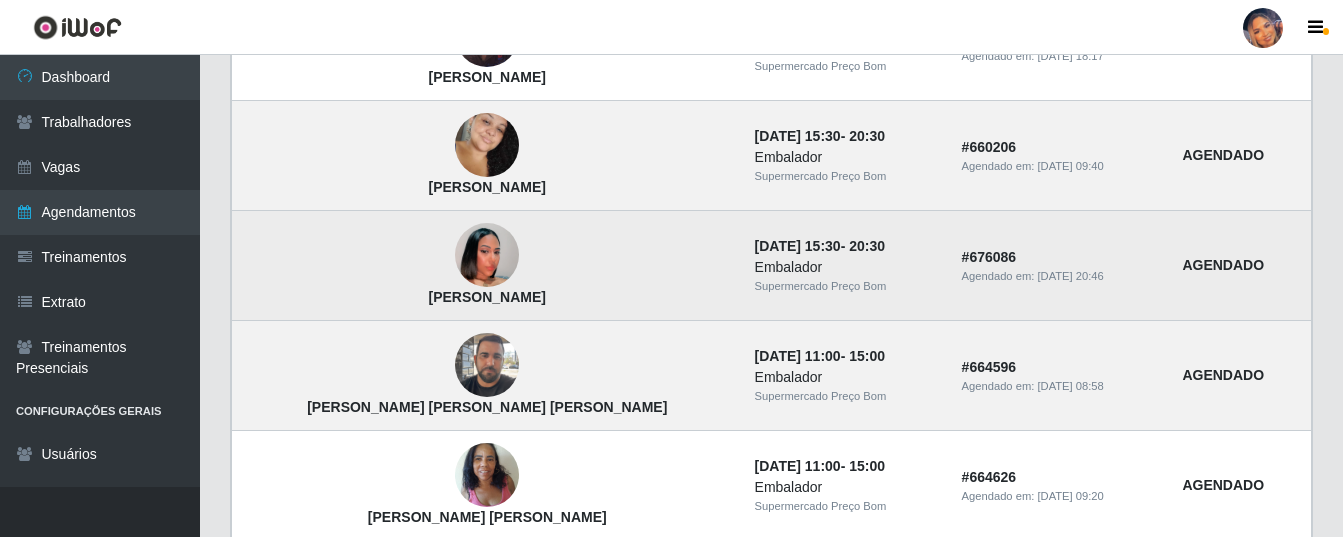 click at bounding box center [487, 256] 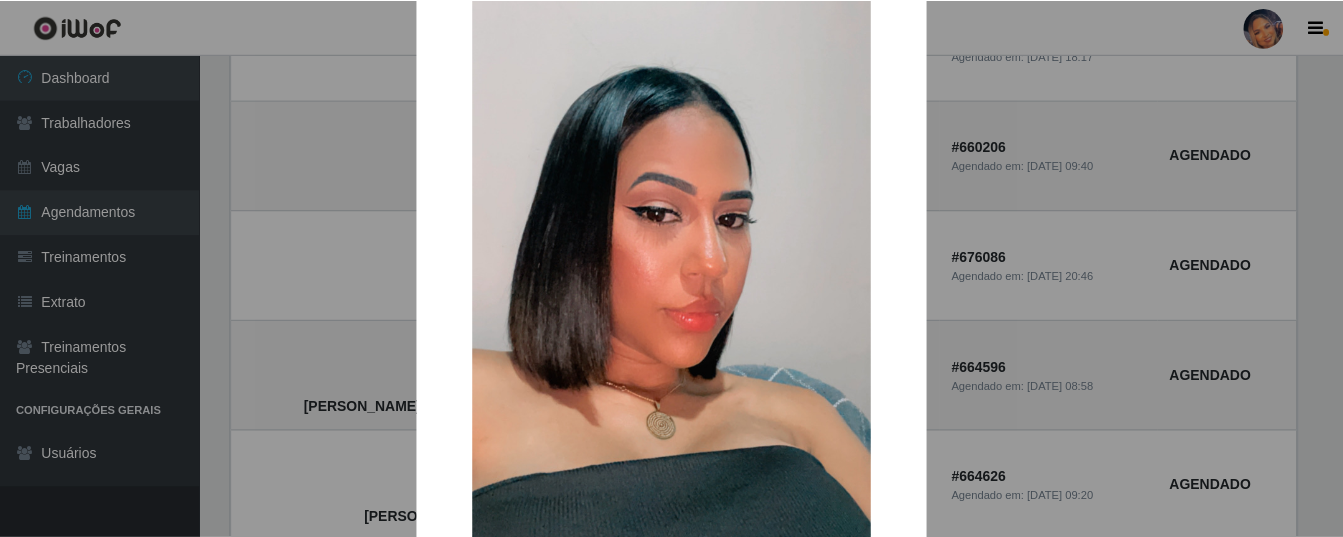 scroll, scrollTop: 200, scrollLeft: 0, axis: vertical 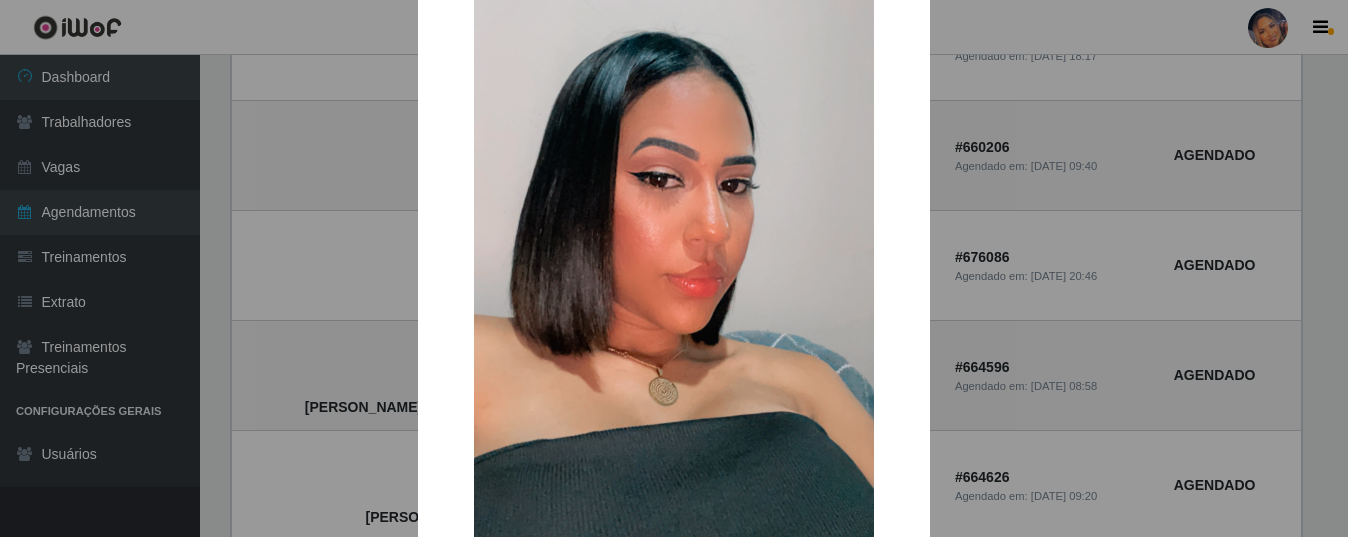 click on "× [PERSON_NAME] vachil OK Cancel" at bounding box center [674, 268] 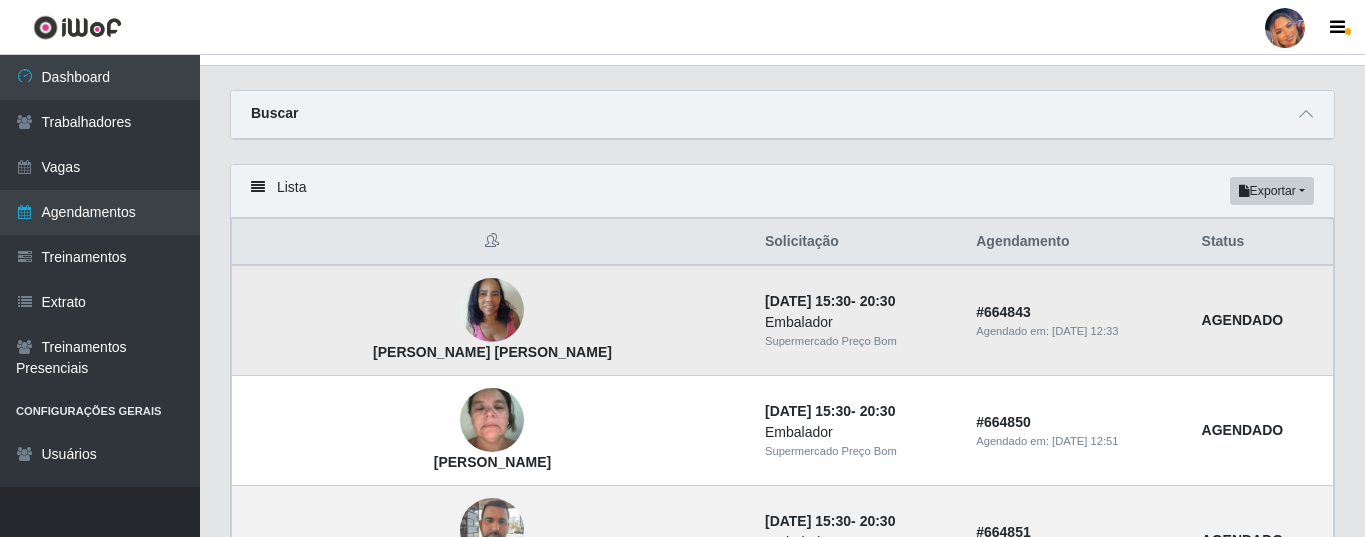 scroll, scrollTop: 0, scrollLeft: 0, axis: both 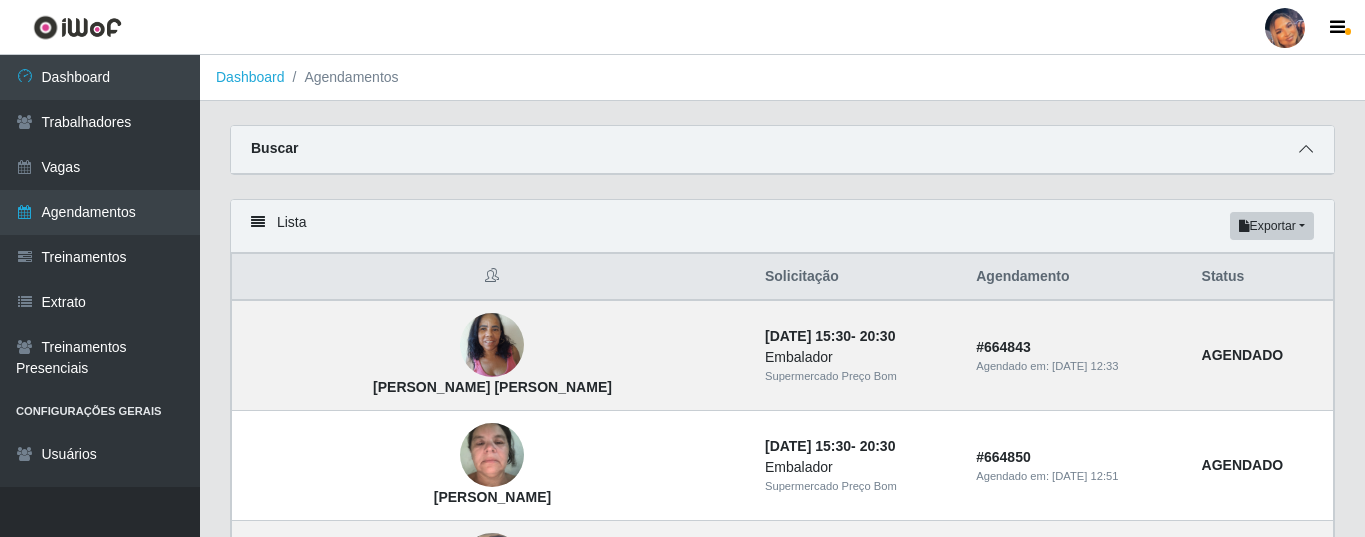 click at bounding box center [1306, 149] 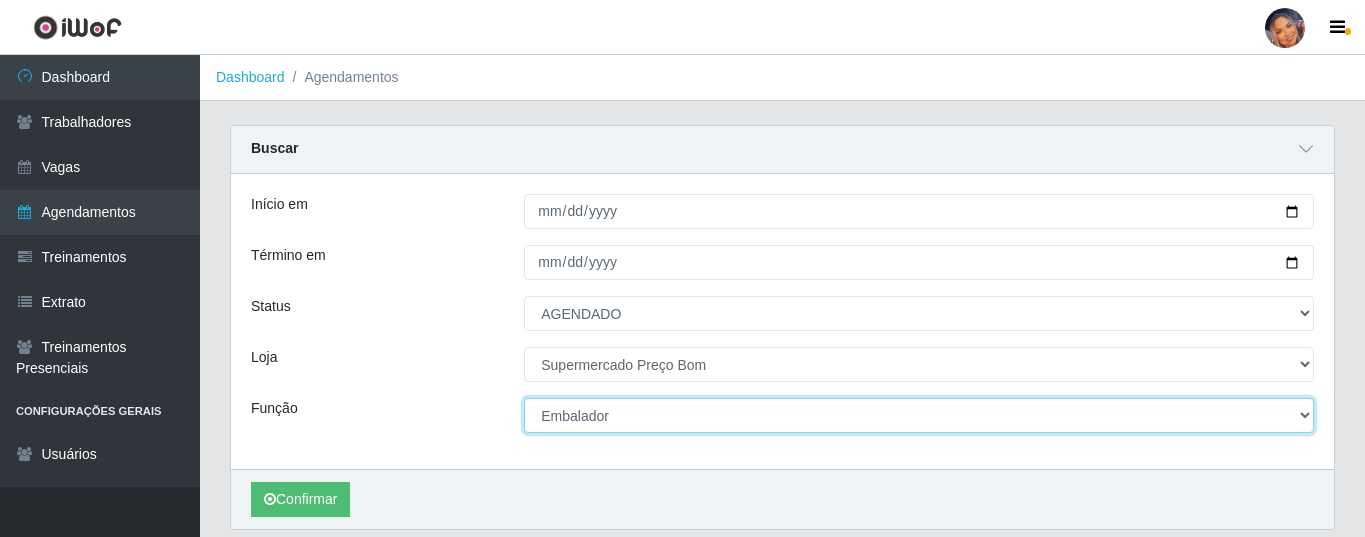 click on "[Selecione...] ASG ASG + ASG ++ Balconista Balconista + Balconista ++ Embalador Embalador + Embalador ++ Operador de Caixa Operador de Caixa + Operador de Caixa ++ Repositor  Repositor + Repositor ++" at bounding box center [919, 415] 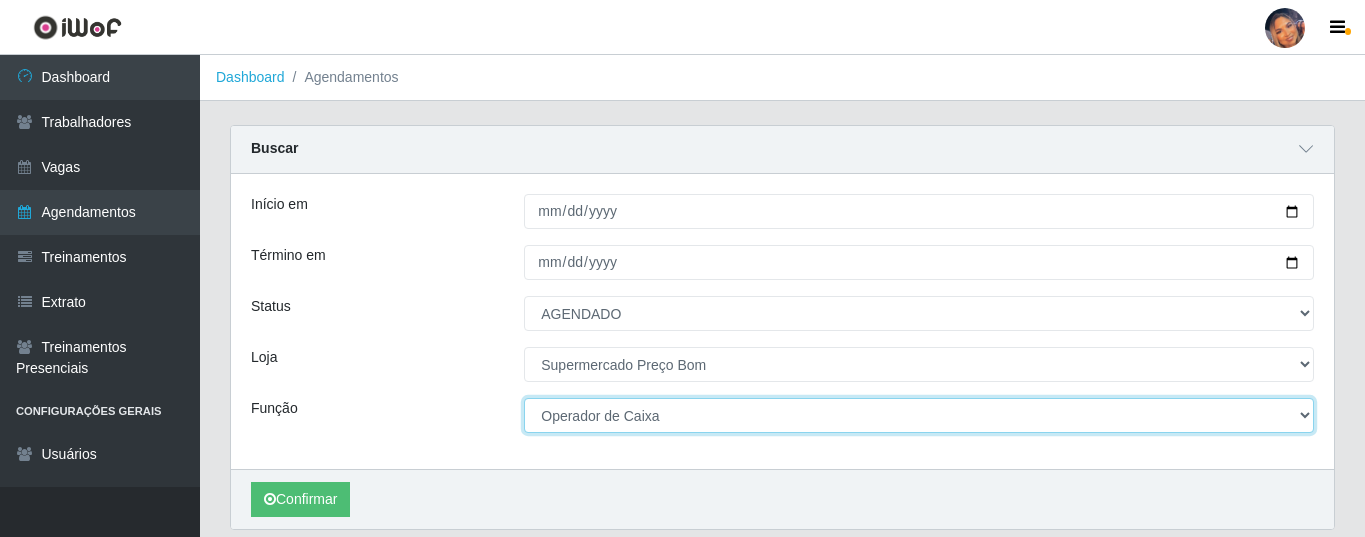 click on "[Selecione...] ASG ASG + ASG ++ Balconista Balconista + Balconista ++ Embalador Embalador + Embalador ++ Operador de Caixa Operador de Caixa + Operador de Caixa ++ Repositor  Repositor + Repositor ++" at bounding box center (919, 415) 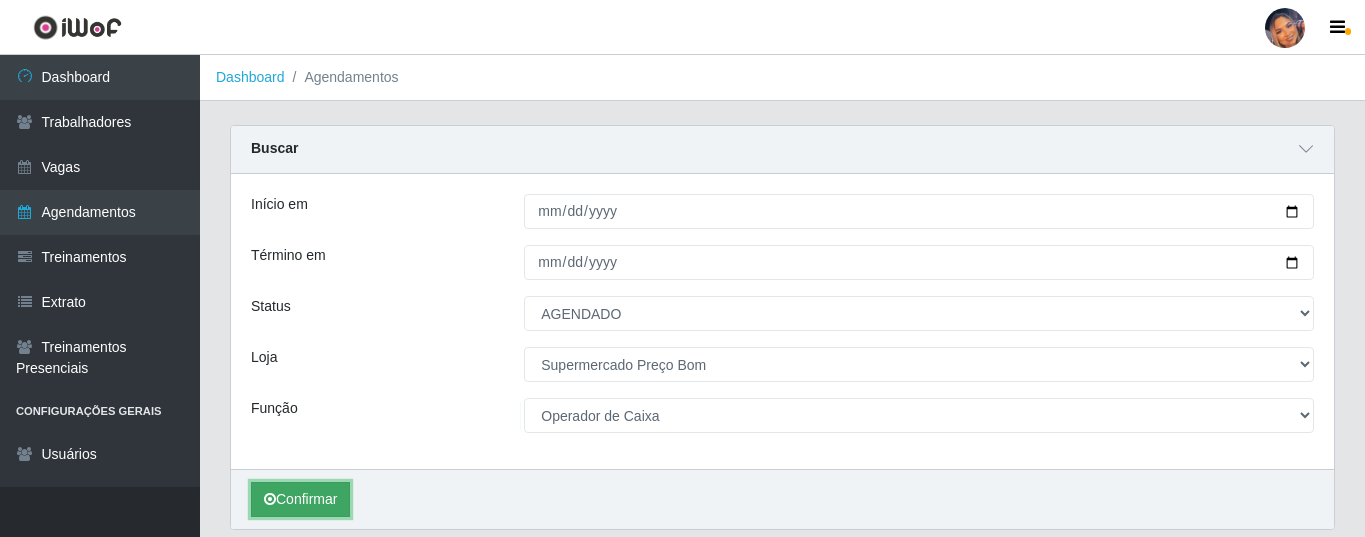 click on "Confirmar" at bounding box center (300, 499) 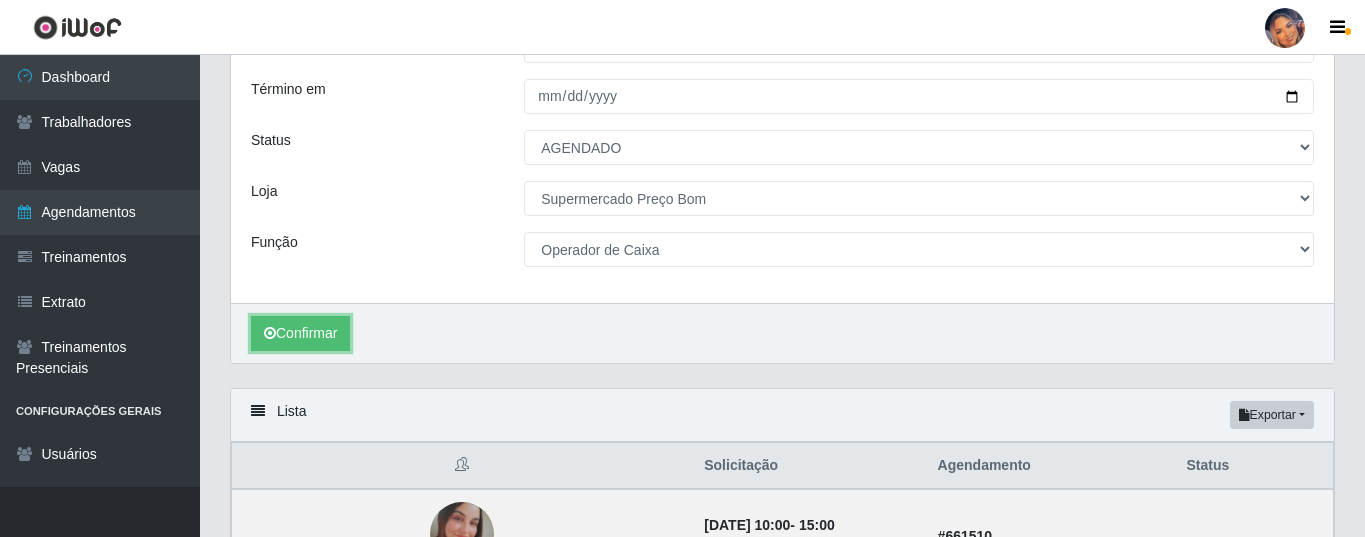 scroll, scrollTop: 200, scrollLeft: 0, axis: vertical 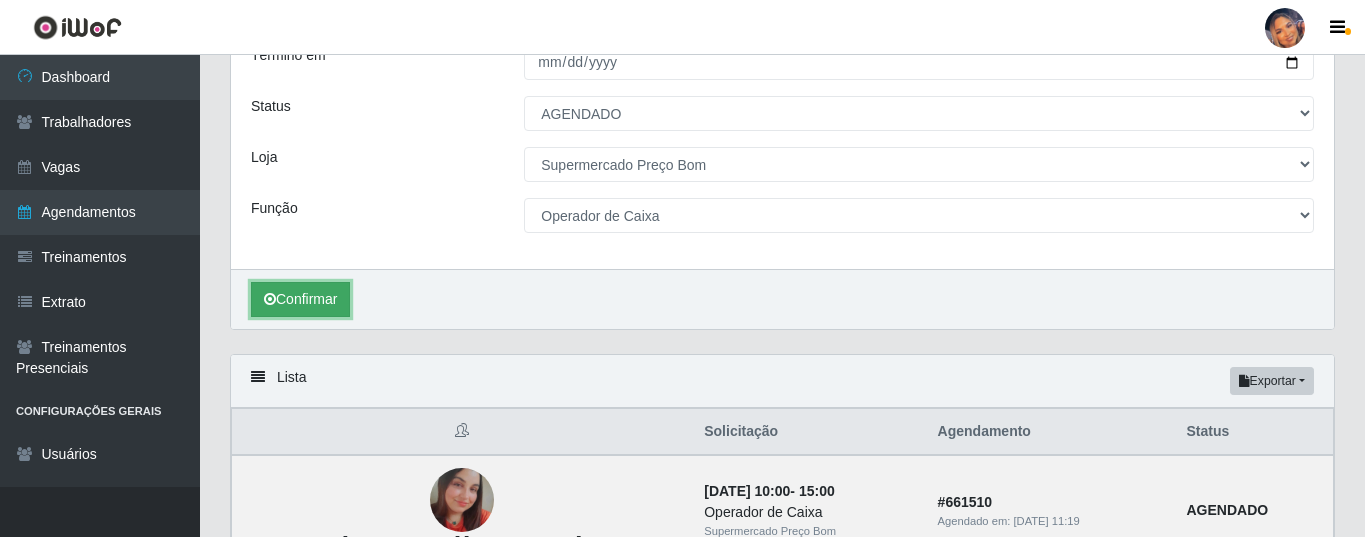 click on "Confirmar" at bounding box center (300, 299) 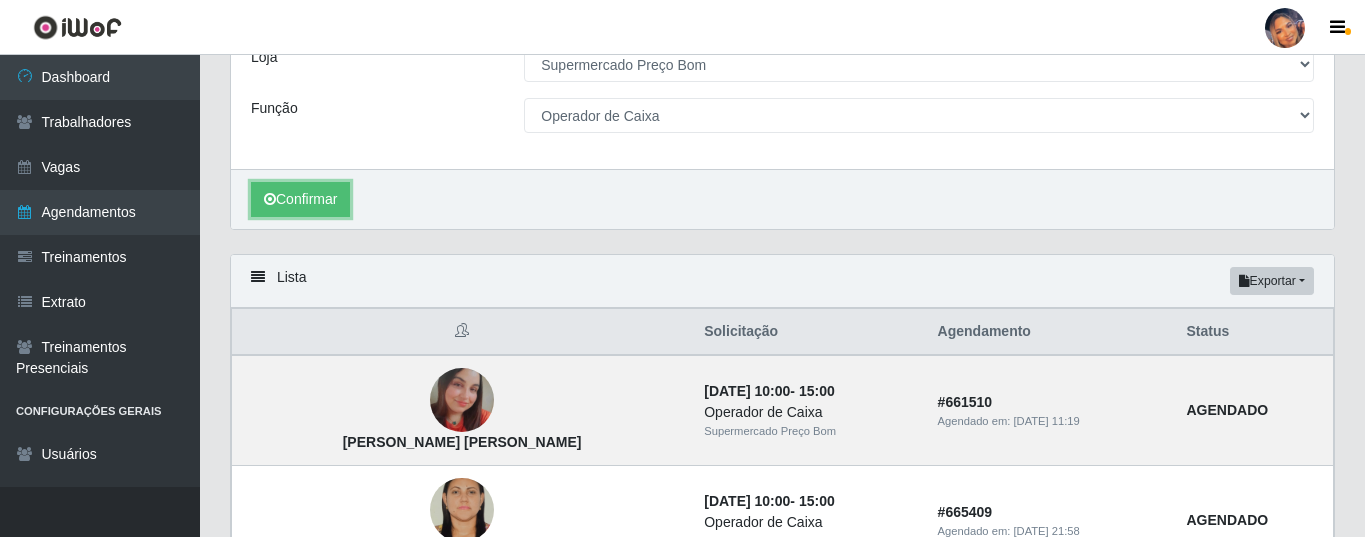 scroll, scrollTop: 400, scrollLeft: 0, axis: vertical 